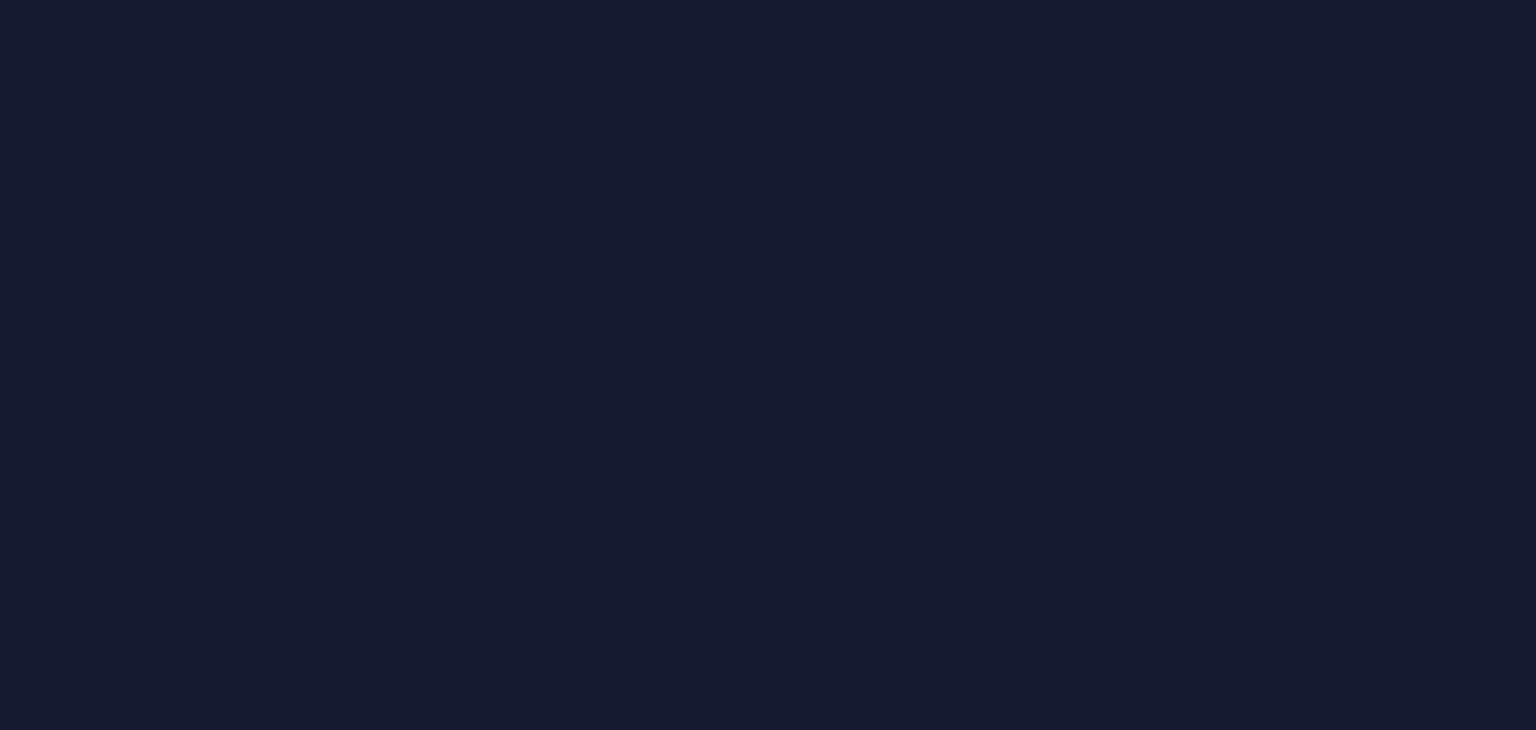 scroll, scrollTop: 0, scrollLeft: 0, axis: both 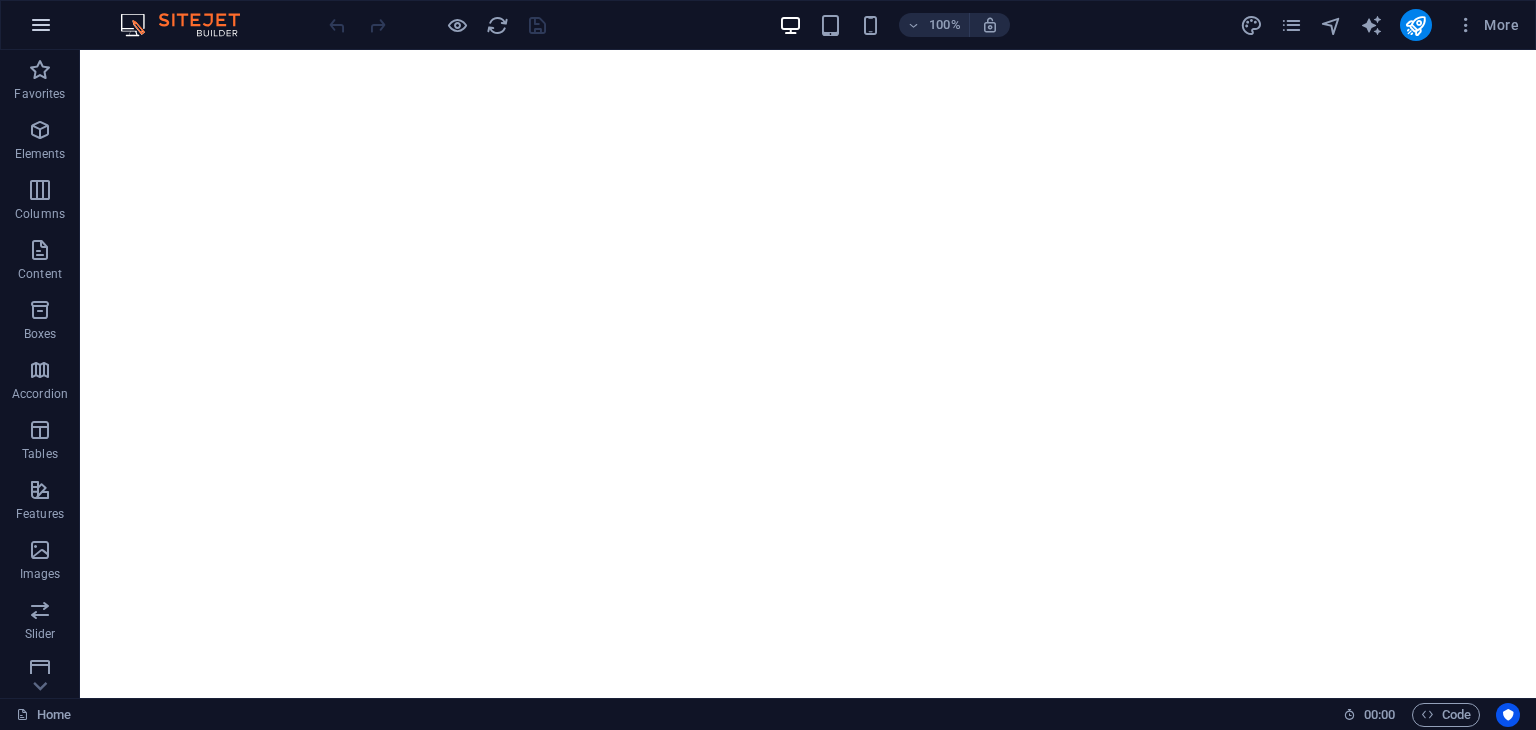 click at bounding box center [41, 25] 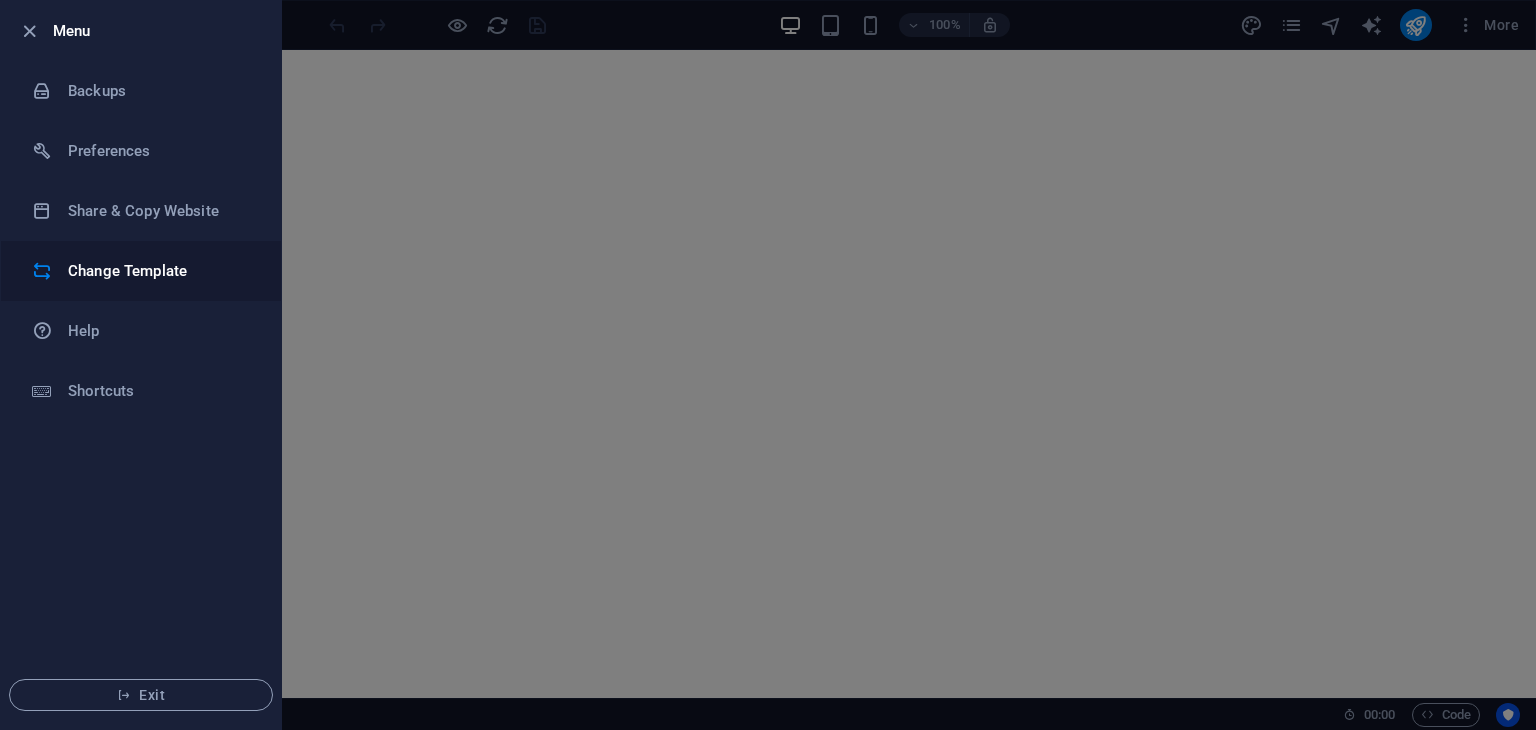 click on "Change Template" at bounding box center [160, 271] 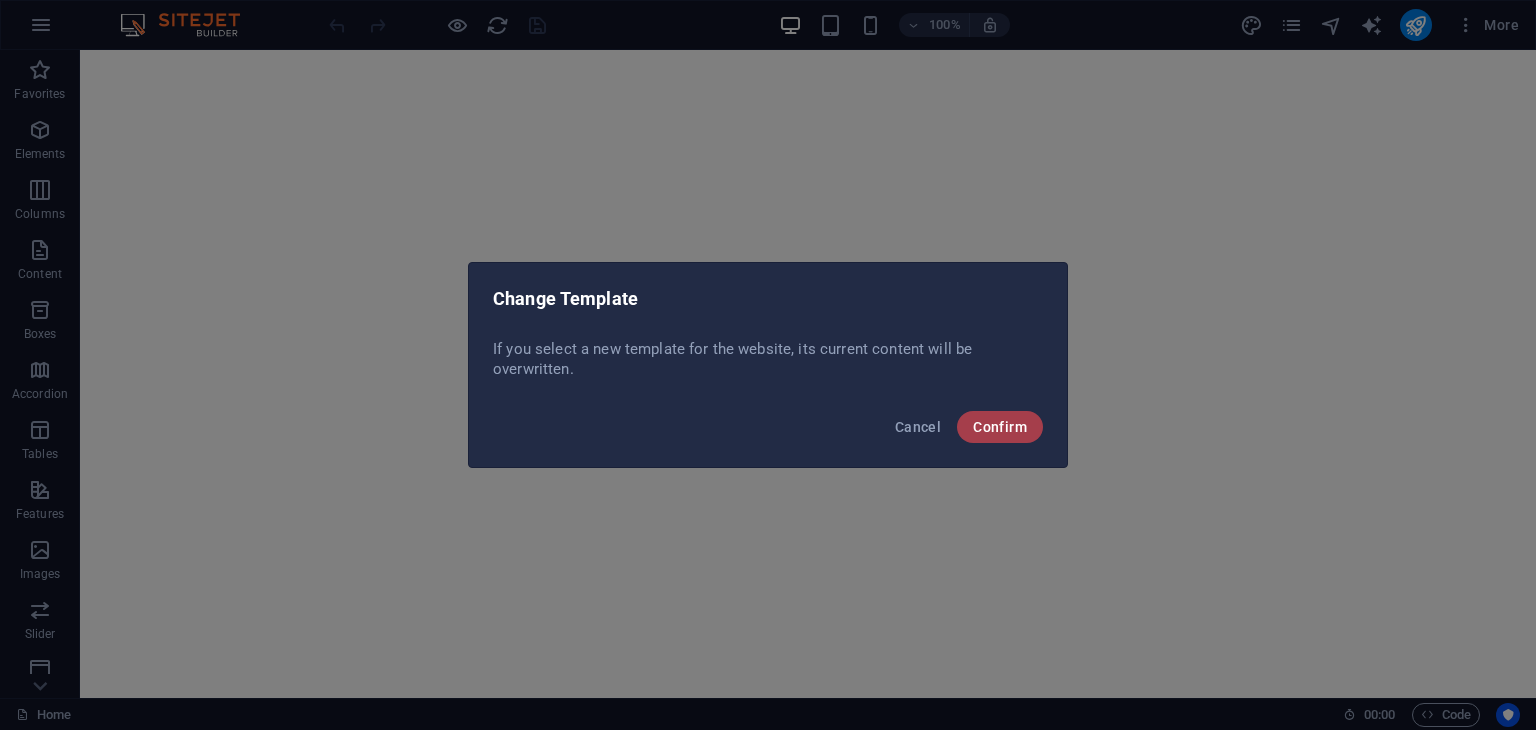 click on "Confirm" at bounding box center [1000, 427] 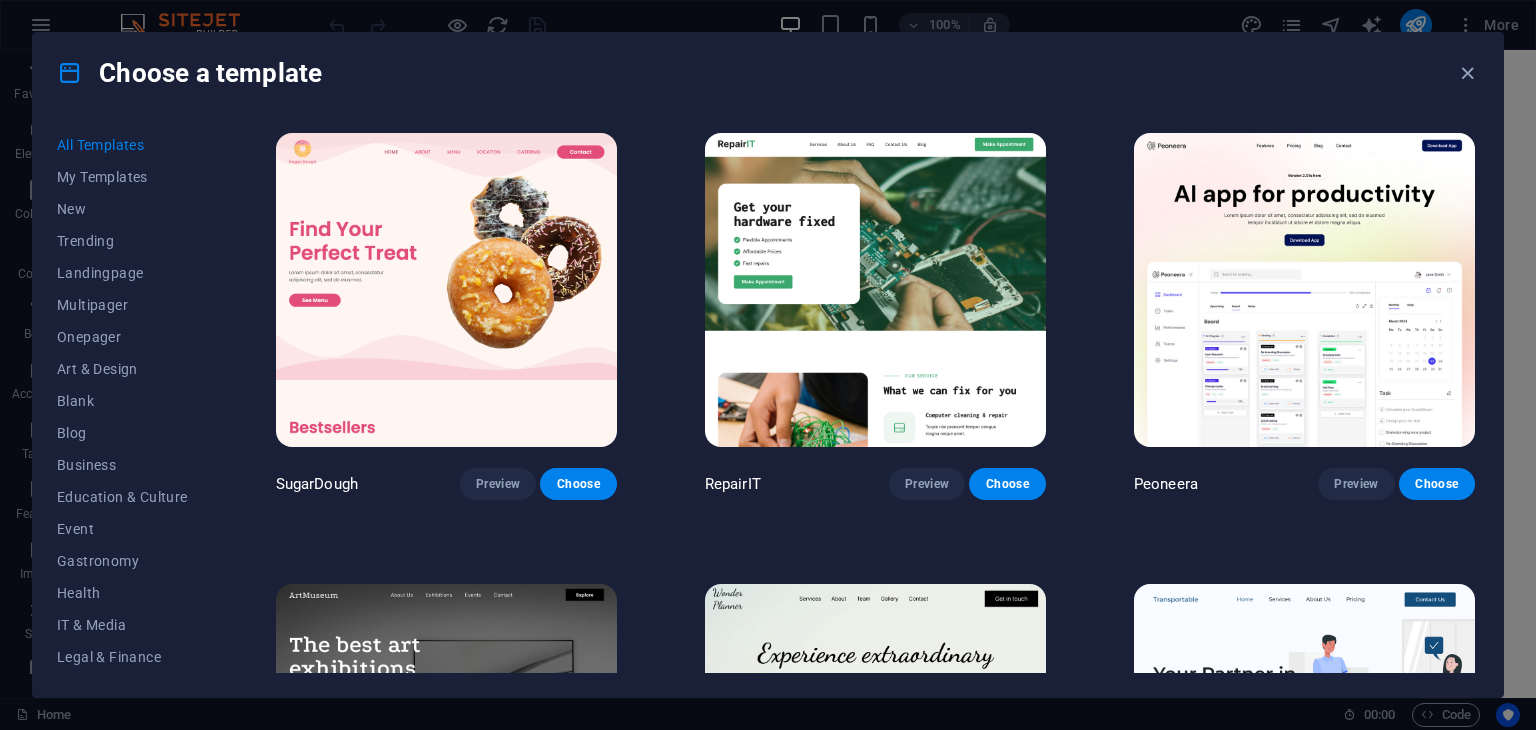 scroll, scrollTop: 100, scrollLeft: 0, axis: vertical 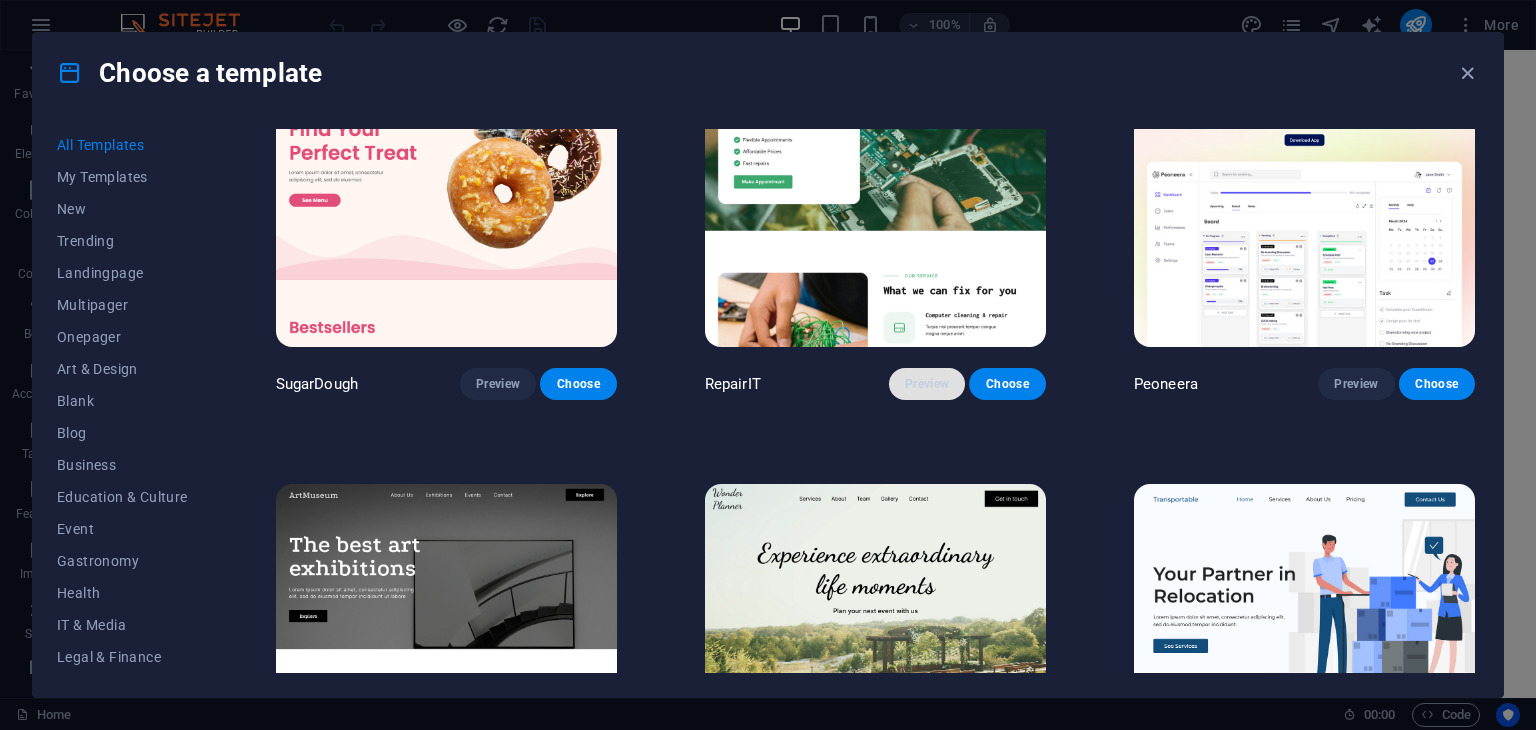 click on "Preview" at bounding box center (927, 384) 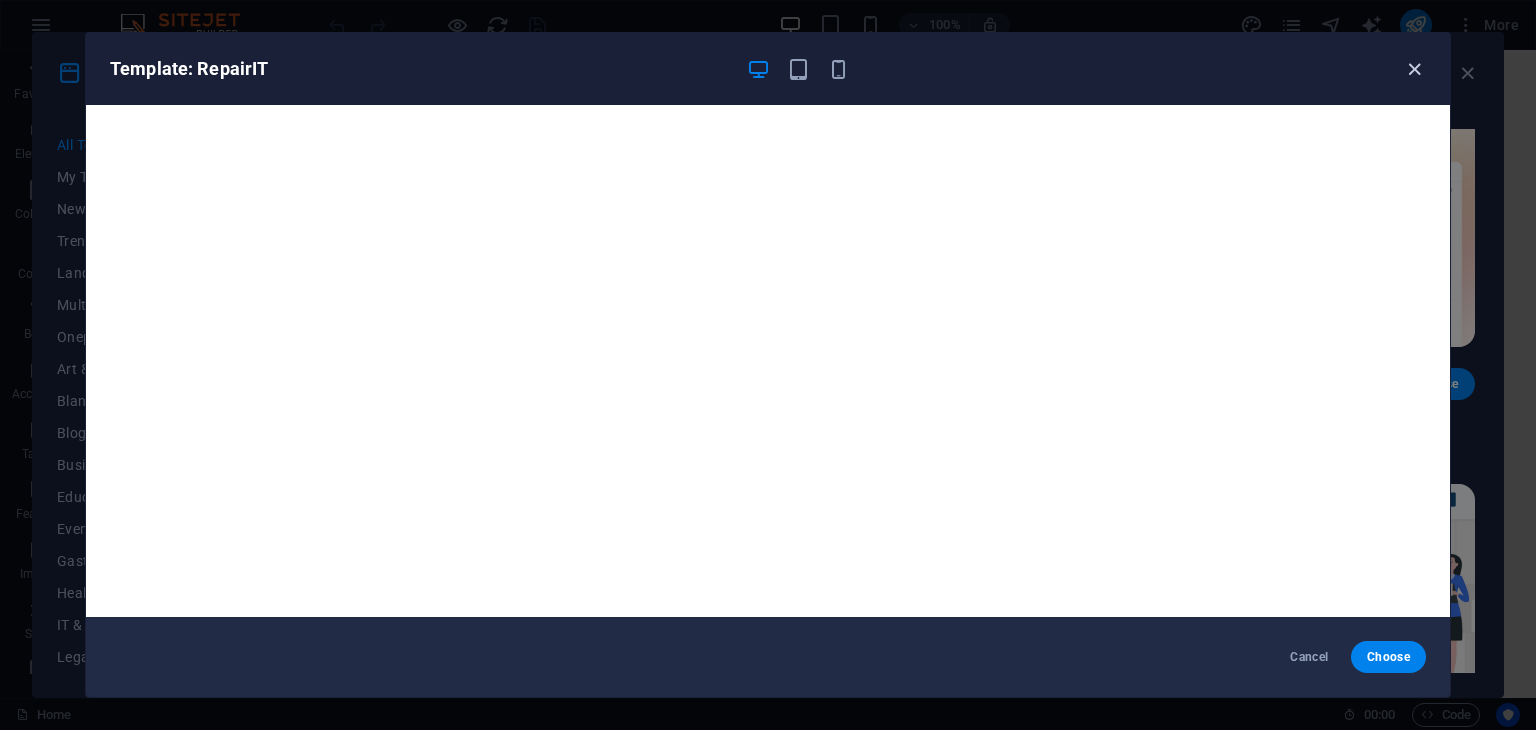 click at bounding box center [1414, 69] 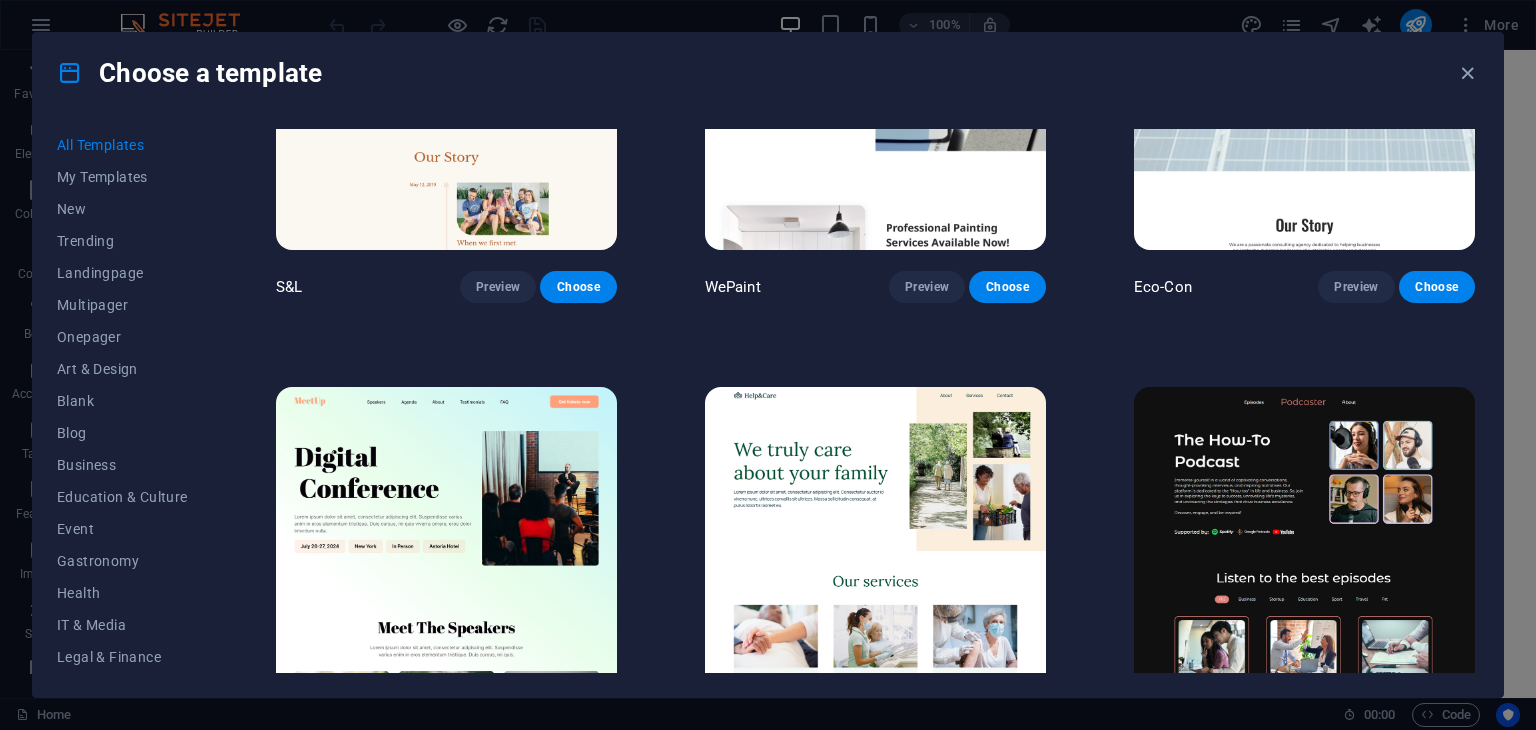 scroll, scrollTop: 1400, scrollLeft: 0, axis: vertical 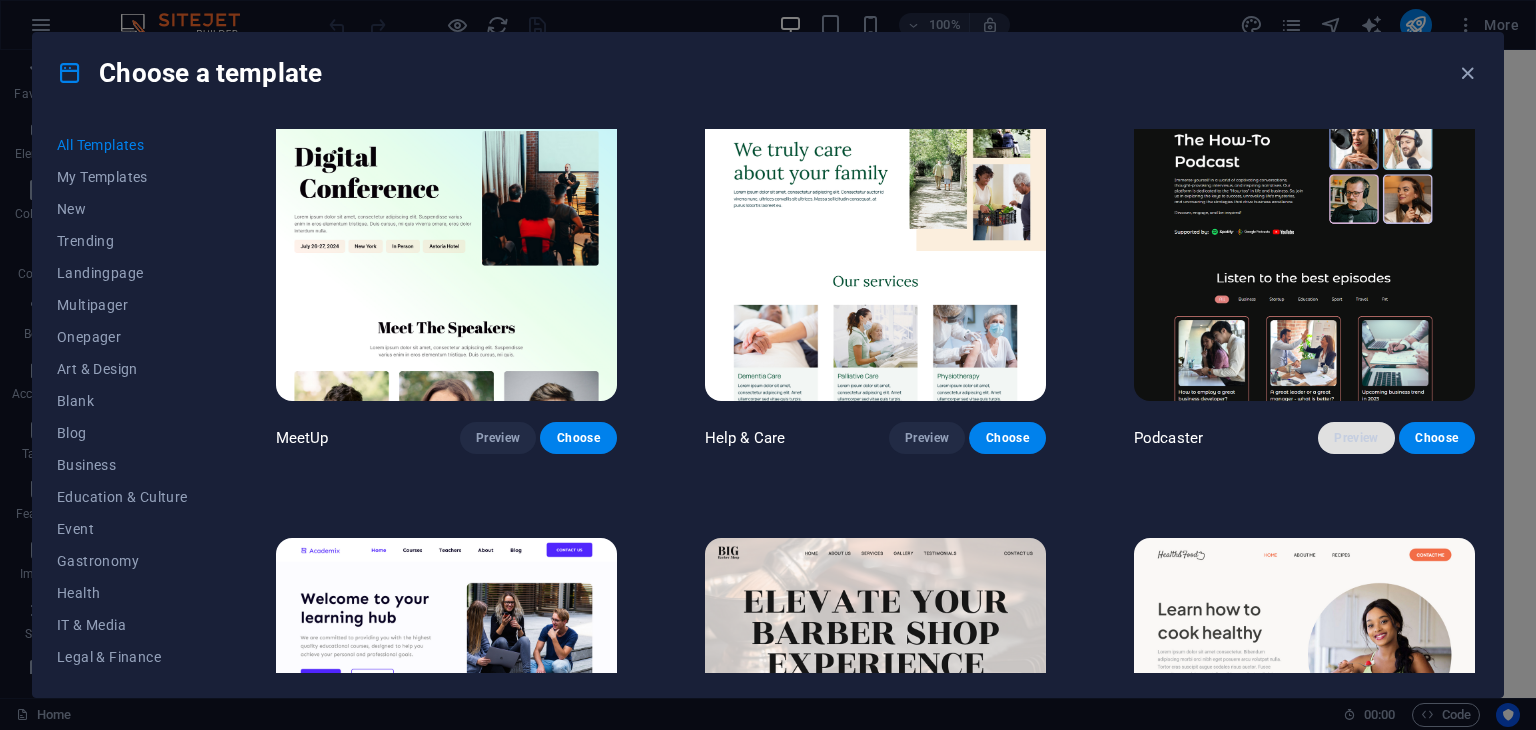 click on "Preview" at bounding box center (1356, 438) 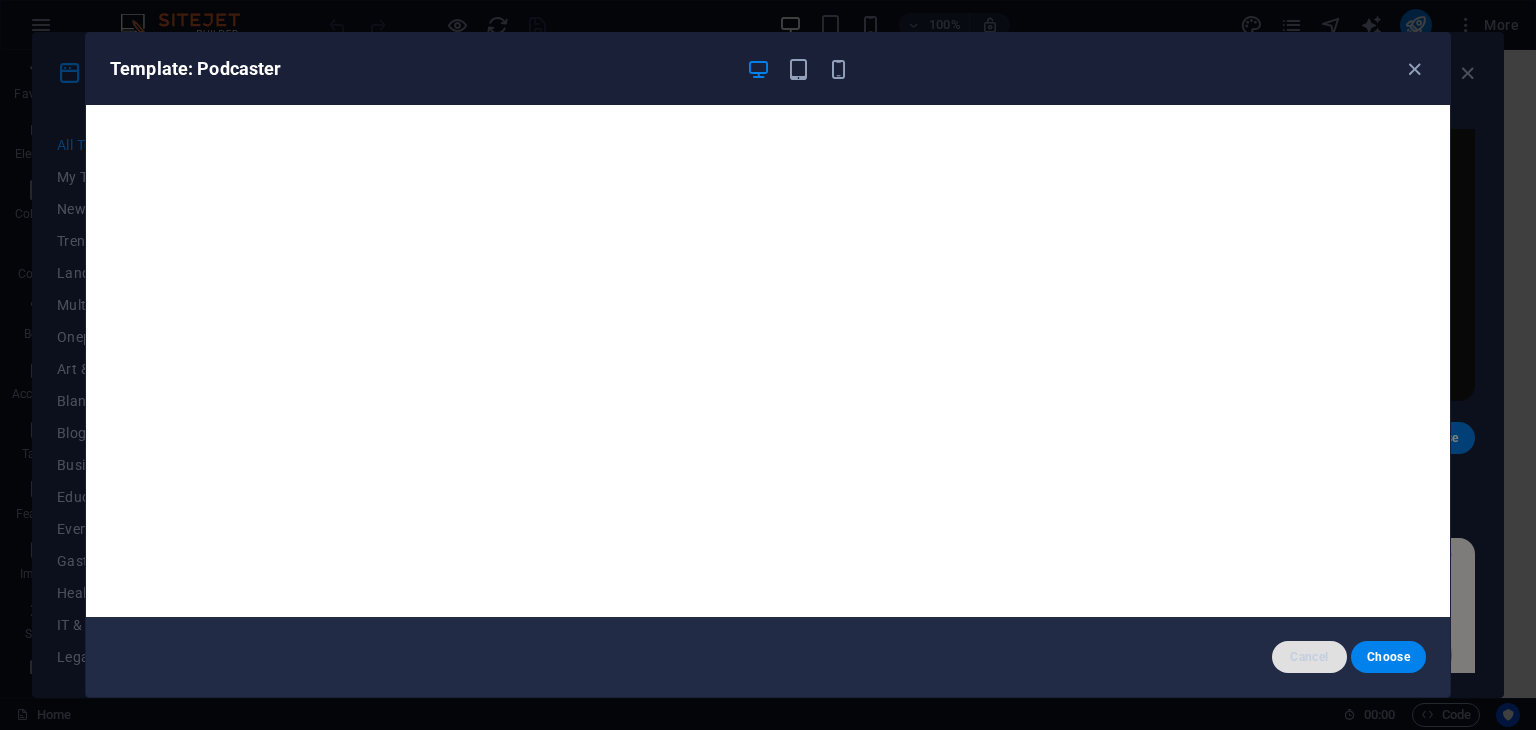click on "Cancel" at bounding box center (1309, 657) 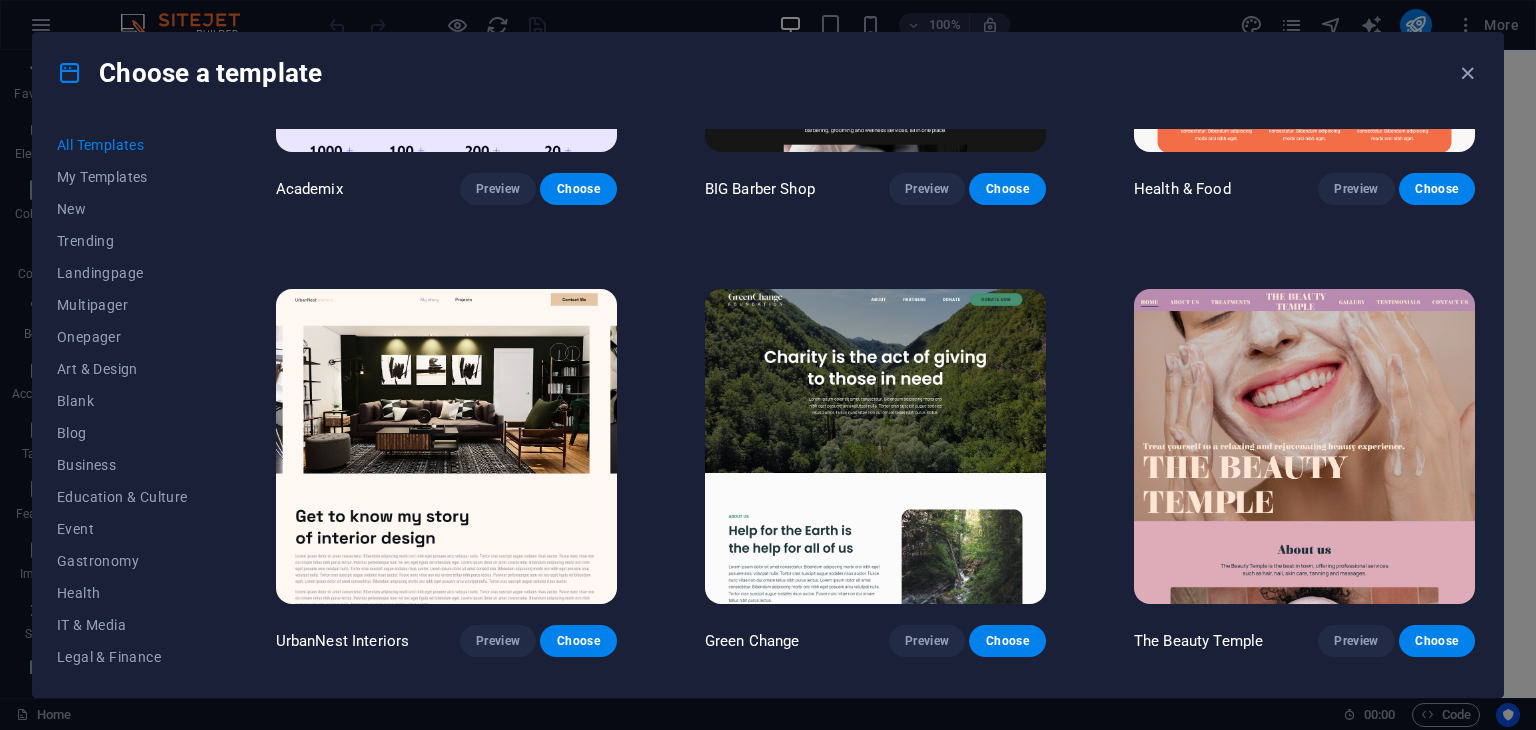scroll, scrollTop: 2200, scrollLeft: 0, axis: vertical 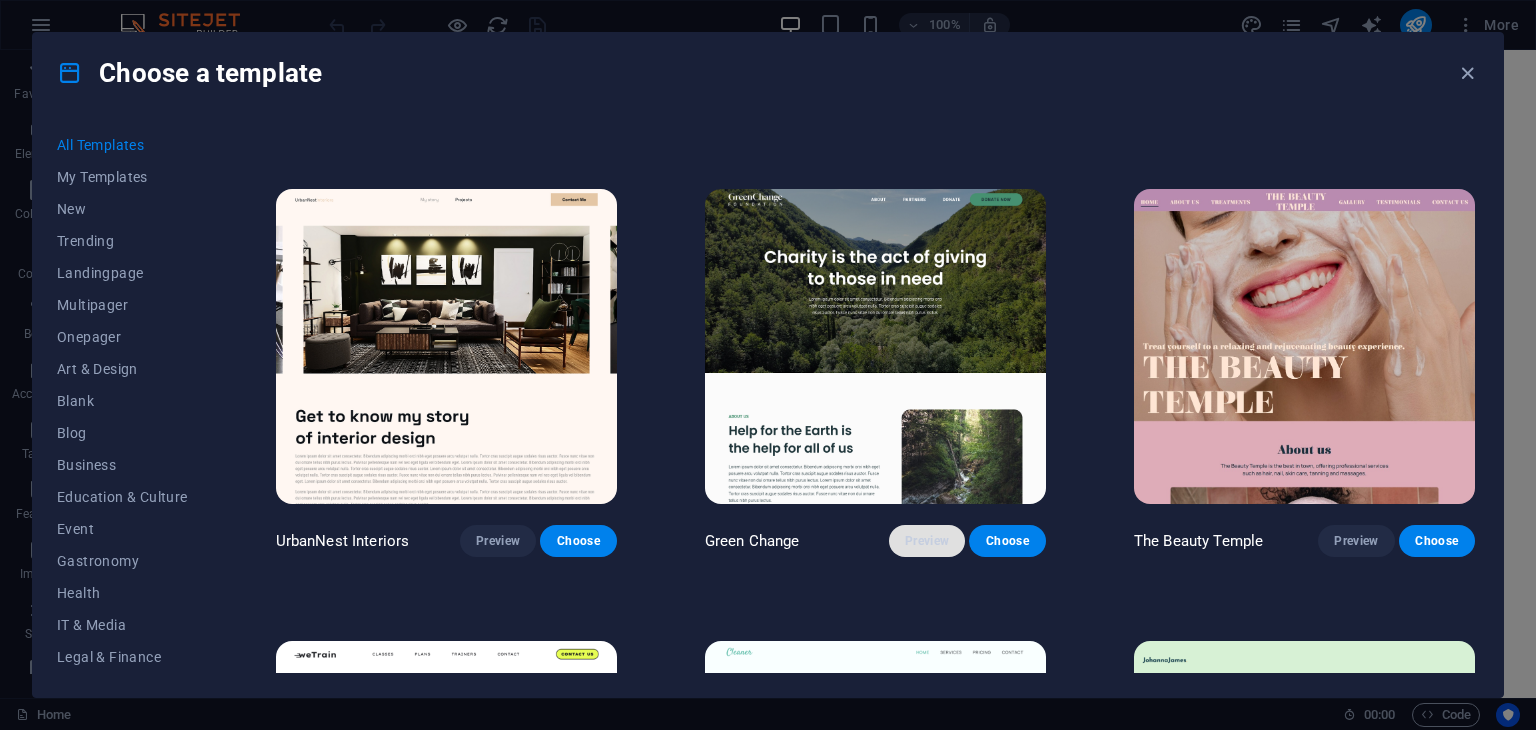 click on "Preview" at bounding box center [927, 541] 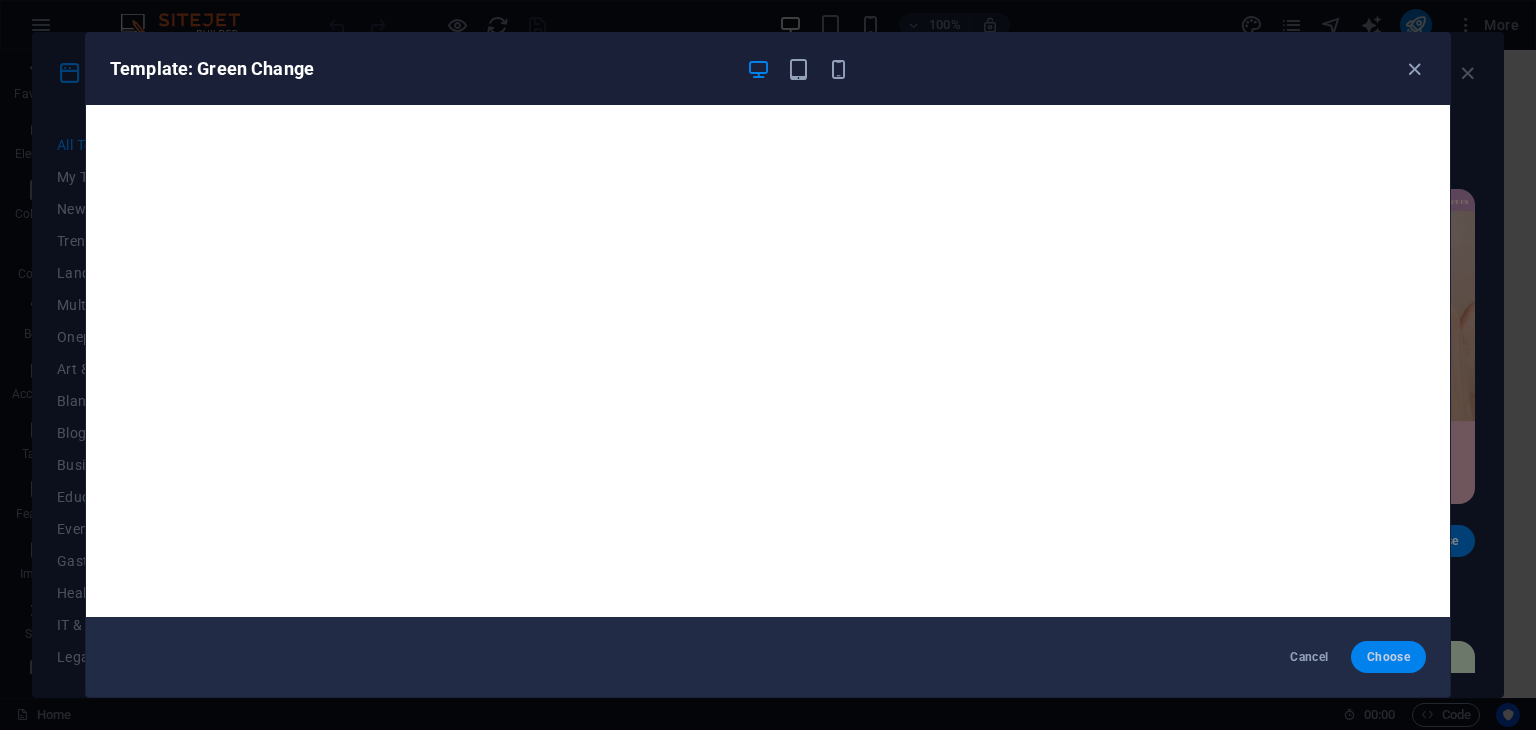 click on "Choose" at bounding box center (1388, 657) 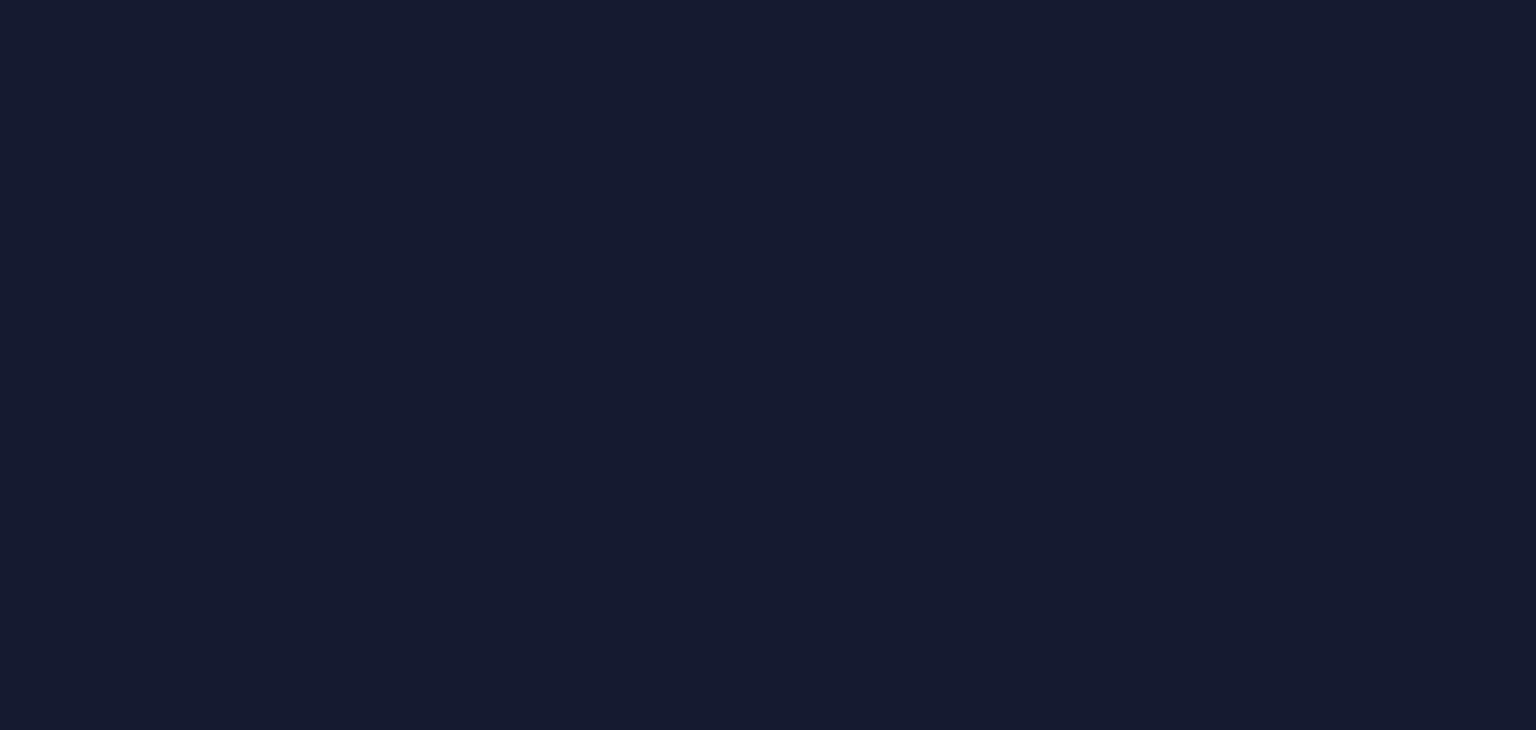 scroll, scrollTop: 0, scrollLeft: 0, axis: both 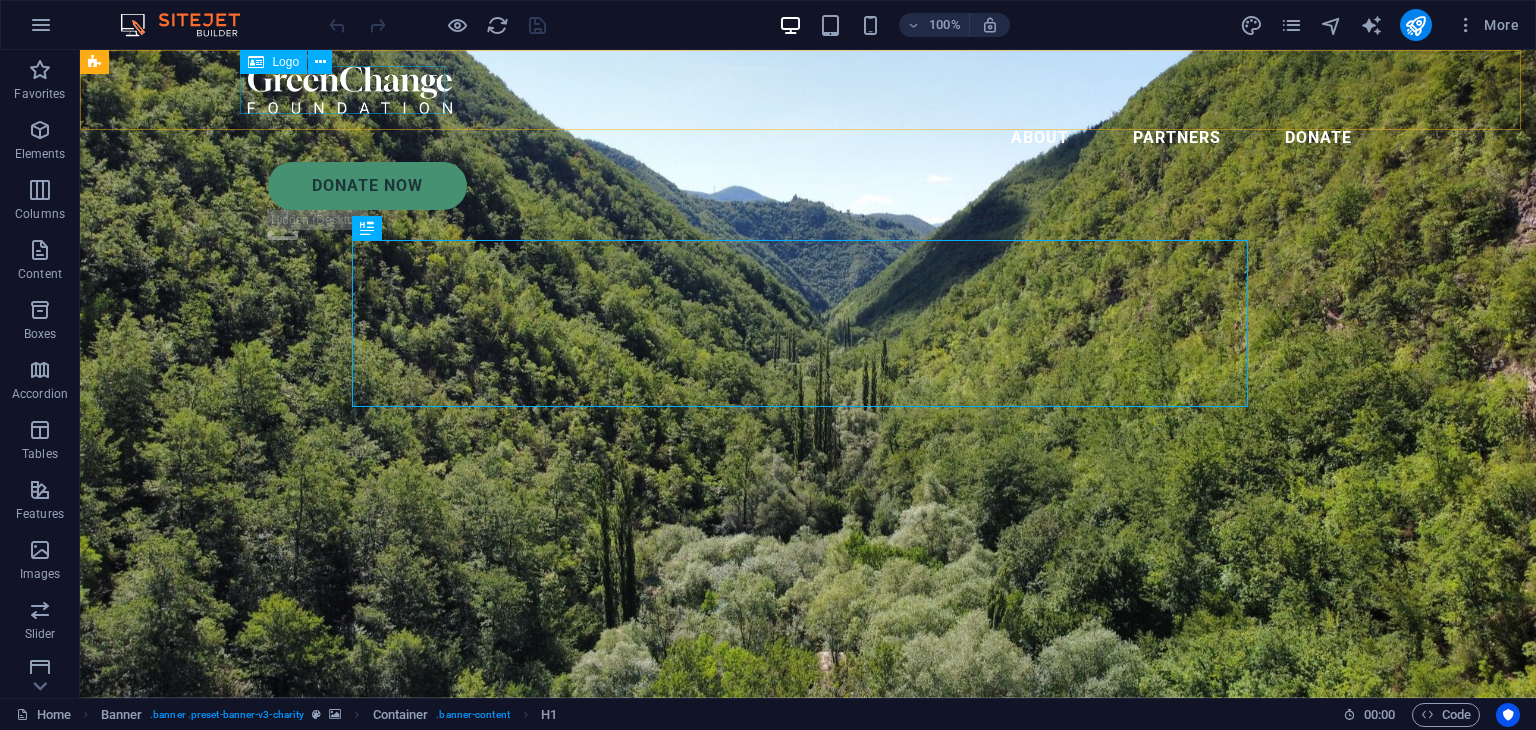 click at bounding box center (808, 90) 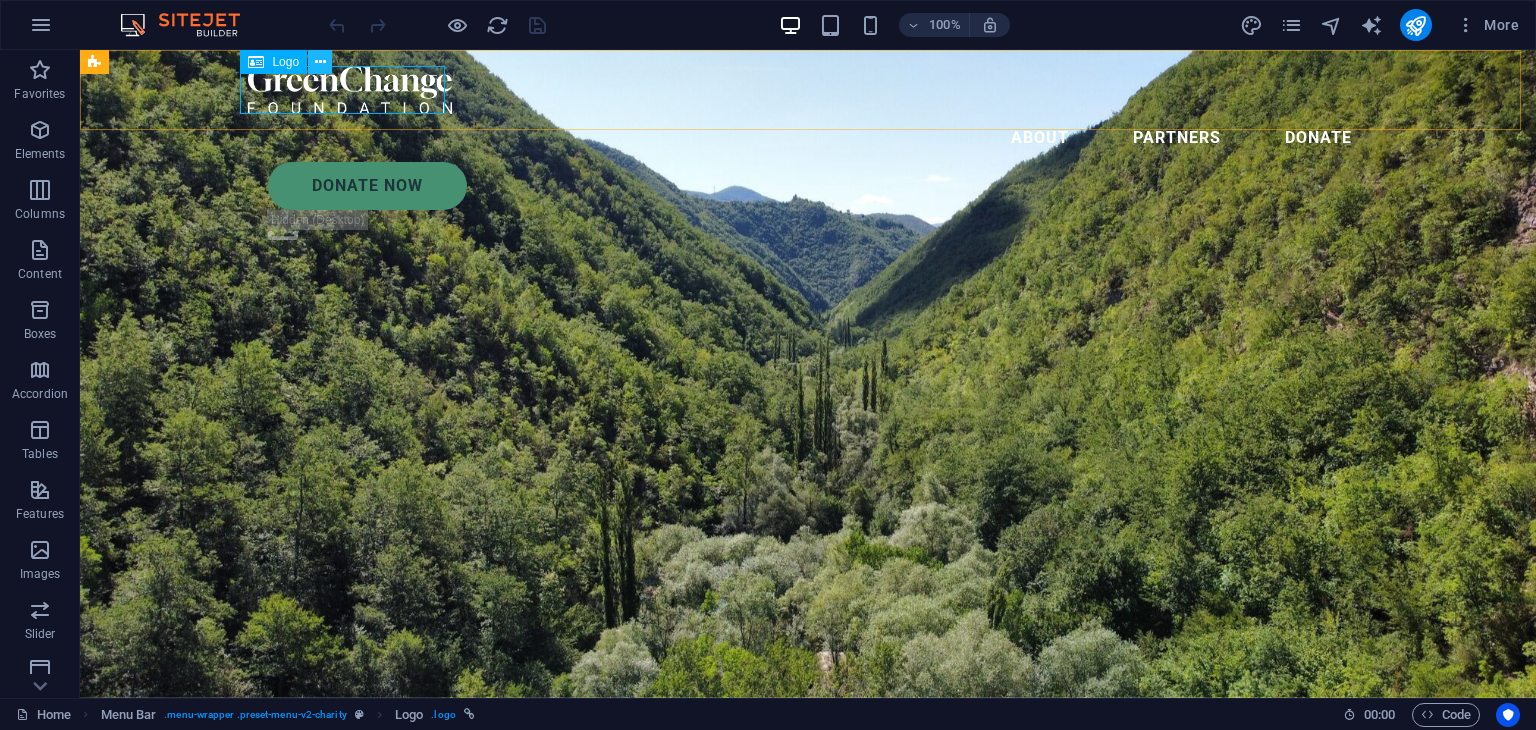 click at bounding box center (320, 62) 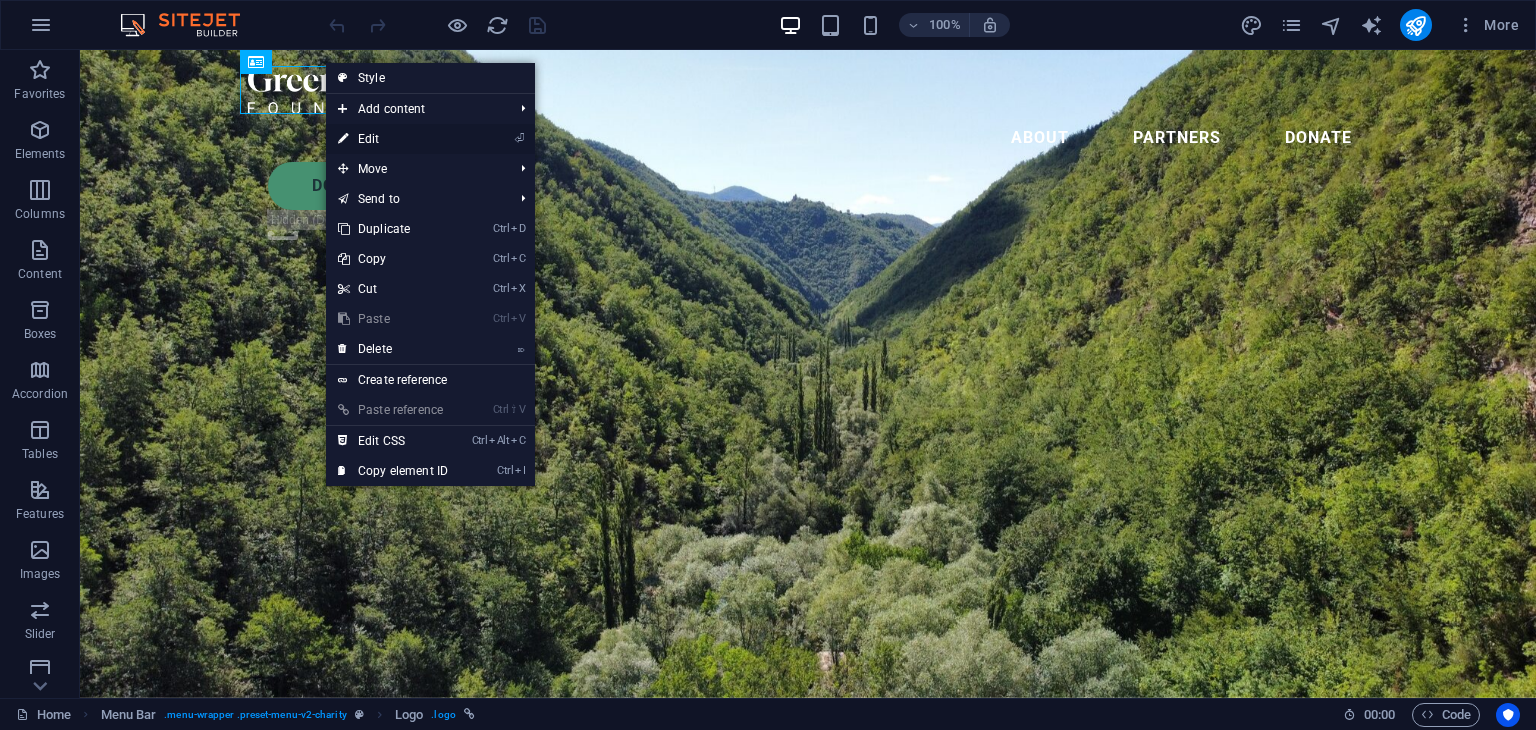 click on "⏎  Edit" at bounding box center (393, 139) 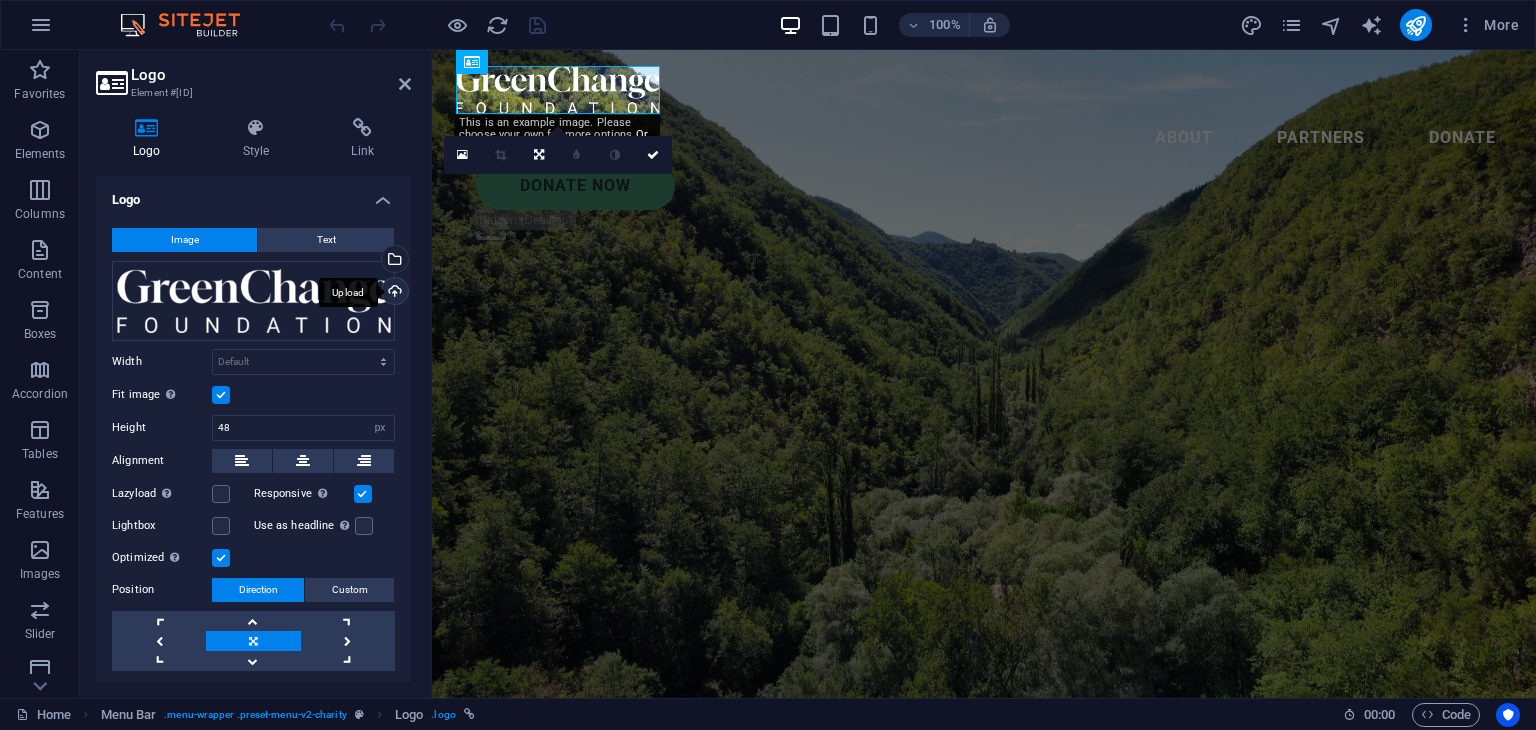 click on "Upload" at bounding box center (393, 293) 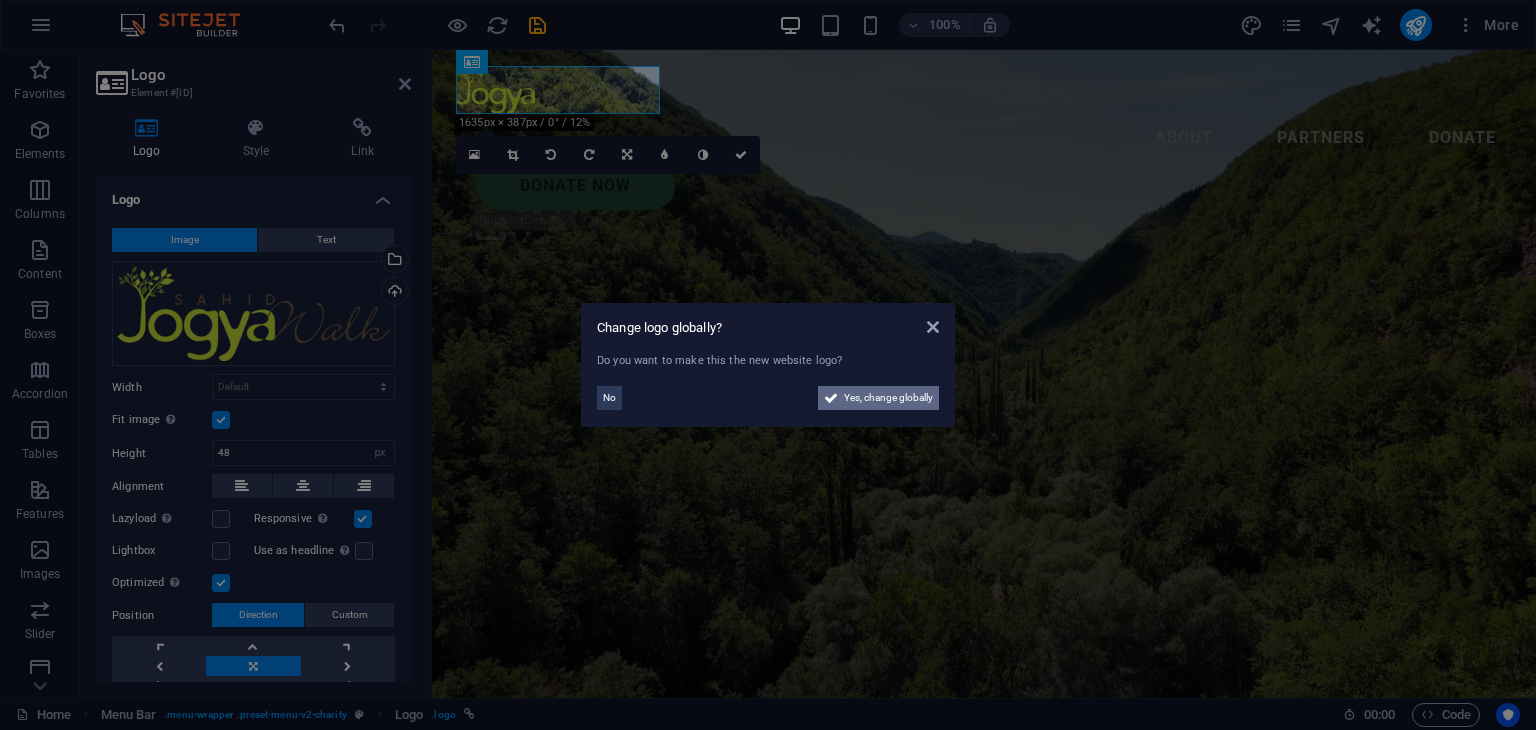 click on "Yes, change globally" at bounding box center (888, 398) 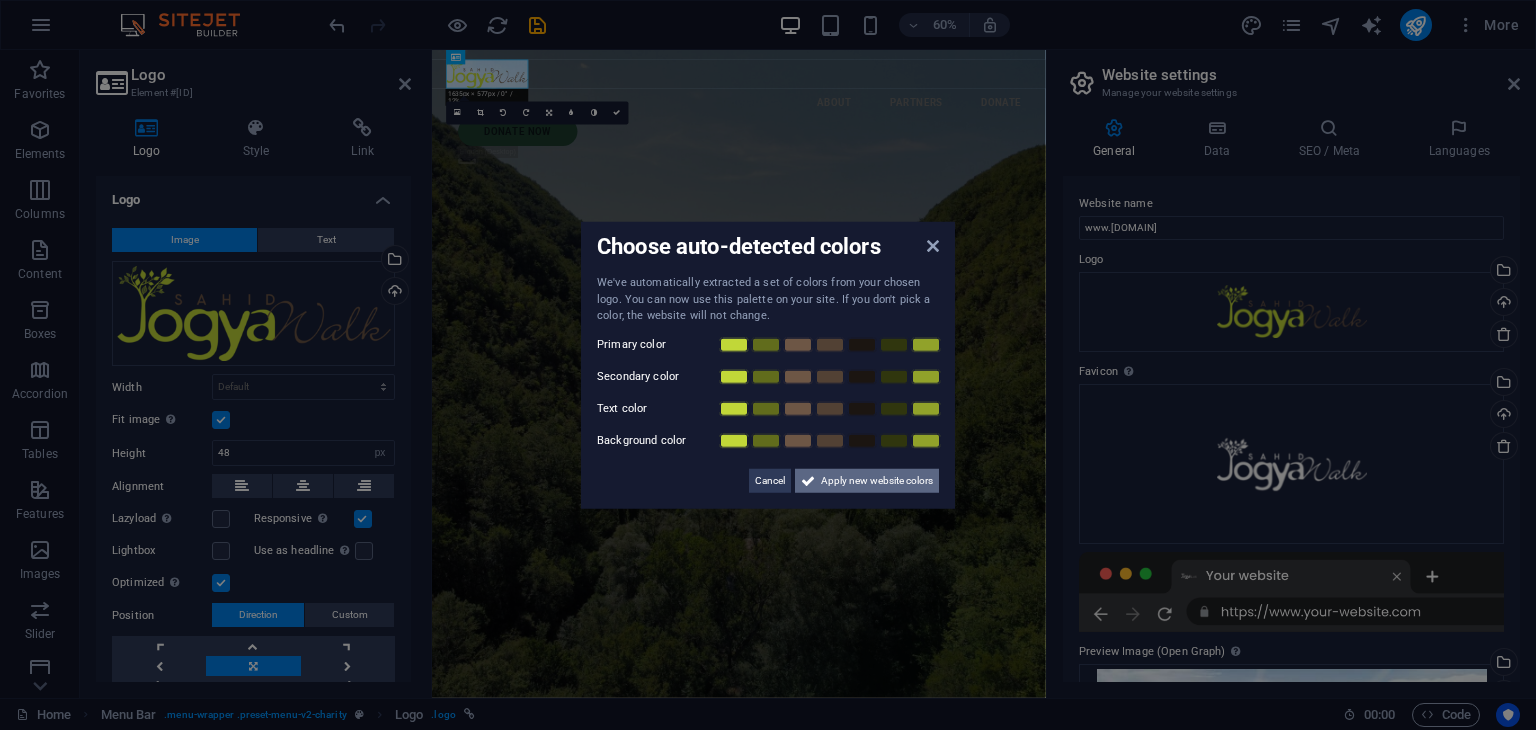 click on "Apply new website colors" at bounding box center (877, 480) 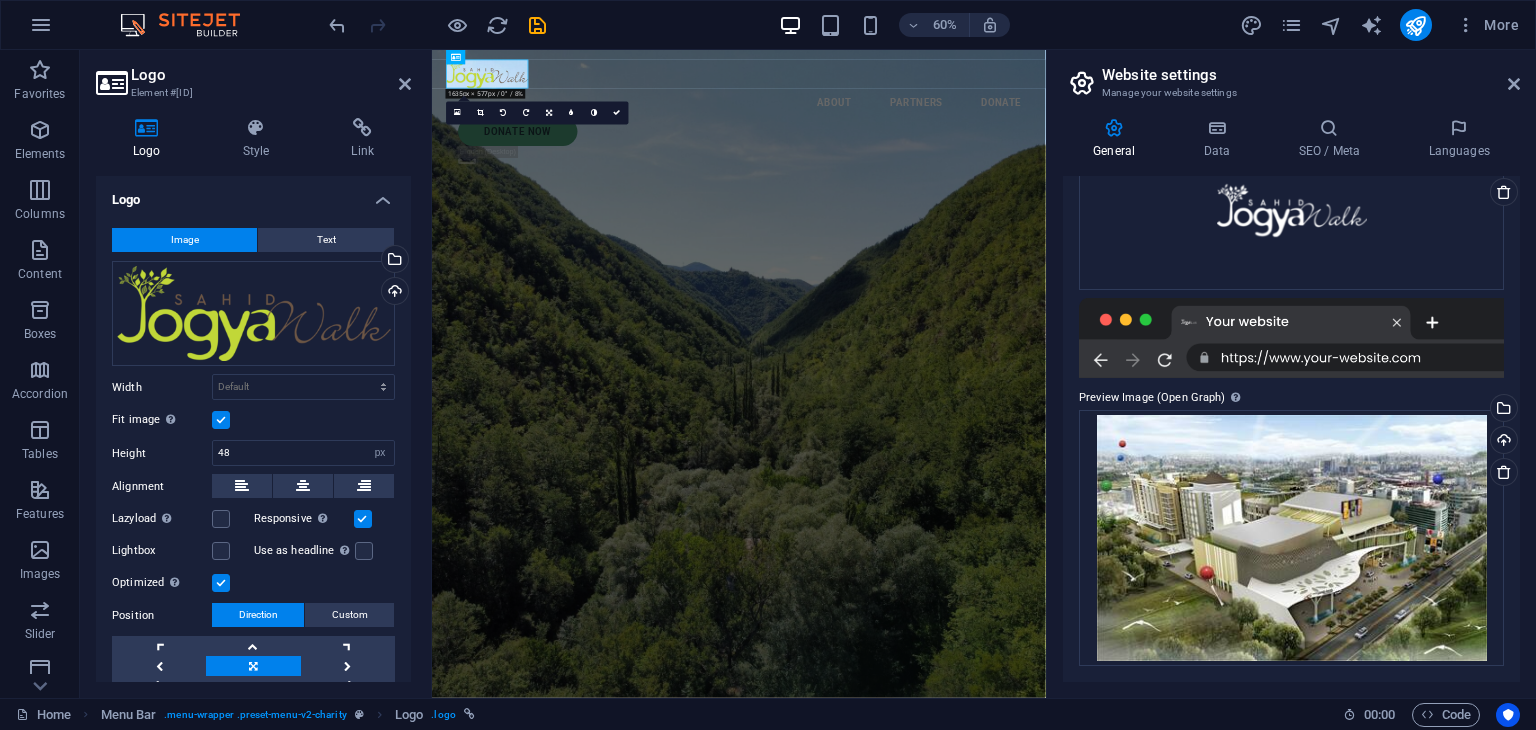 scroll, scrollTop: 0, scrollLeft: 0, axis: both 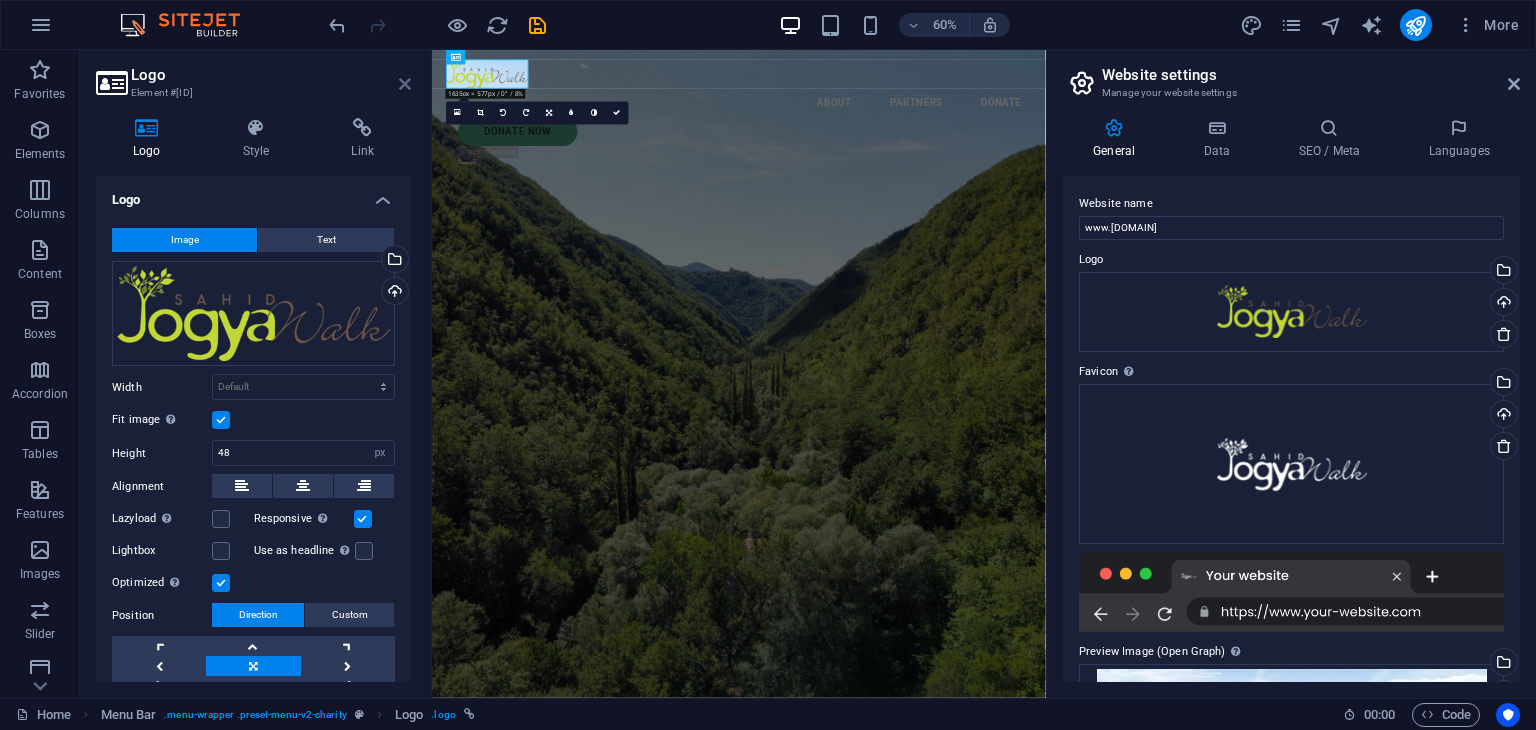 click at bounding box center (405, 84) 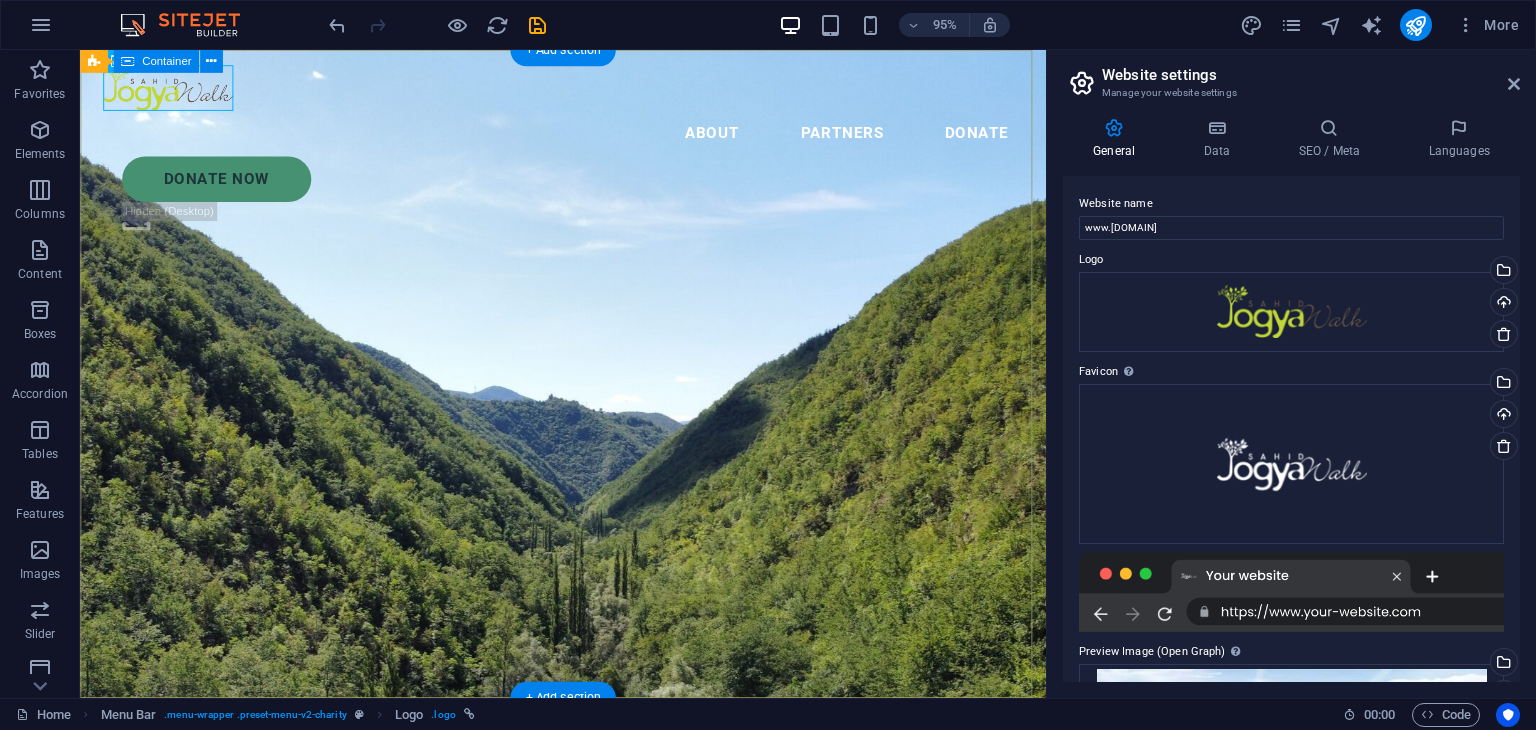 click on "Charity is the act of giving to those in need Lorem ipsum dolor sit amet consectetur. Bibendum adipiscing morbi orci nibh eget posuere arcu volutpat nulla. Tortor cras suscipit augue sodales risus auctor. Fusce nunc vitae non dui ornare tellus nibh purus lectus." at bounding box center (588, 1330) 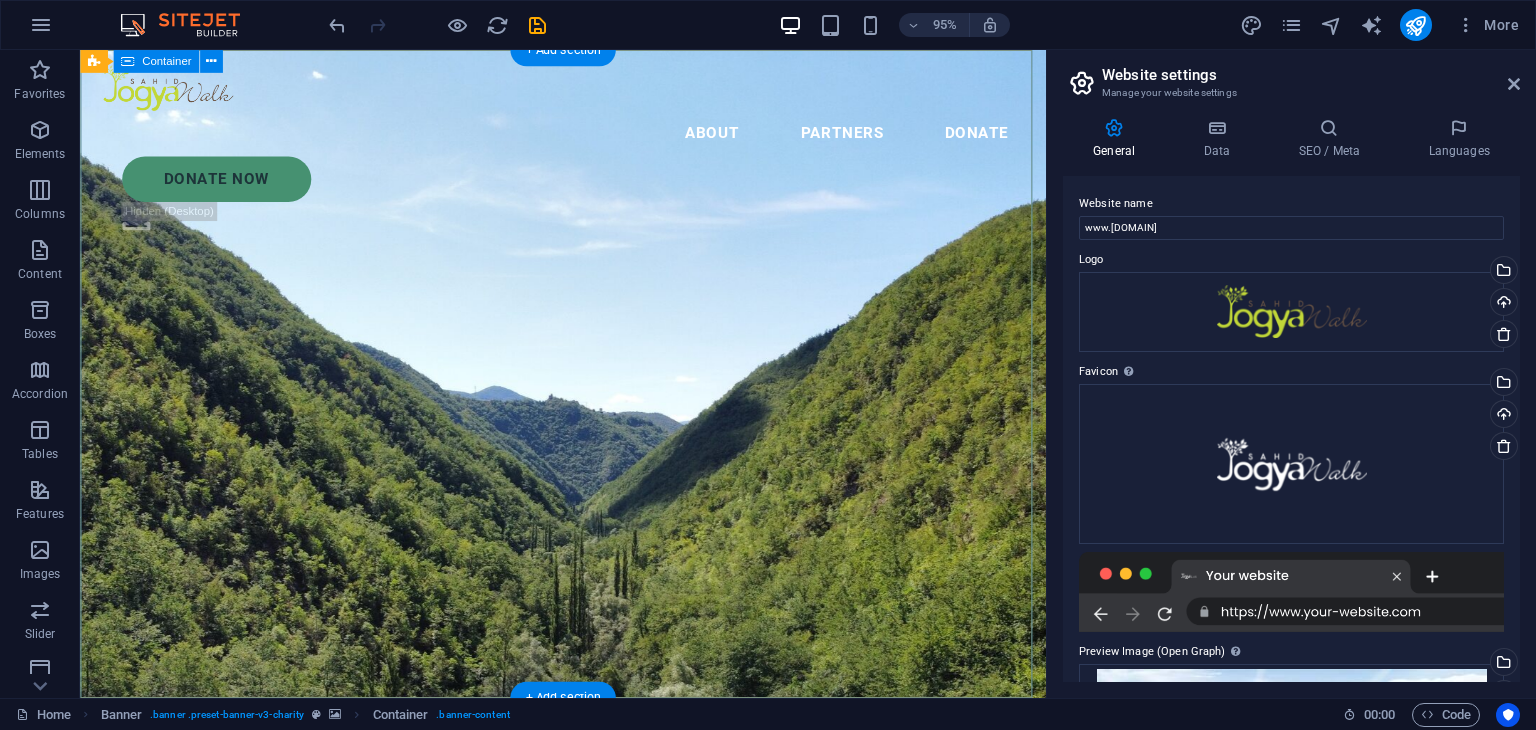 click on "Charity is the act of giving to those in need Lorem ipsum dolor sit amet consectetur. Bibendum adipiscing morbi orci nibh eget posuere arcu volutpat nulla. Tortor cras suscipit augue sodales risus auctor. Fusce nunc vitae non dui ornare tellus nibh purus lectus." at bounding box center [588, 1330] 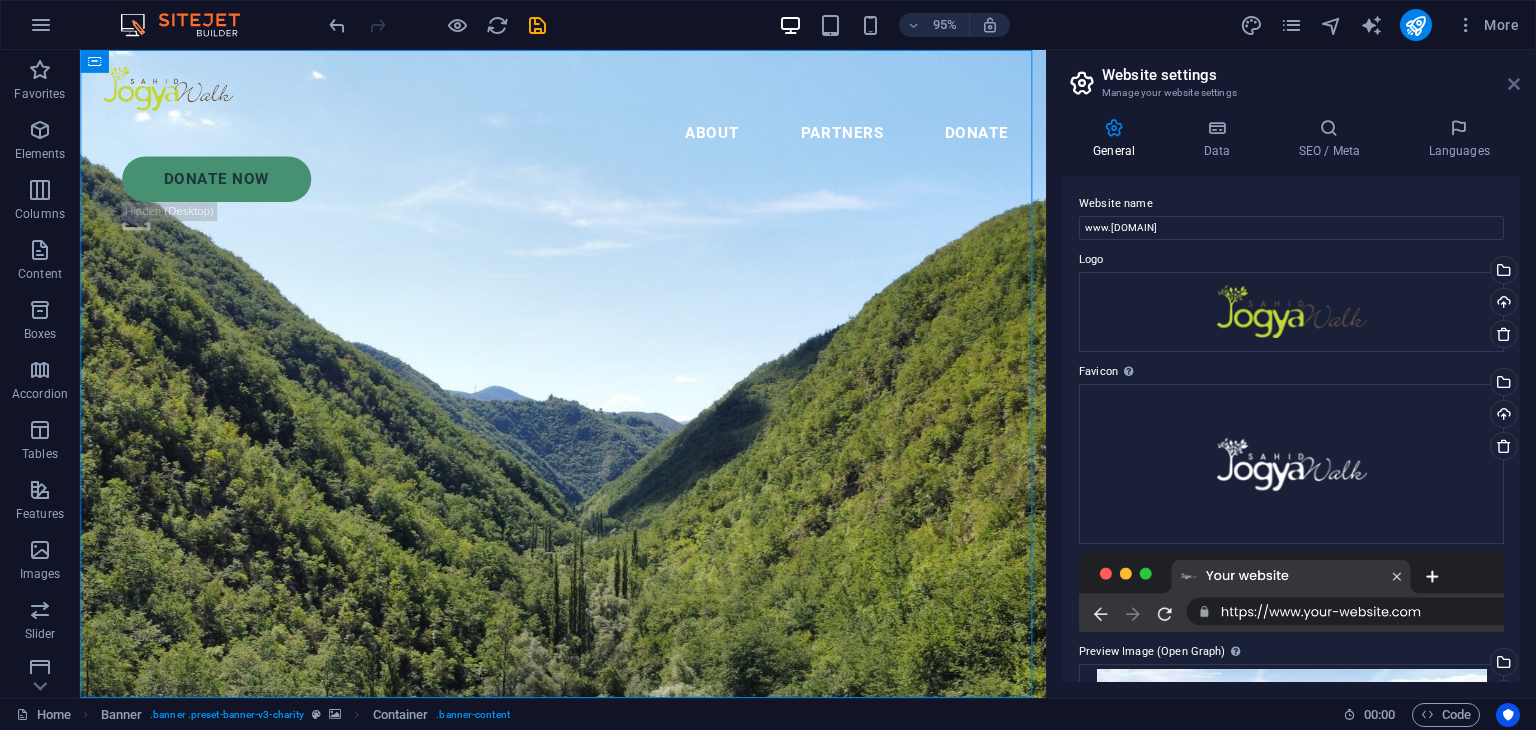 click at bounding box center (1514, 84) 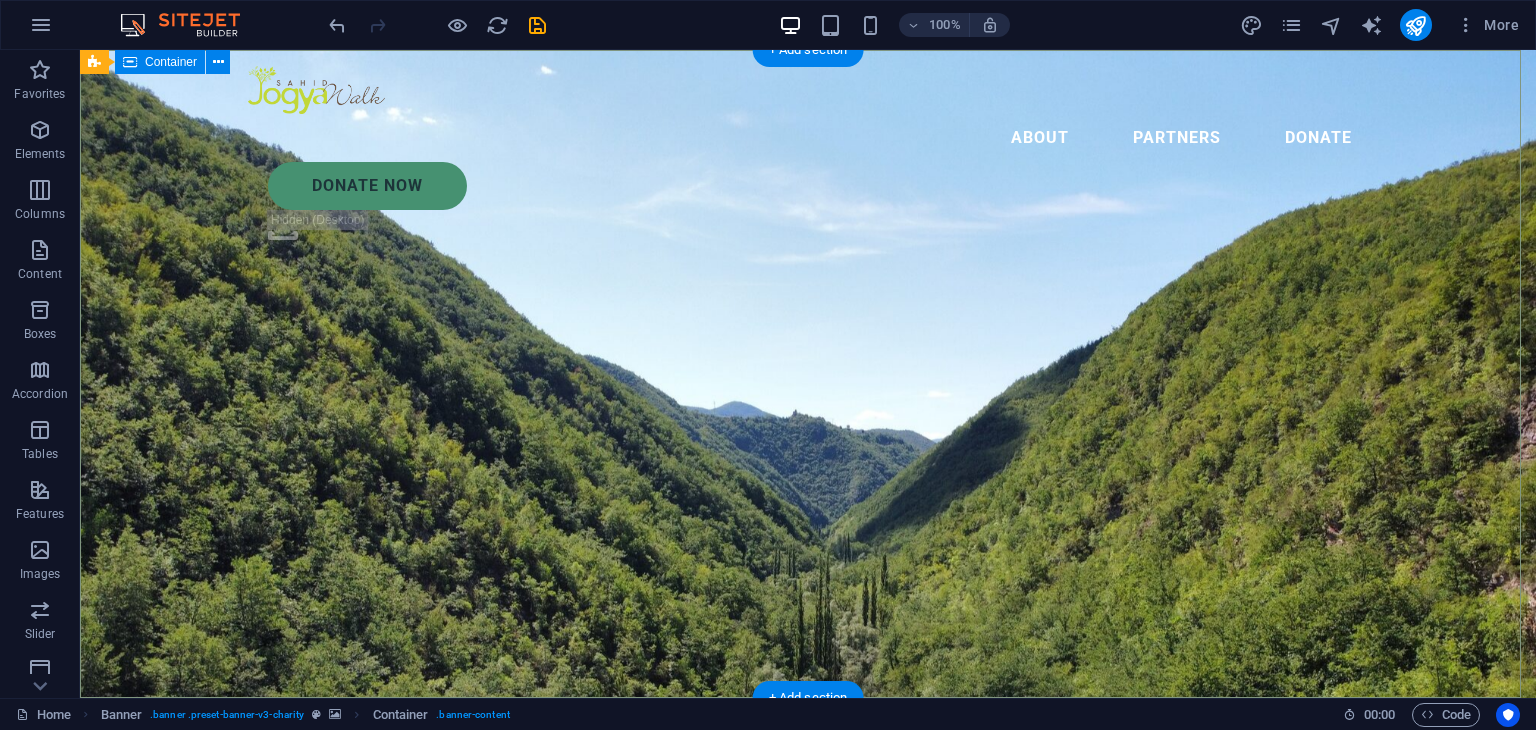 click on "Charity is the act of giving to those in need Lorem ipsum dolor sit amet consectetur. Bibendum adipiscing morbi orci nibh eget posuere arcu volutpat nulla. Tortor cras suscipit augue sodales risus auctor. Fusce nunc vitae non dui ornare tellus nibh purus lectus." at bounding box center [808, 1330] 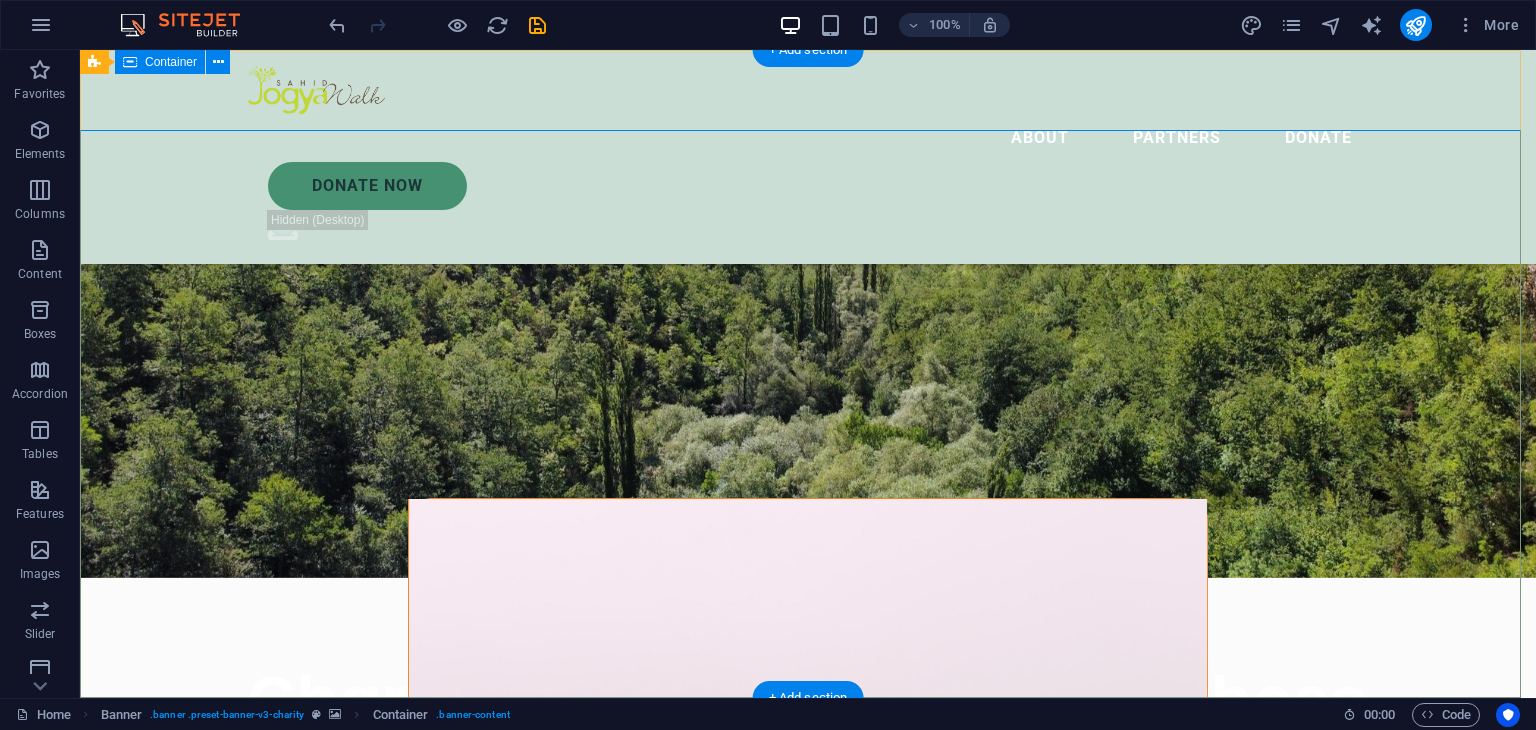 scroll, scrollTop: 0, scrollLeft: 0, axis: both 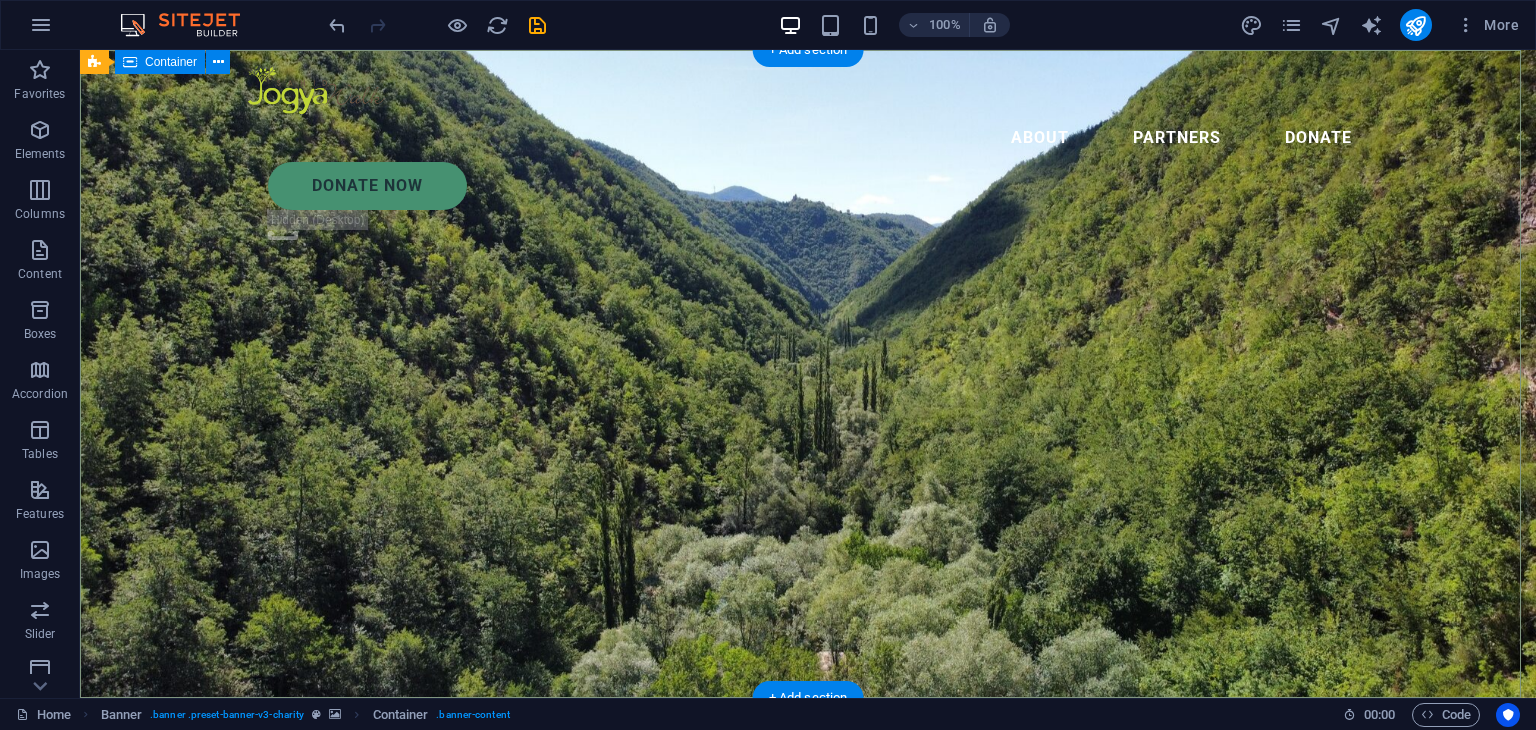 click on "Charity is the act of giving to those in need Lorem ipsum dolor sit amet consectetur. Bibendum adipiscing morbi orci nibh eget posuere arcu volutpat nulla. Tortor cras suscipit augue sodales risus auctor. Fusce nunc vitae non dui ornare tellus nibh purus lectus." at bounding box center [808, 899] 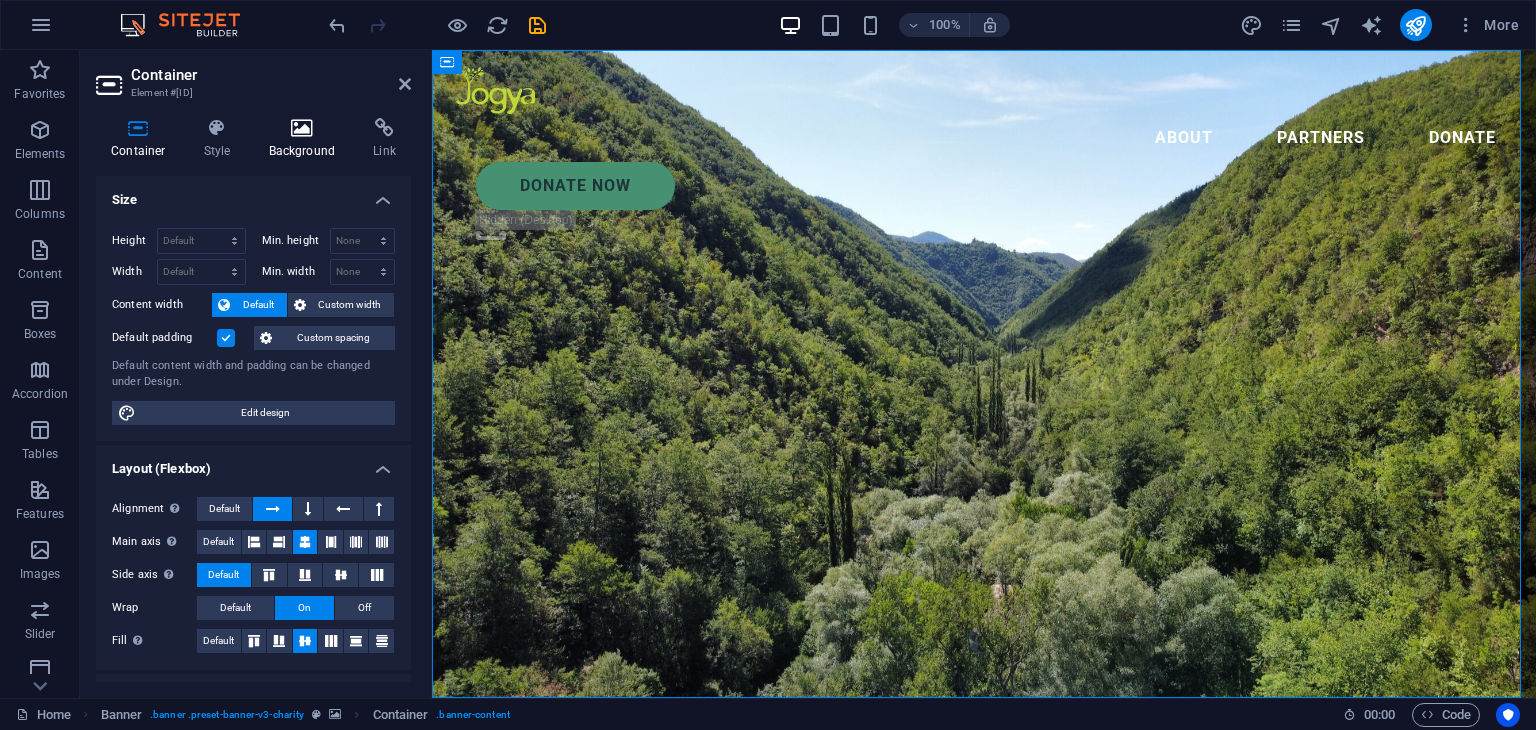 click at bounding box center (302, 128) 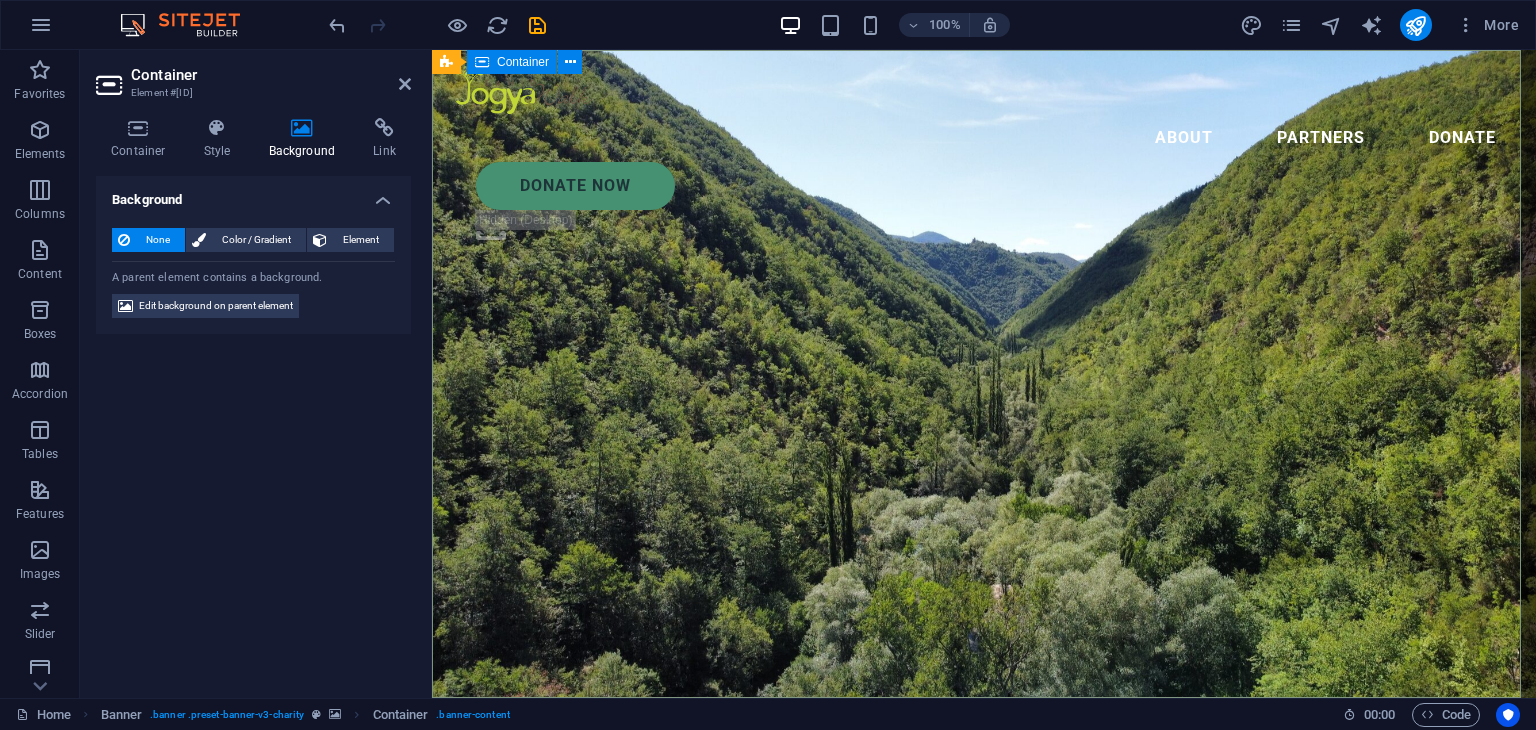 click on "Charity is the act of giving to those in need Lorem ipsum dolor sit amet consectetur. Bibendum adipiscing morbi orci nibh eget posuere arcu volutpat nulla. Tortor cras suscipit augue sodales risus auctor. Fusce nunc vitae non dui ornare tellus nibh purus lectus." at bounding box center [984, 899] 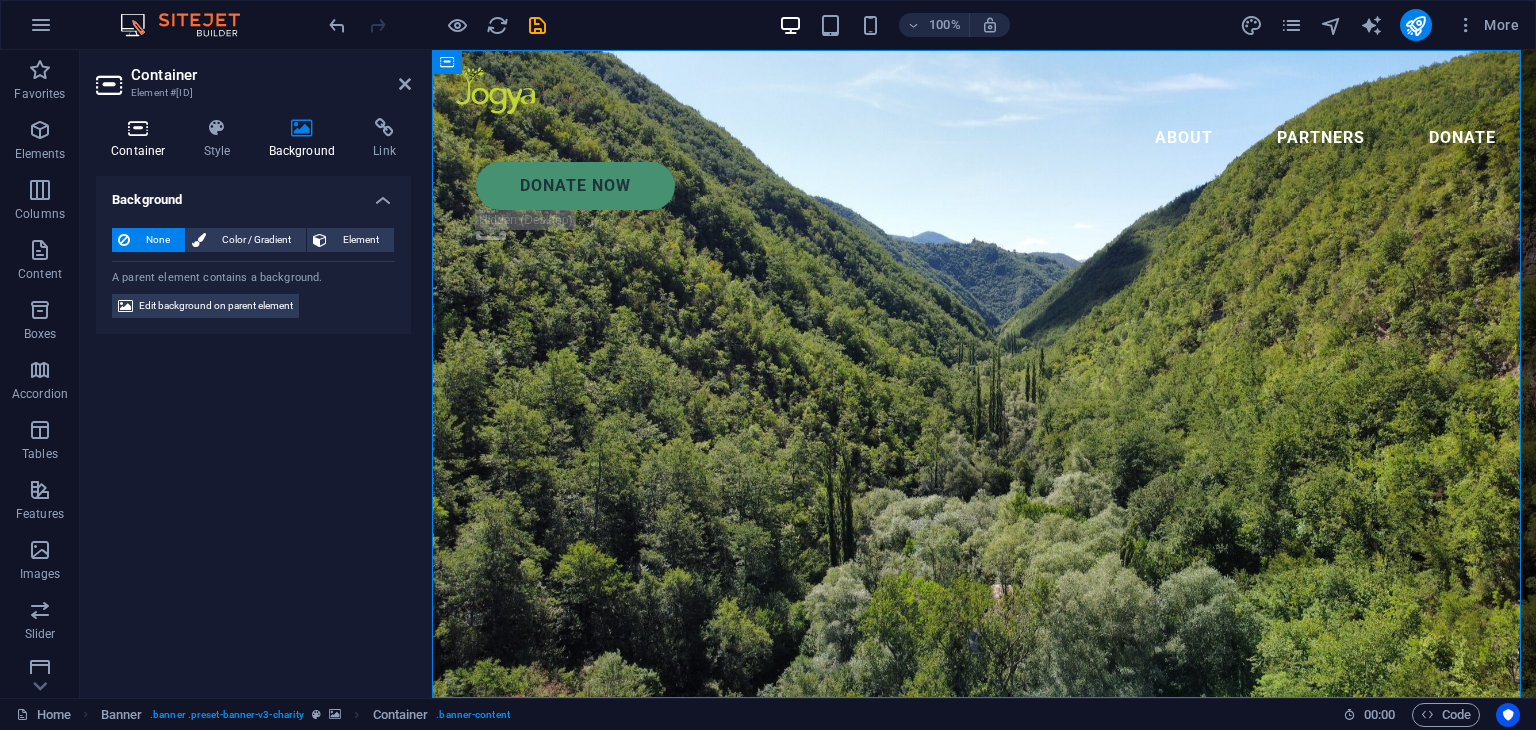 click at bounding box center [138, 128] 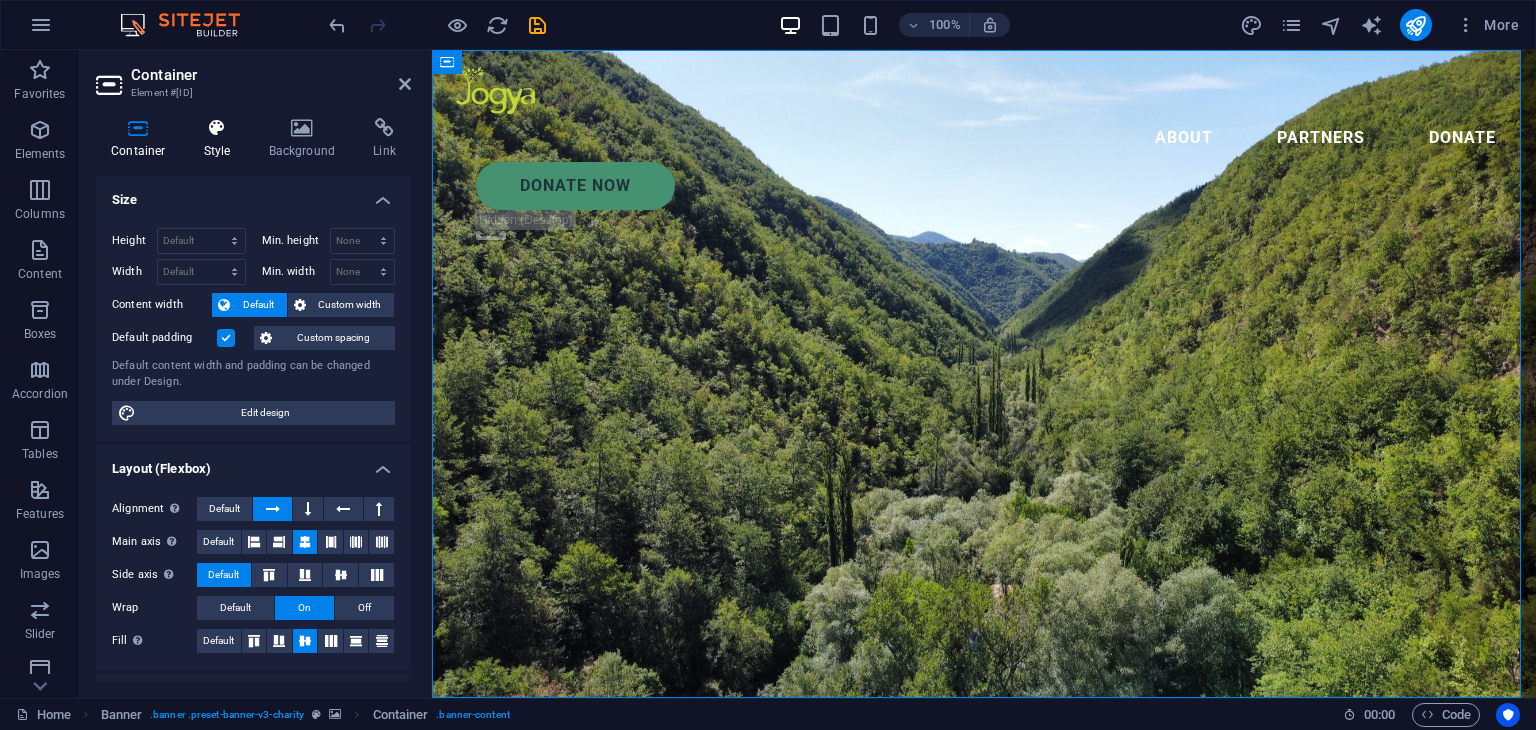 click at bounding box center [217, 128] 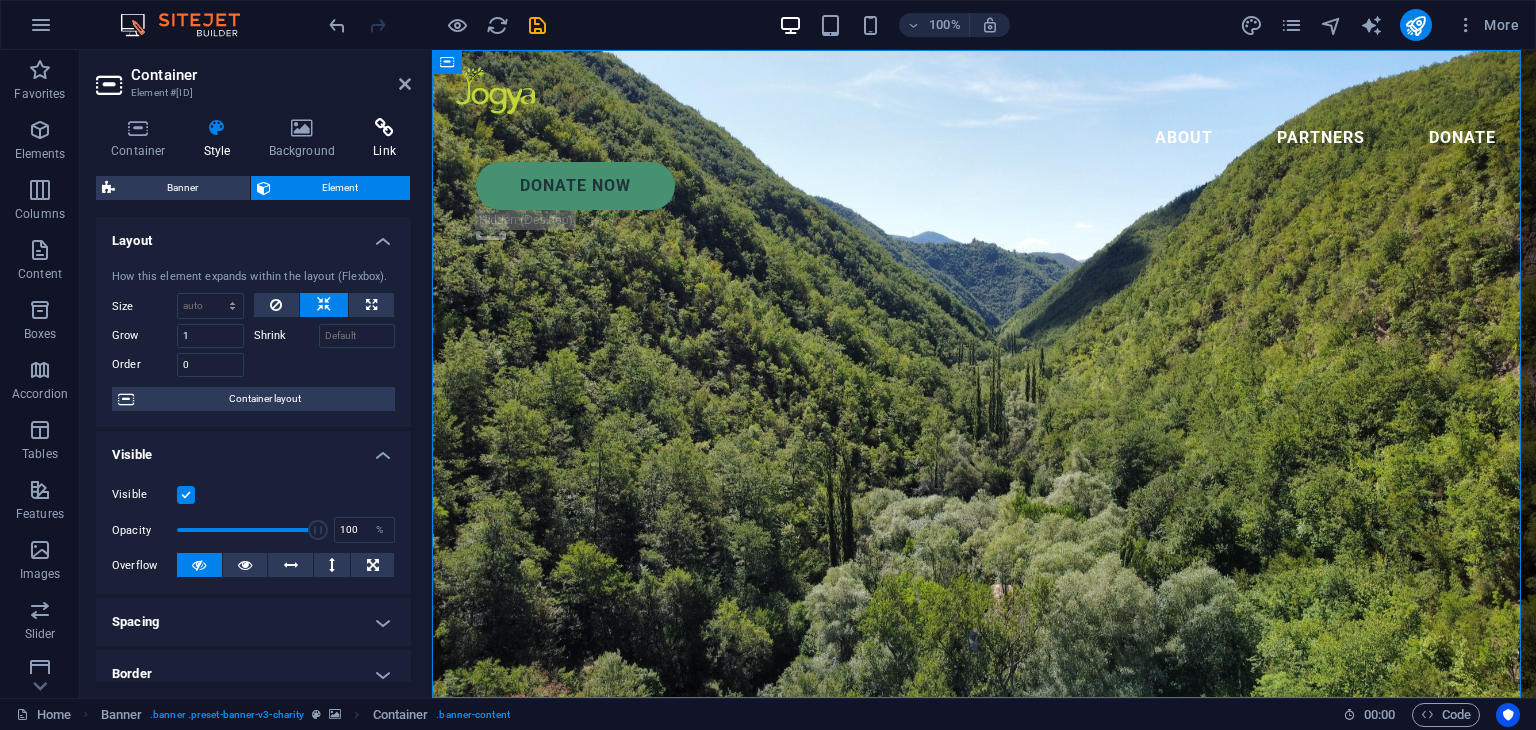 click at bounding box center (384, 128) 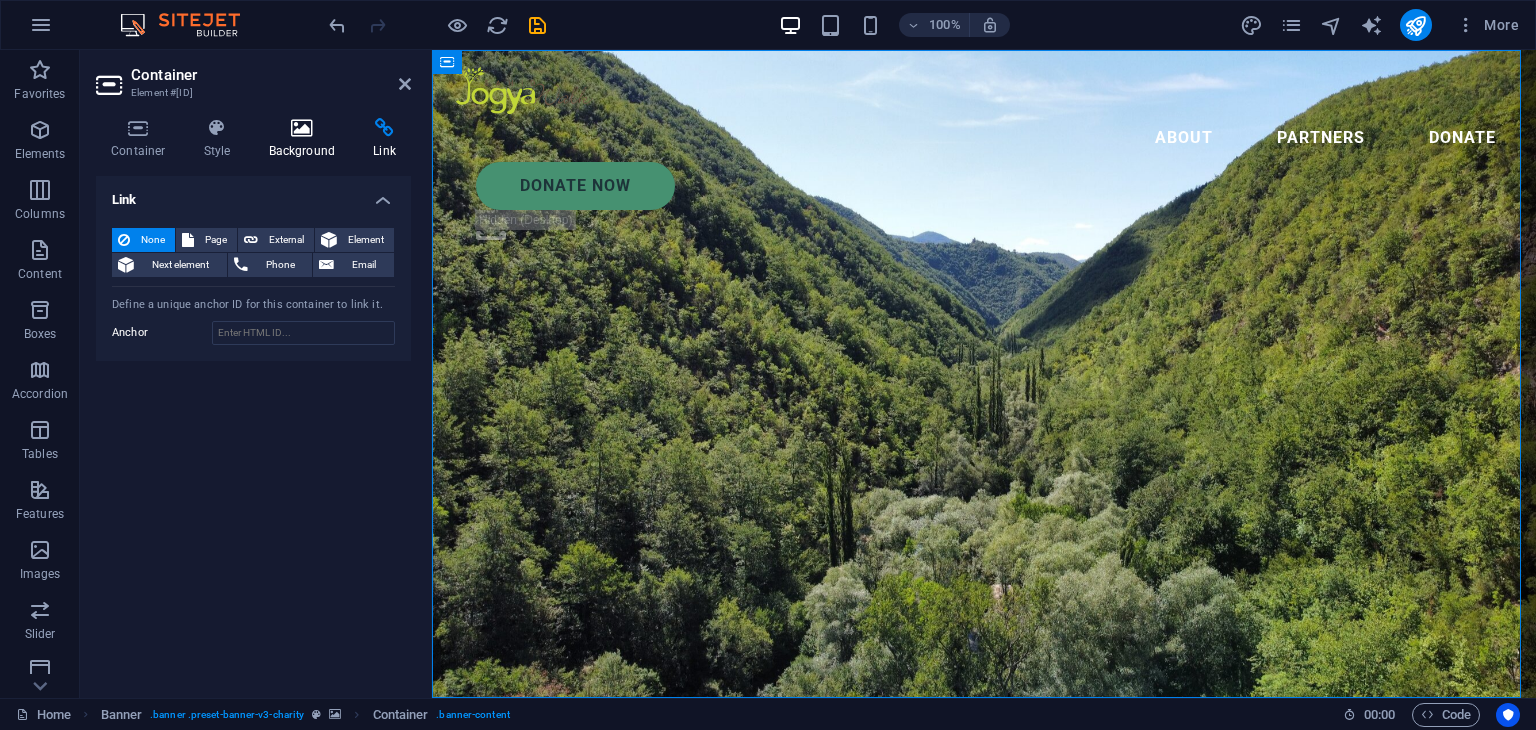 click on "Background" at bounding box center (306, 139) 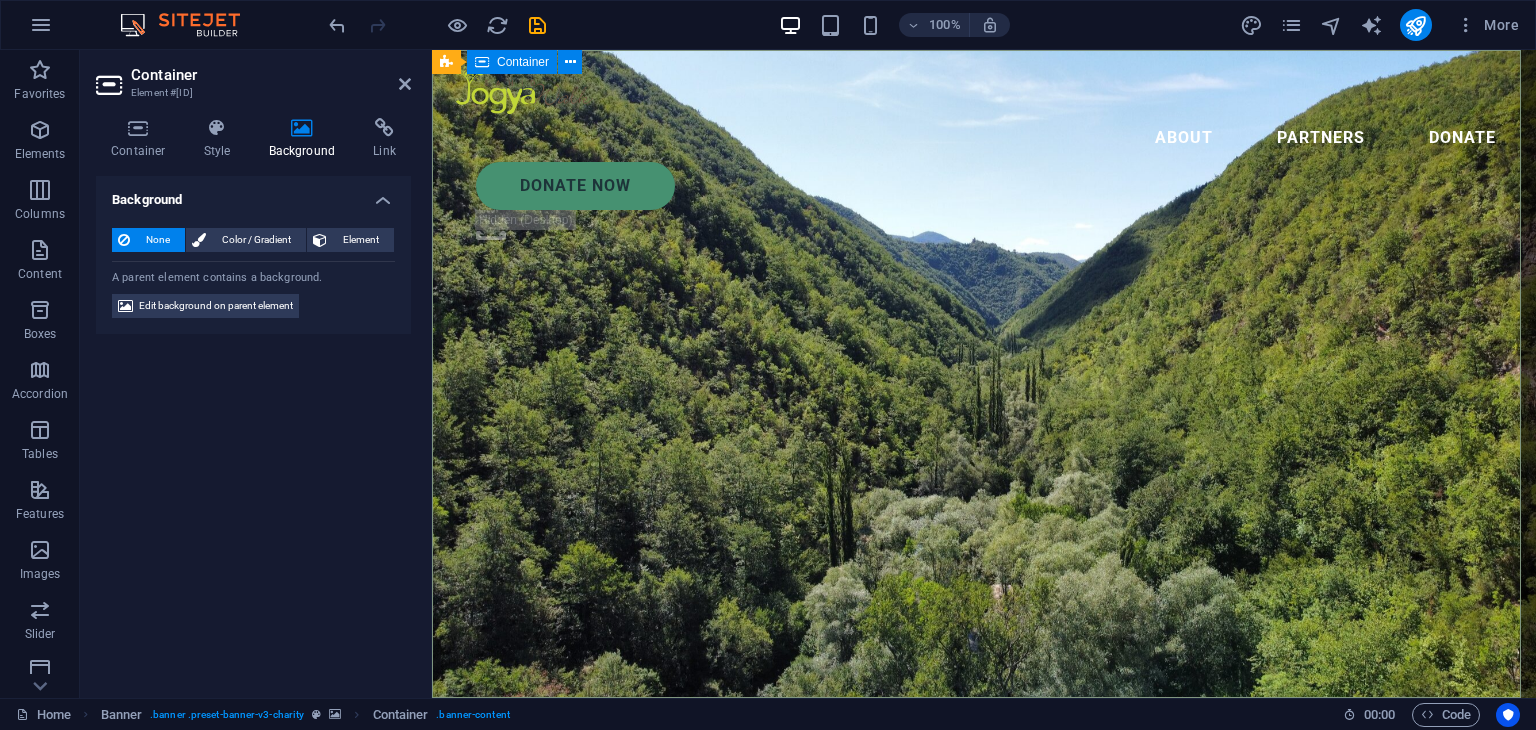 click on "Charity is the act of giving to those in need Lorem ipsum dolor sit amet consectetur. Bibendum adipiscing morbi orci nibh eget posuere arcu volutpat nulla. Tortor cras suscipit augue sodales risus auctor. Fusce nunc vitae non dui ornare tellus nibh purus lectus." at bounding box center [984, 899] 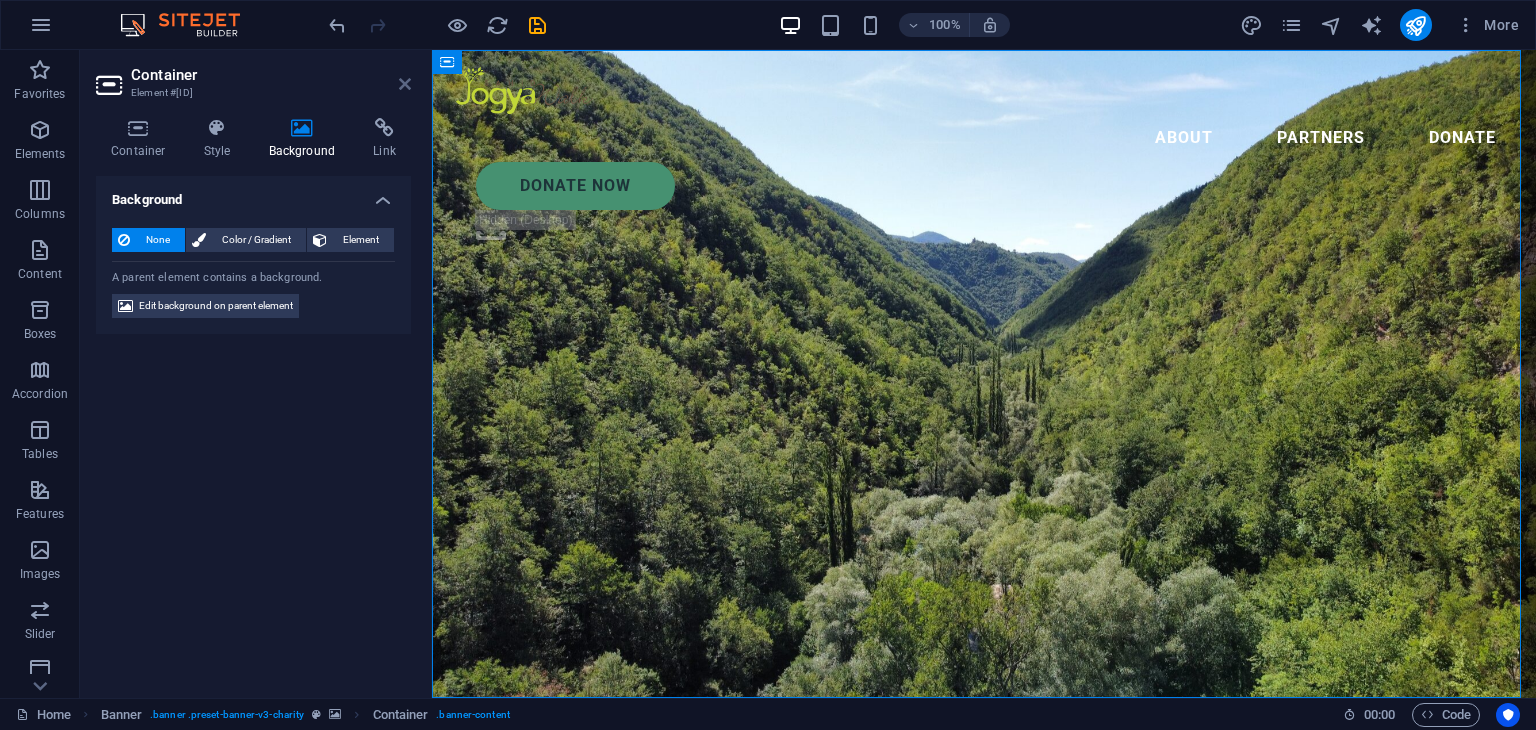 click at bounding box center (405, 84) 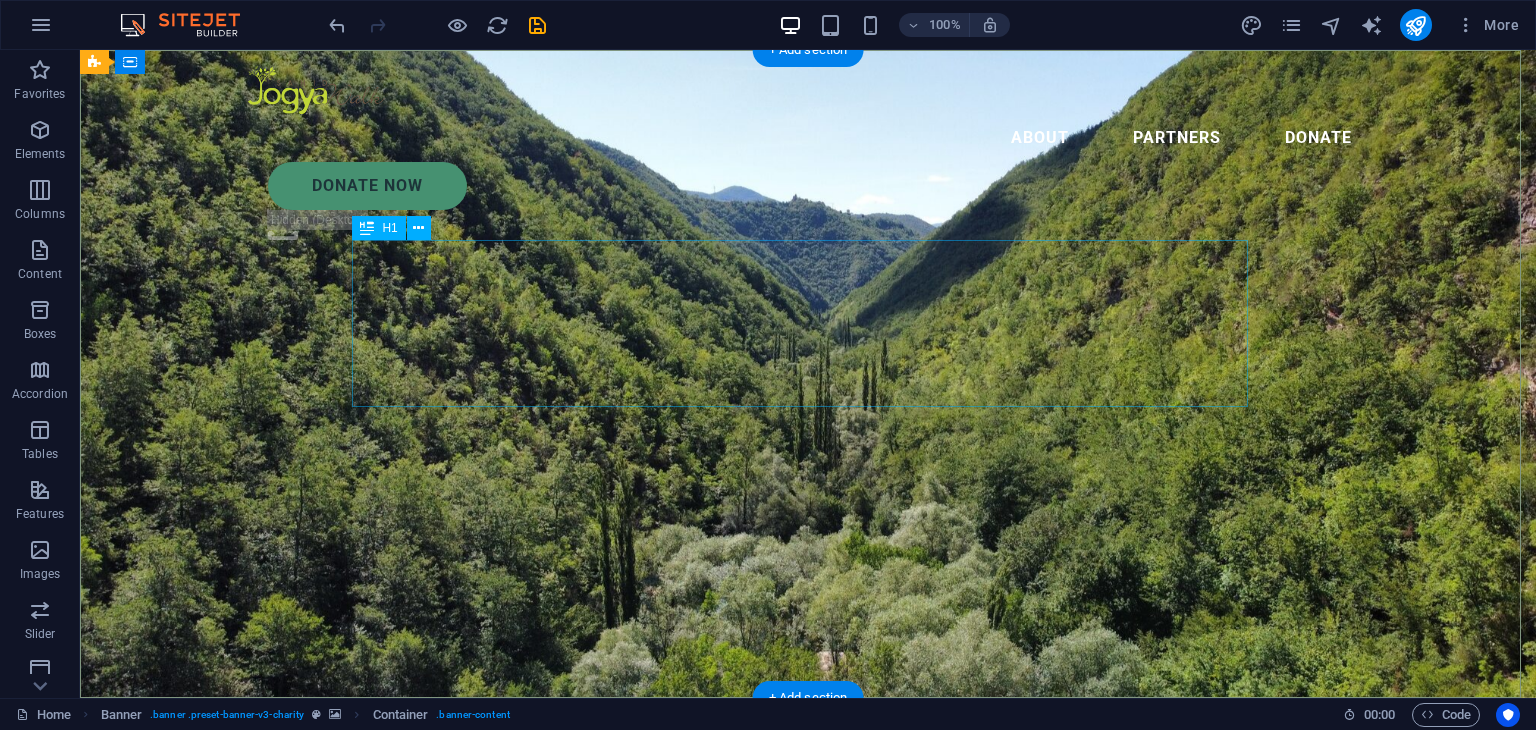 click on "Charity is the act of giving to those in need" at bounding box center (808, 861) 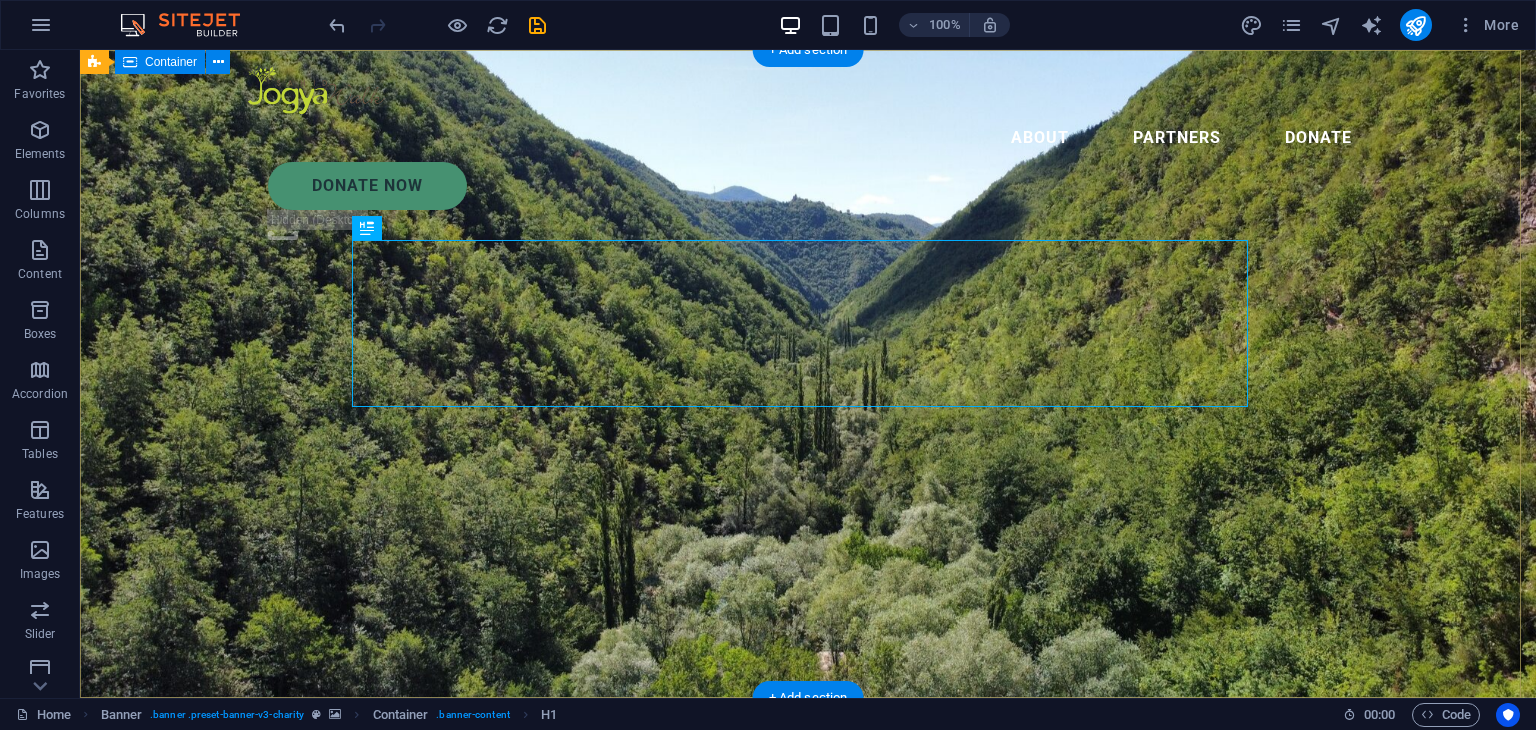 click on "Charity is the act of giving to those in need Lorem ipsum dolor sit amet consectetur. Bibendum adipiscing morbi orci nibh eget posuere arcu volutpat nulla. Tortor cras suscipit augue sodales risus auctor. Fusce nunc vitae non dui ornare tellus nibh purus lectus." at bounding box center [808, 899] 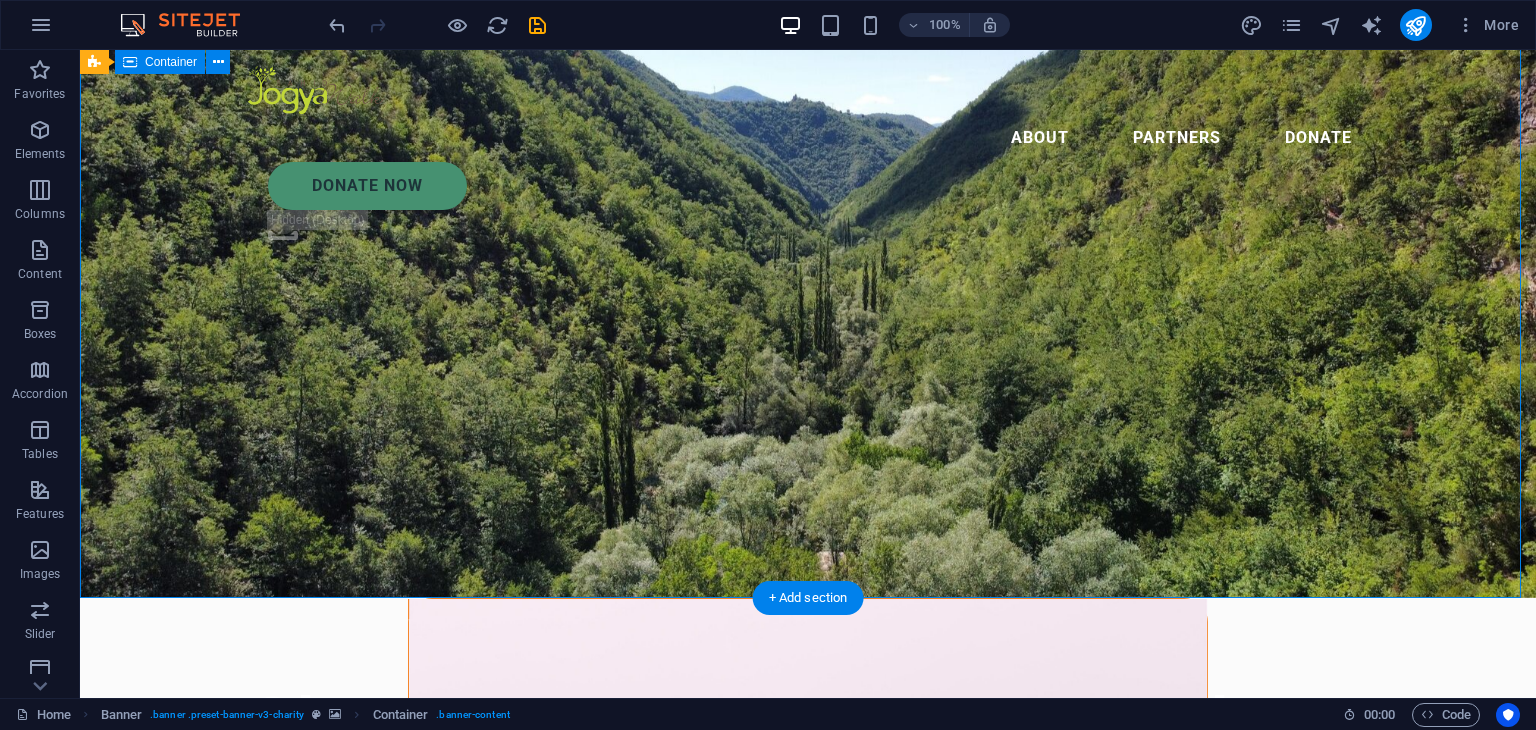 scroll, scrollTop: 0, scrollLeft: 0, axis: both 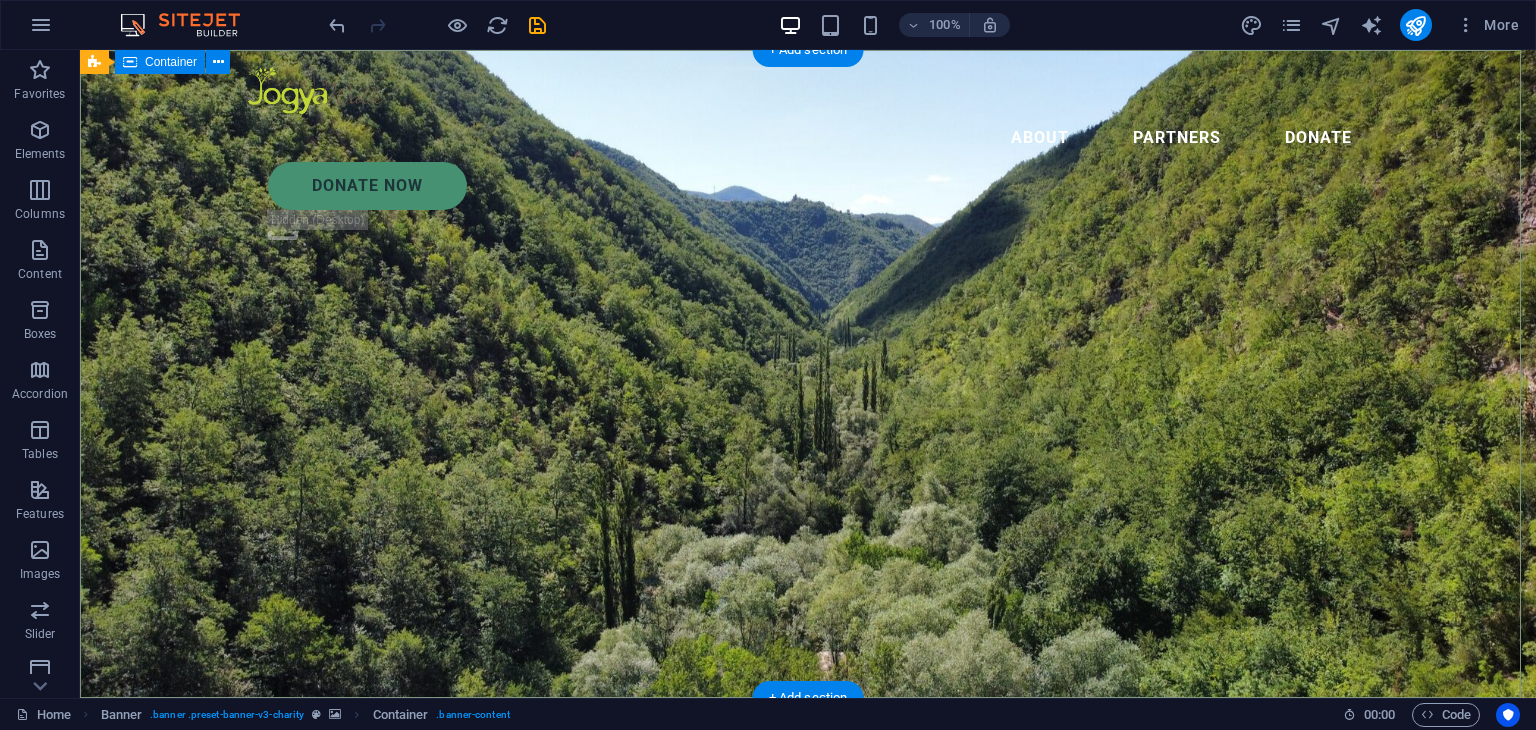 click on "Charity is the act of giving to those in need Lorem ipsum dolor sit amet consectetur. Bibendum adipiscing morbi orci nibh eget posuere arcu volutpat nulla. Tortor cras suscipit augue sodales risus auctor. Fusce nunc vitae non dui ornare tellus nibh purus lectus." at bounding box center (808, 899) 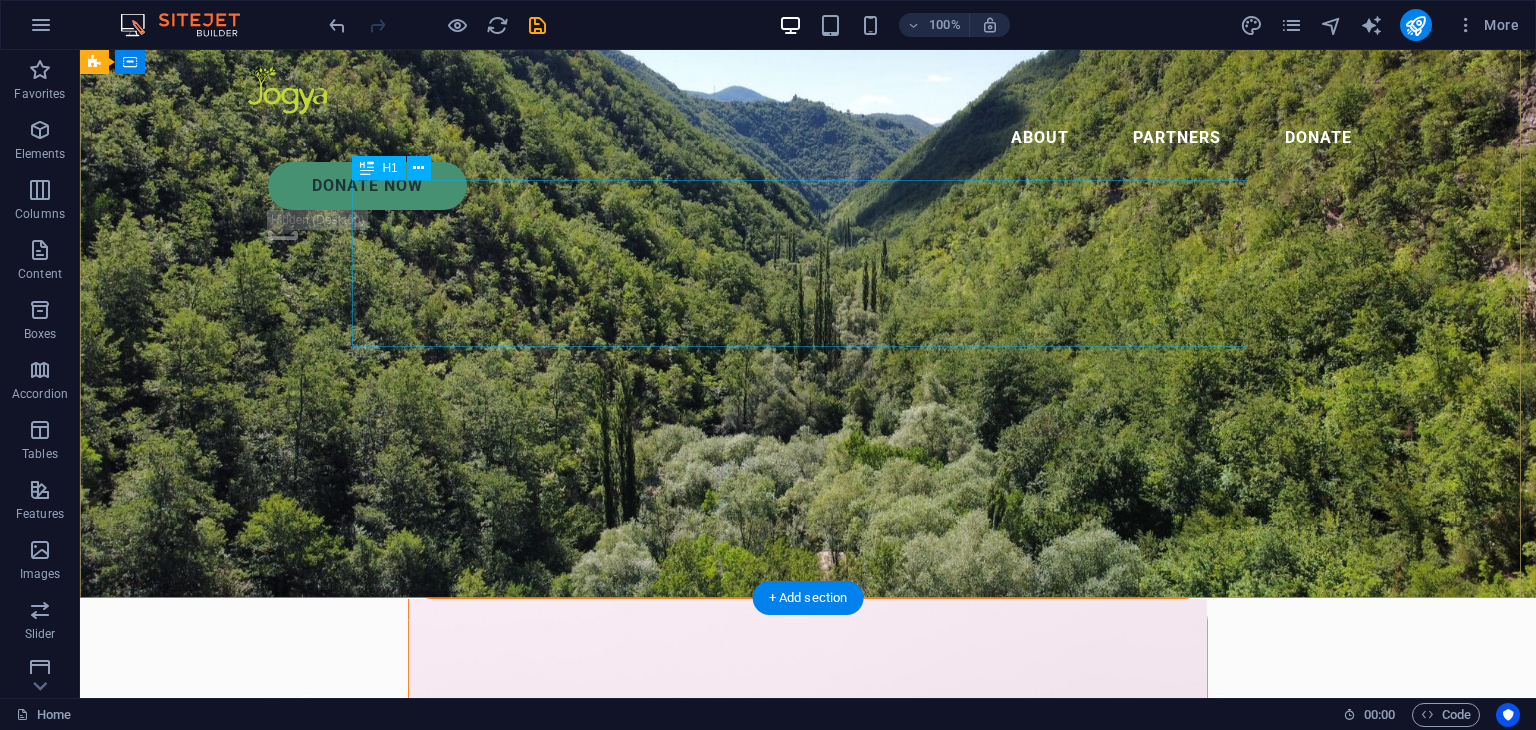scroll, scrollTop: 0, scrollLeft: 0, axis: both 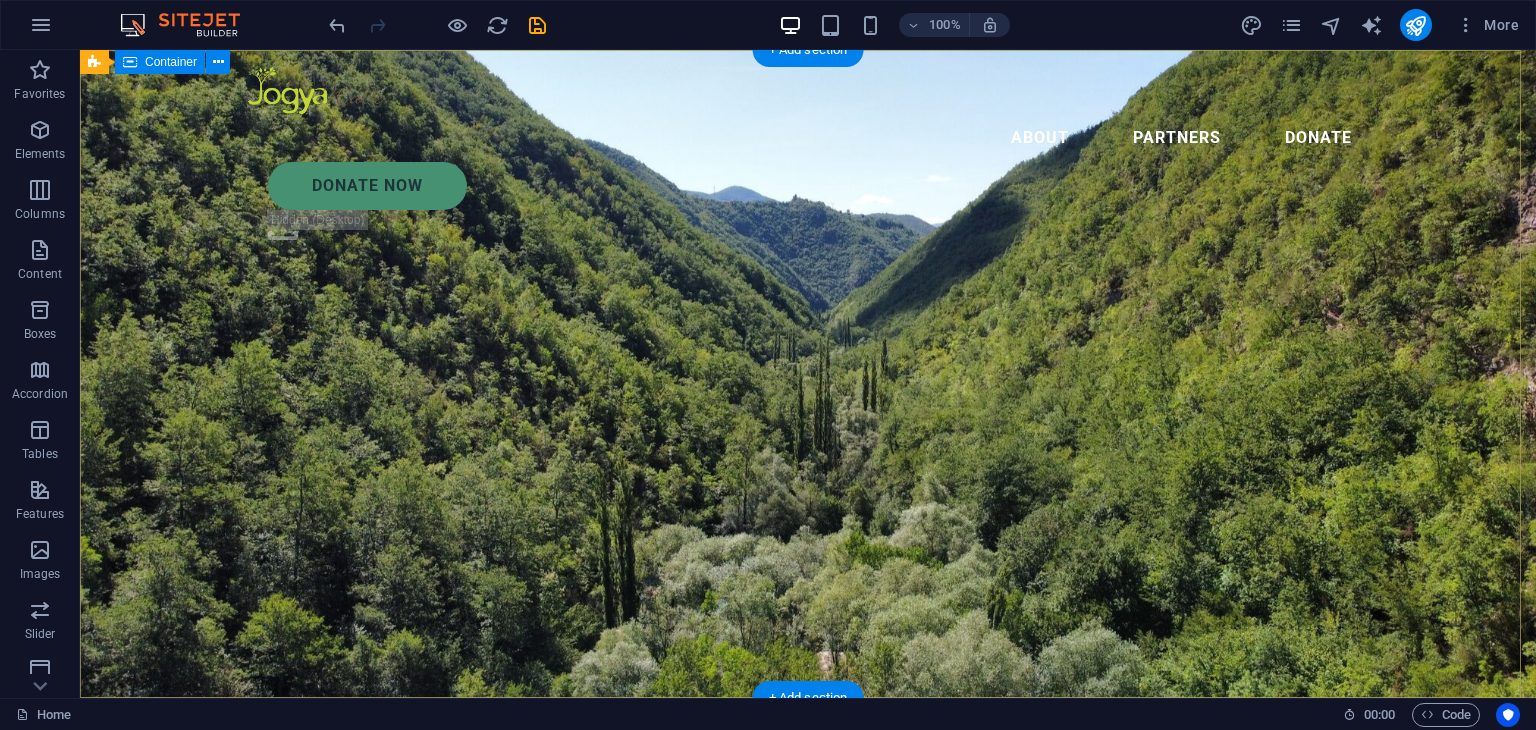 click on "Charity is the act of giving to those in need Lorem ipsum dolor sit amet consectetur. Bibendum adipiscing morbi orci nibh eget posuere arcu volutpat nulla. Tortor cras suscipit augue sodales risus auctor. Fusce nunc vitae non dui ornare tellus nibh purus lectus." at bounding box center [808, 899] 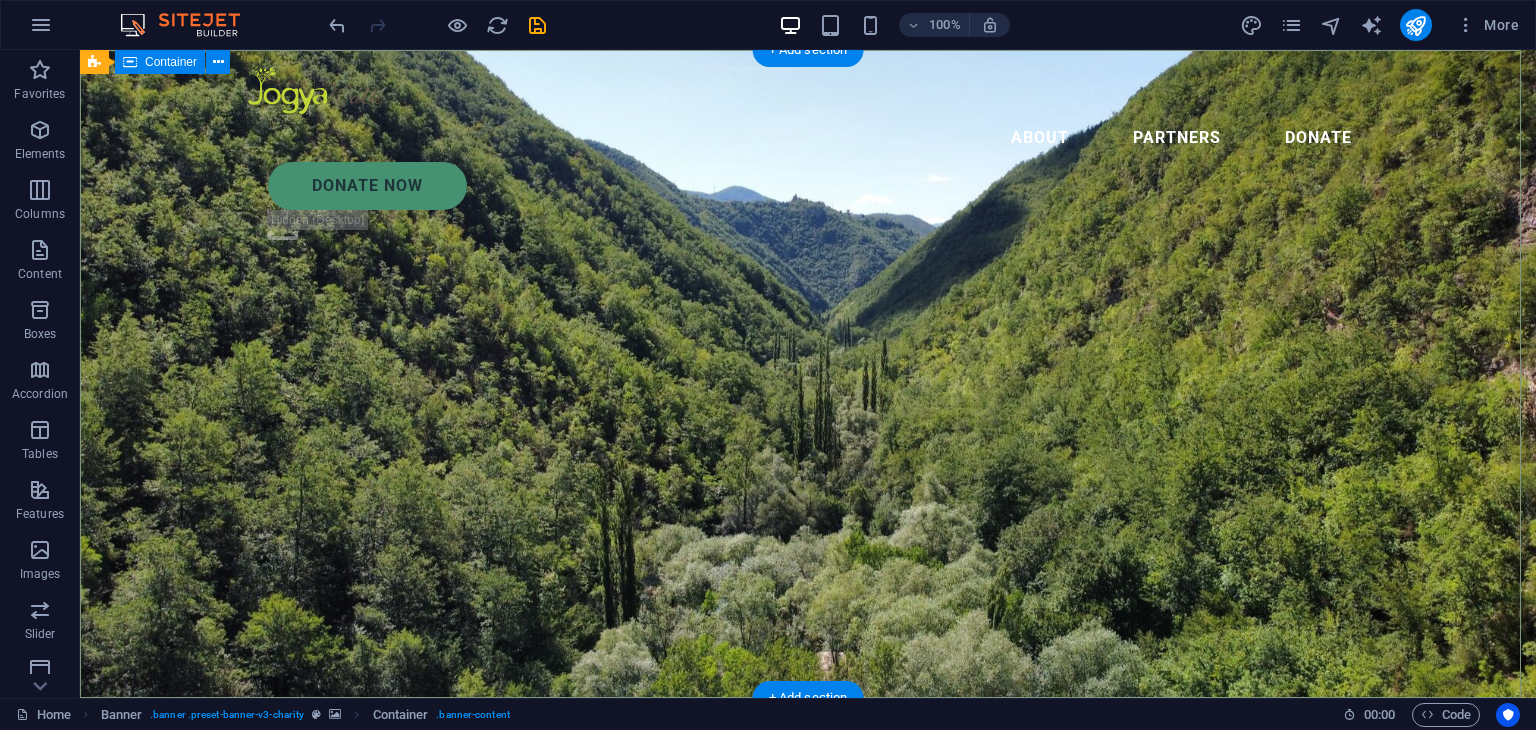 click on "Charity is the act of giving to those in need Lorem ipsum dolor sit amet consectetur. Bibendum adipiscing morbi orci nibh eget posuere arcu volutpat nulla. Tortor cras suscipit augue sodales risus auctor. Fusce nunc vitae non dui ornare tellus nibh purus lectus." at bounding box center [808, 899] 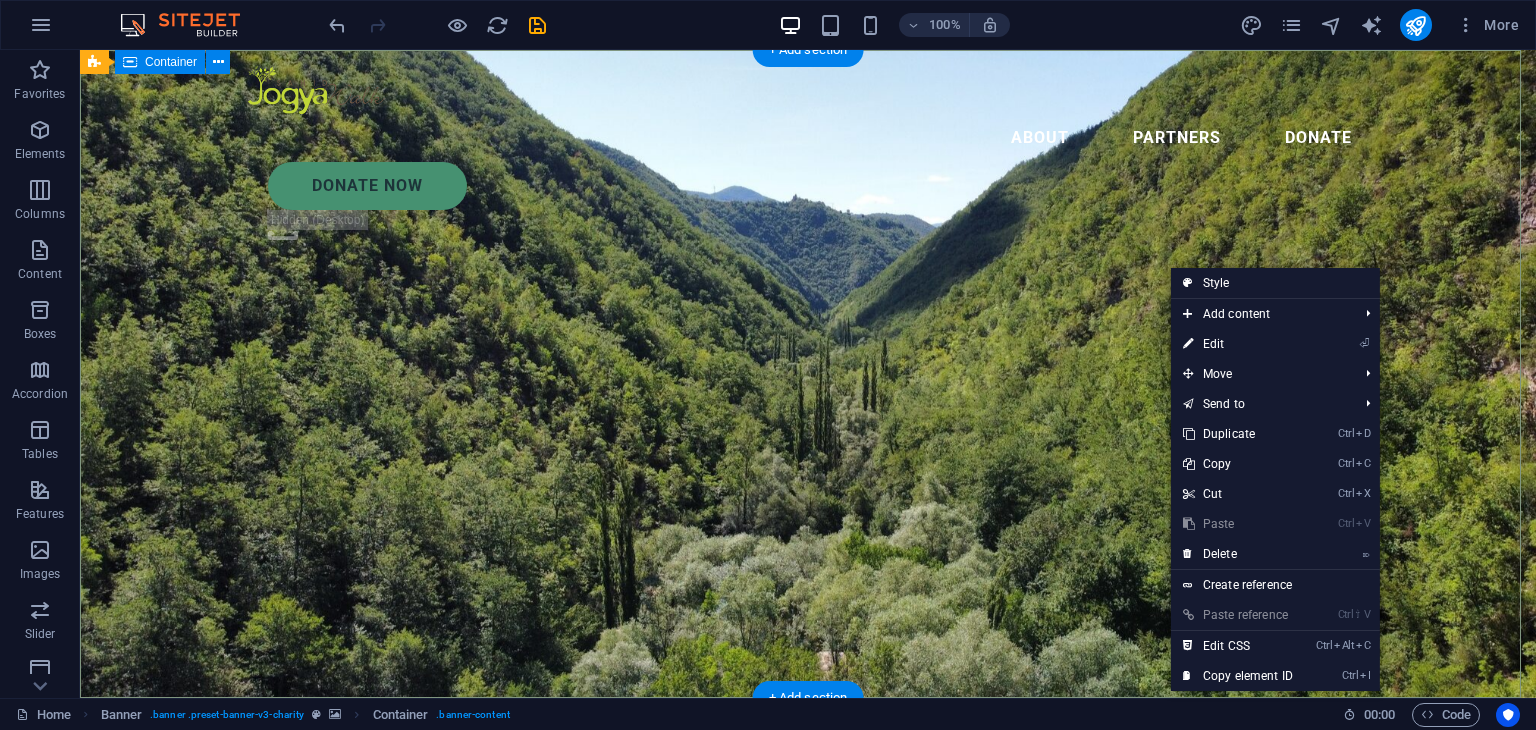 click on "Charity is the act of giving to those in need Lorem ipsum dolor sit amet consectetur. Bibendum adipiscing morbi orci nibh eget posuere arcu volutpat nulla. Tortor cras suscipit augue sodales risus auctor. Fusce nunc vitae non dui ornare tellus nibh purus lectus." at bounding box center (808, 899) 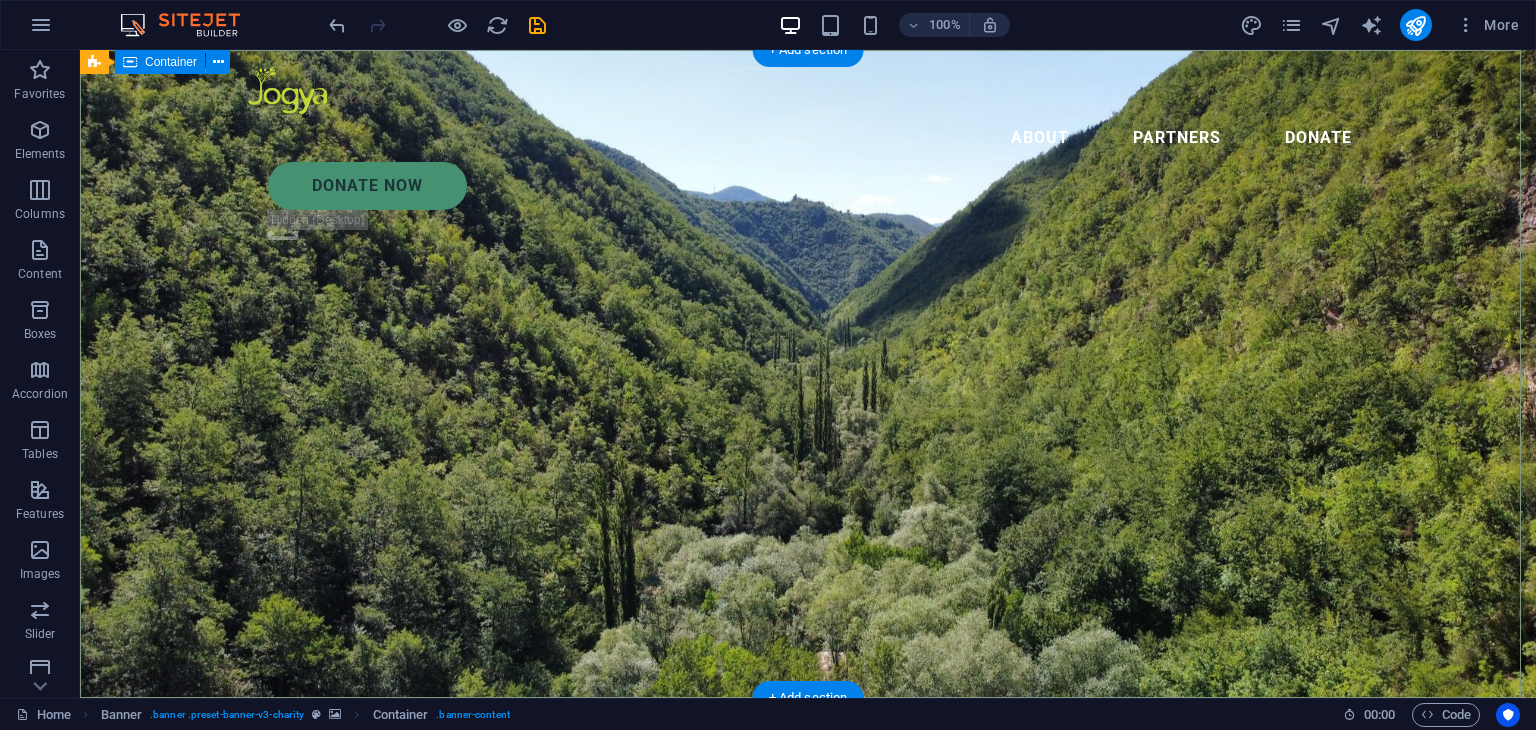 click on "Charity is the act of giving to those in need Lorem ipsum dolor sit amet consectetur. Bibendum adipiscing morbi orci nibh eget posuere arcu volutpat nulla. Tortor cras suscipit augue sodales risus auctor. Fusce nunc vitae non dui ornare tellus nibh purus lectus." at bounding box center [808, 899] 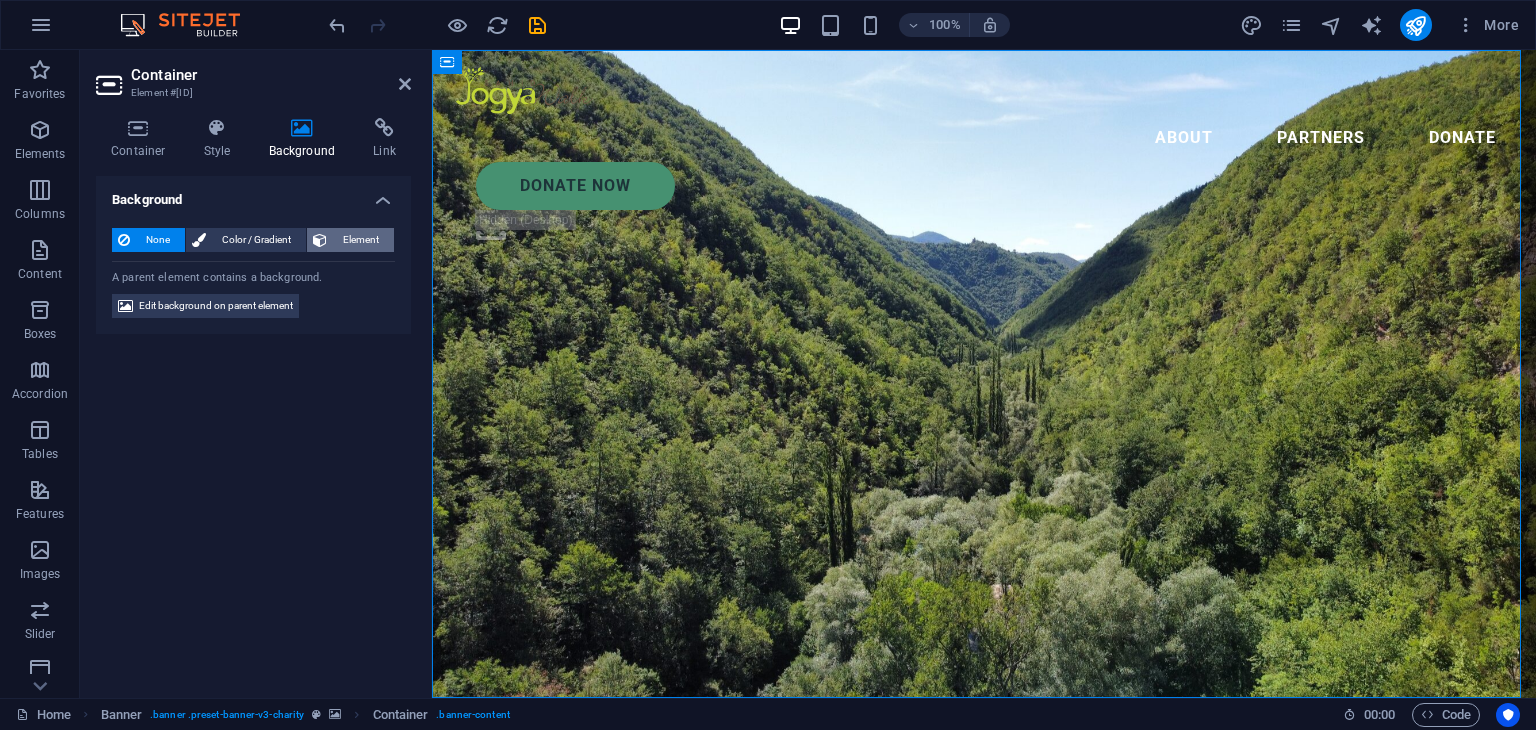 click on "Element" at bounding box center [360, 240] 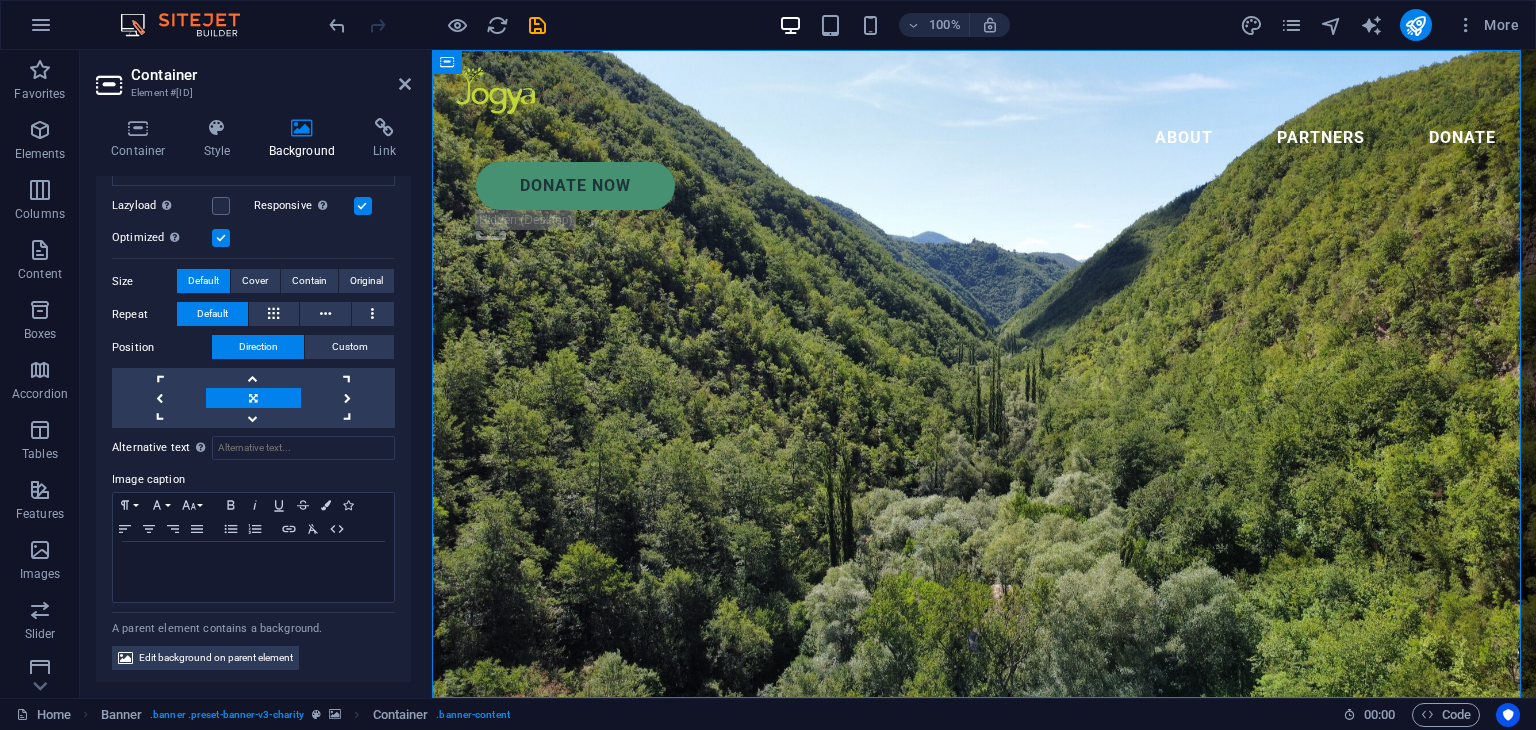 scroll, scrollTop: 0, scrollLeft: 0, axis: both 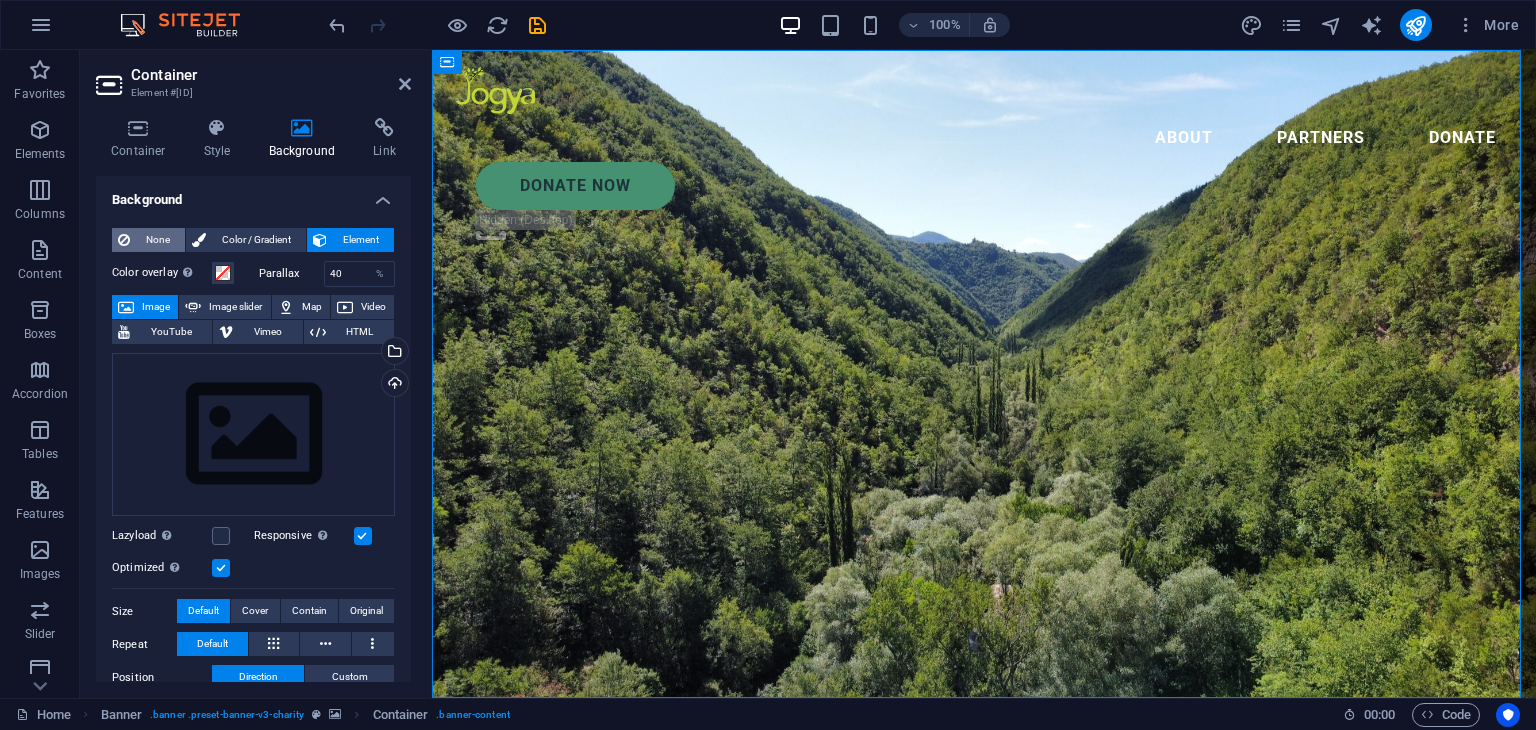 click on "None" at bounding box center [157, 240] 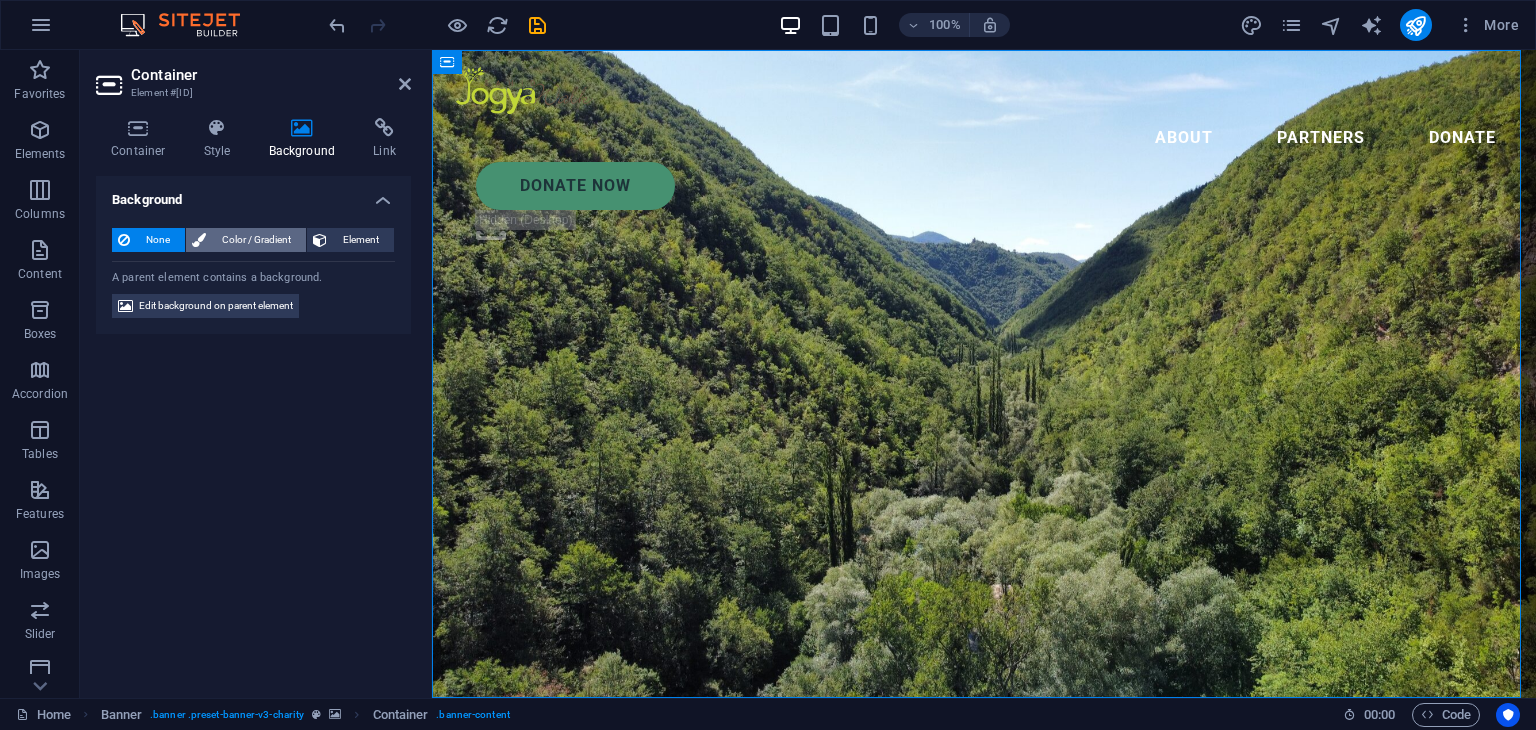 click on "Color / Gradient" at bounding box center (256, 240) 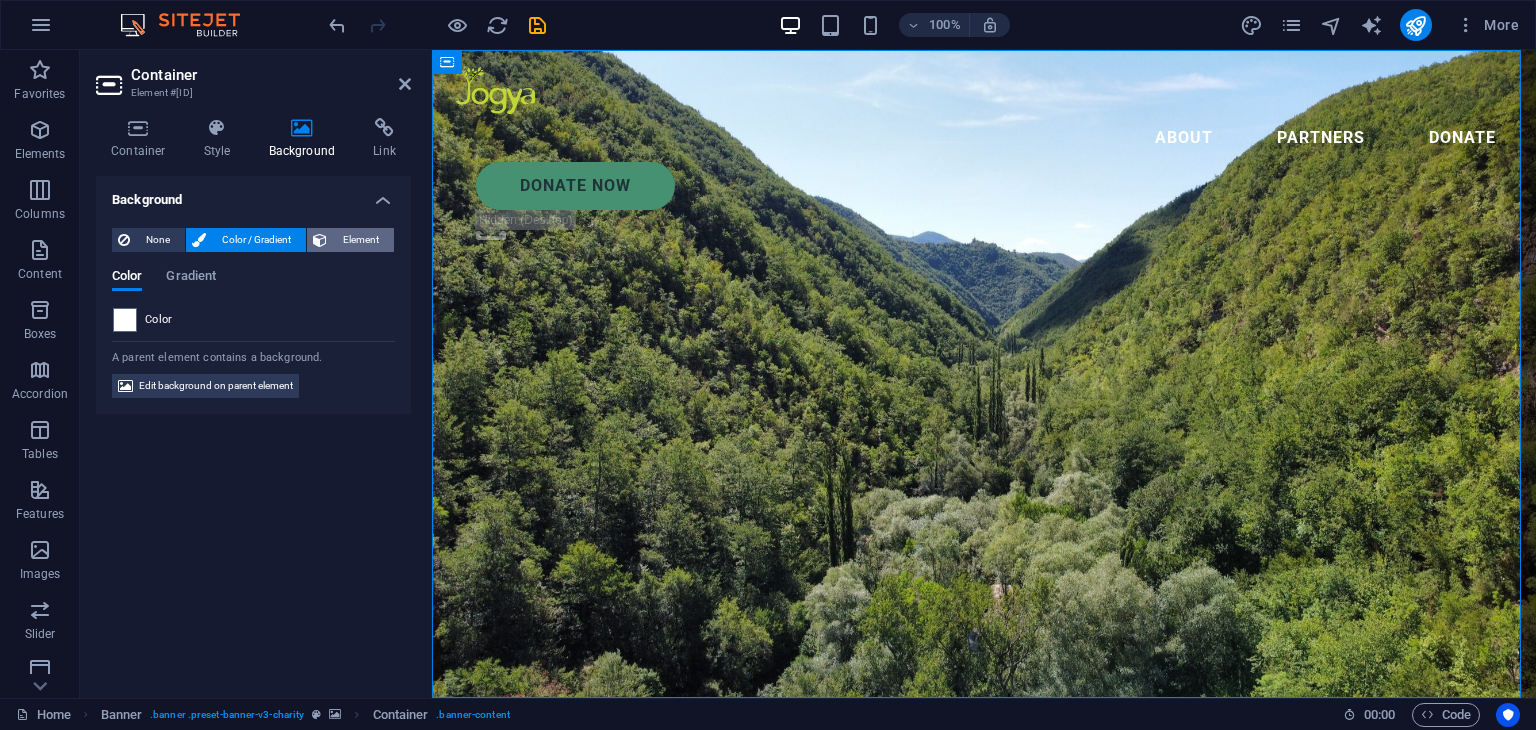 click on "Element" at bounding box center [360, 240] 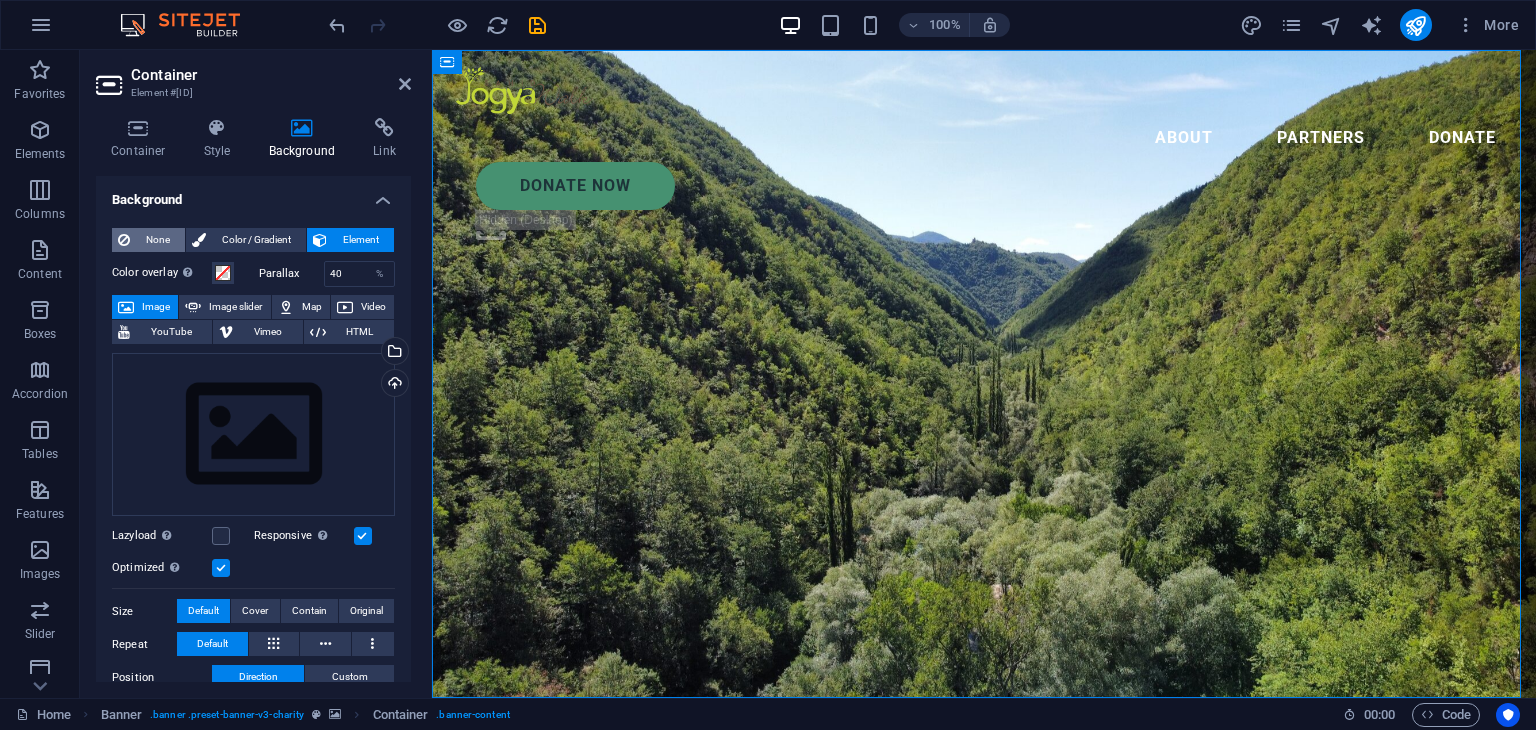 click on "None" at bounding box center (157, 240) 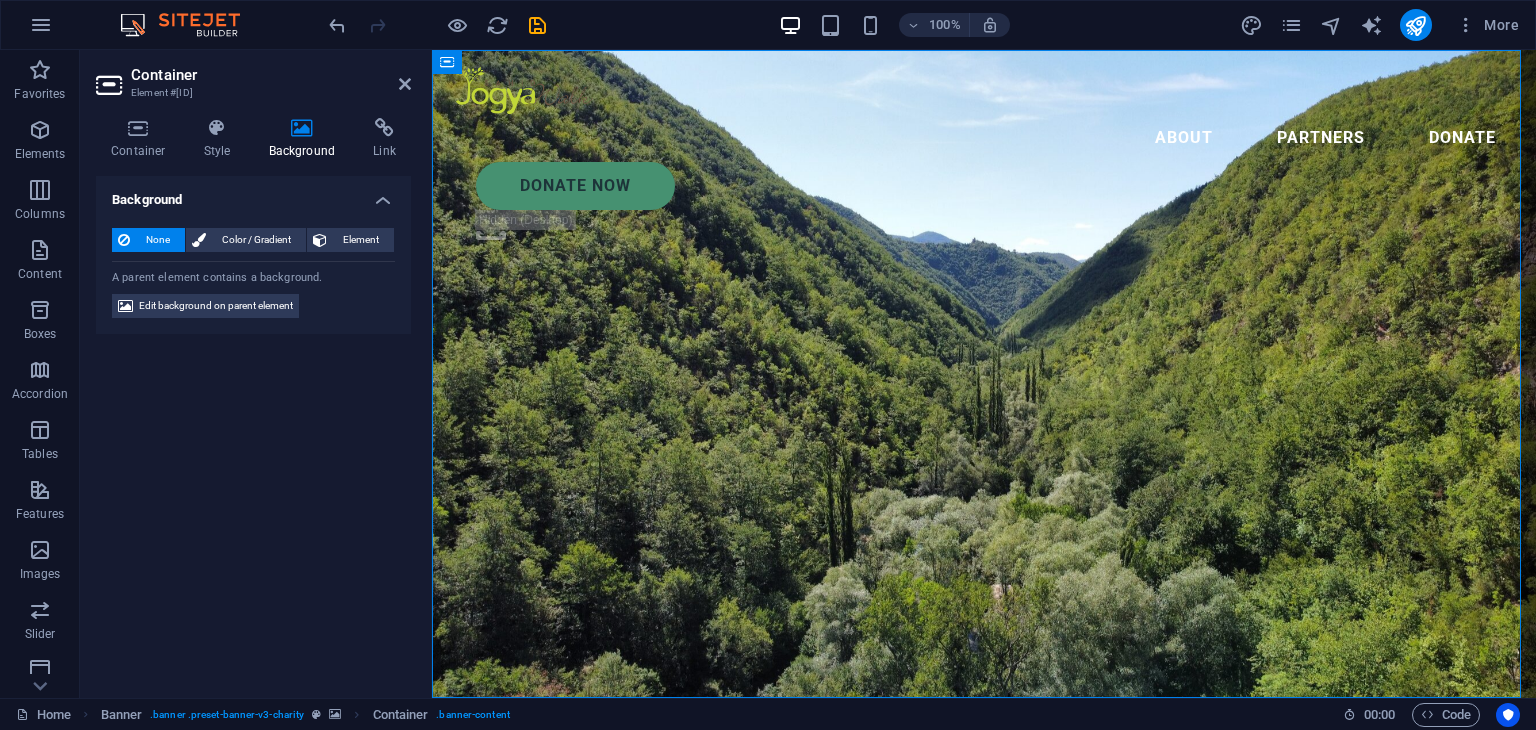 click on "Edit background on parent element" at bounding box center [216, 306] 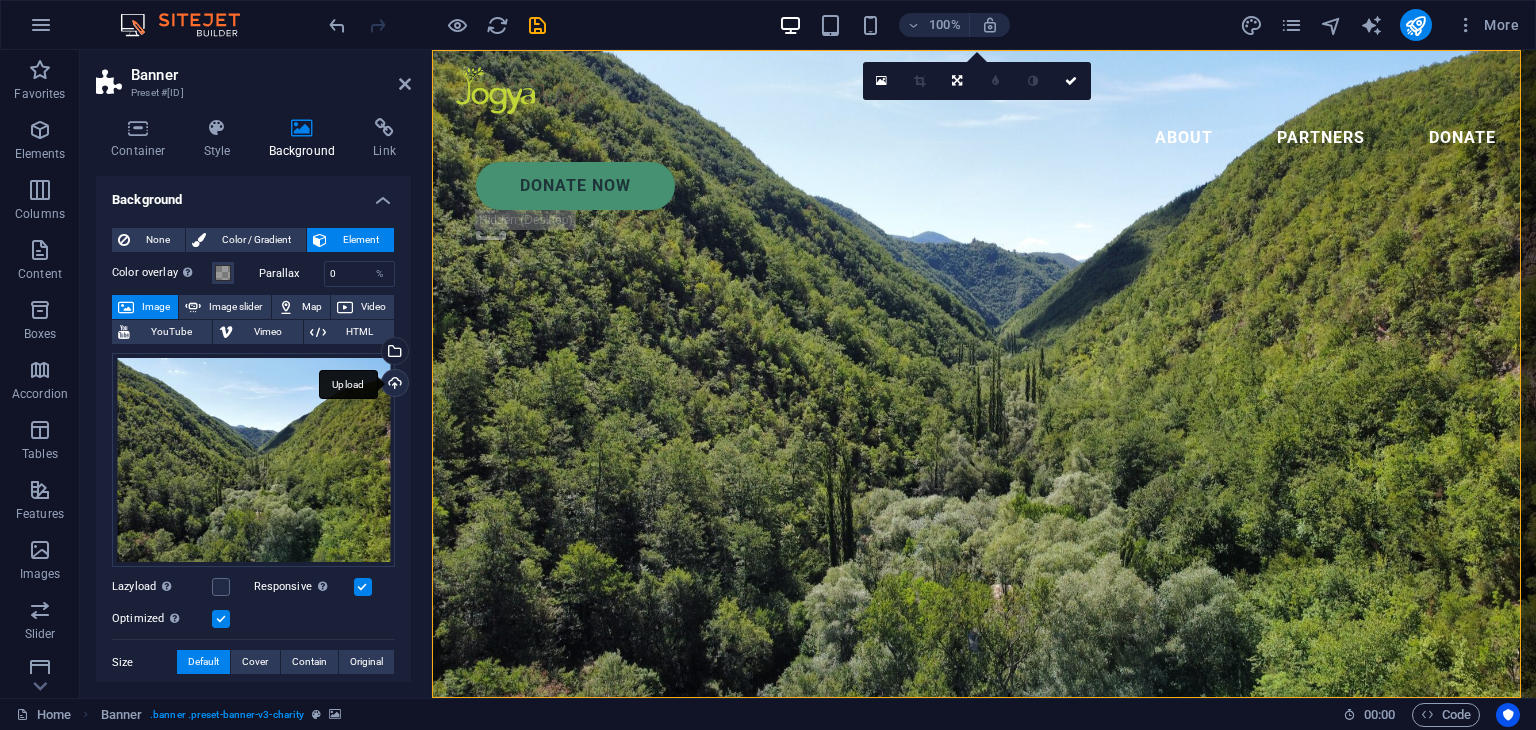 click on "Upload" at bounding box center [393, 385] 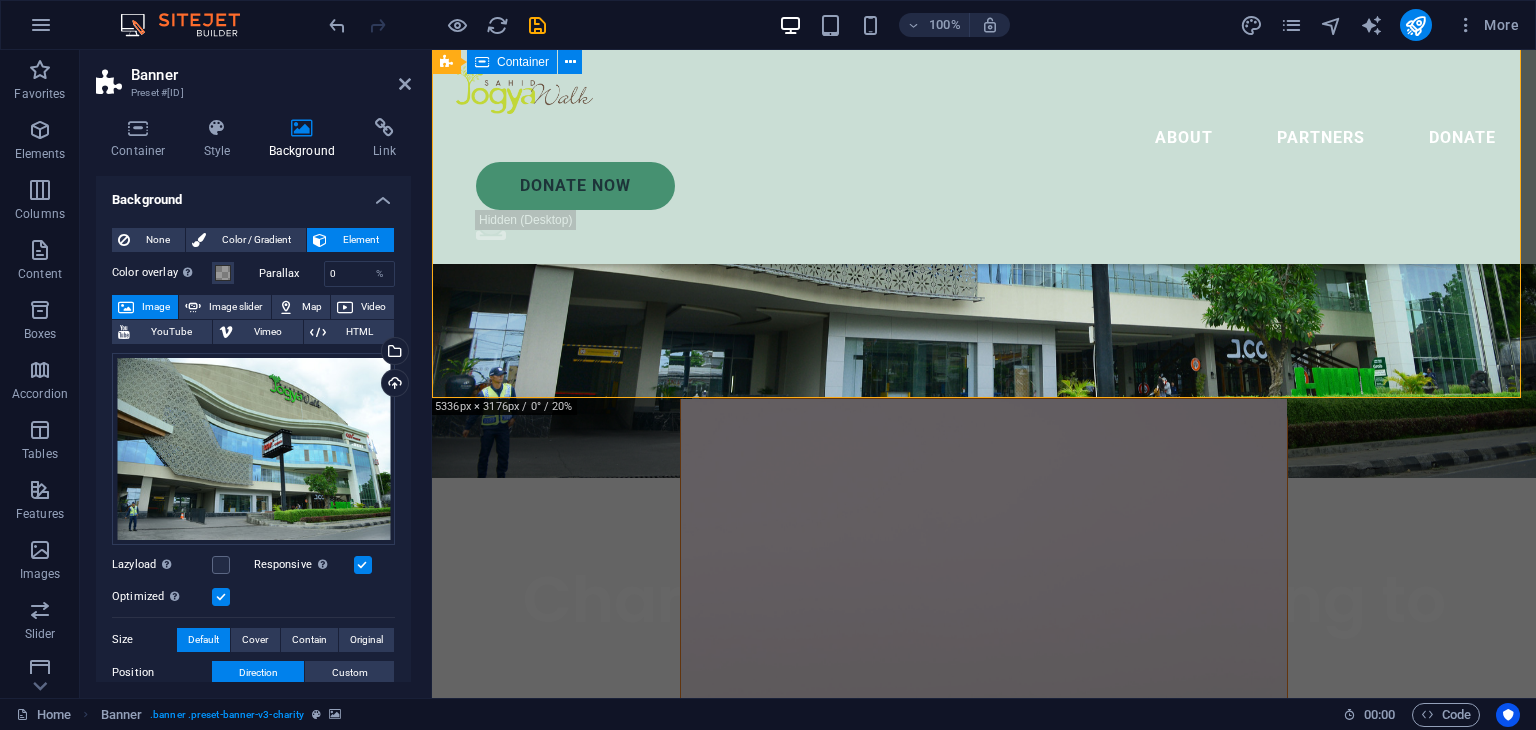 scroll, scrollTop: 0, scrollLeft: 0, axis: both 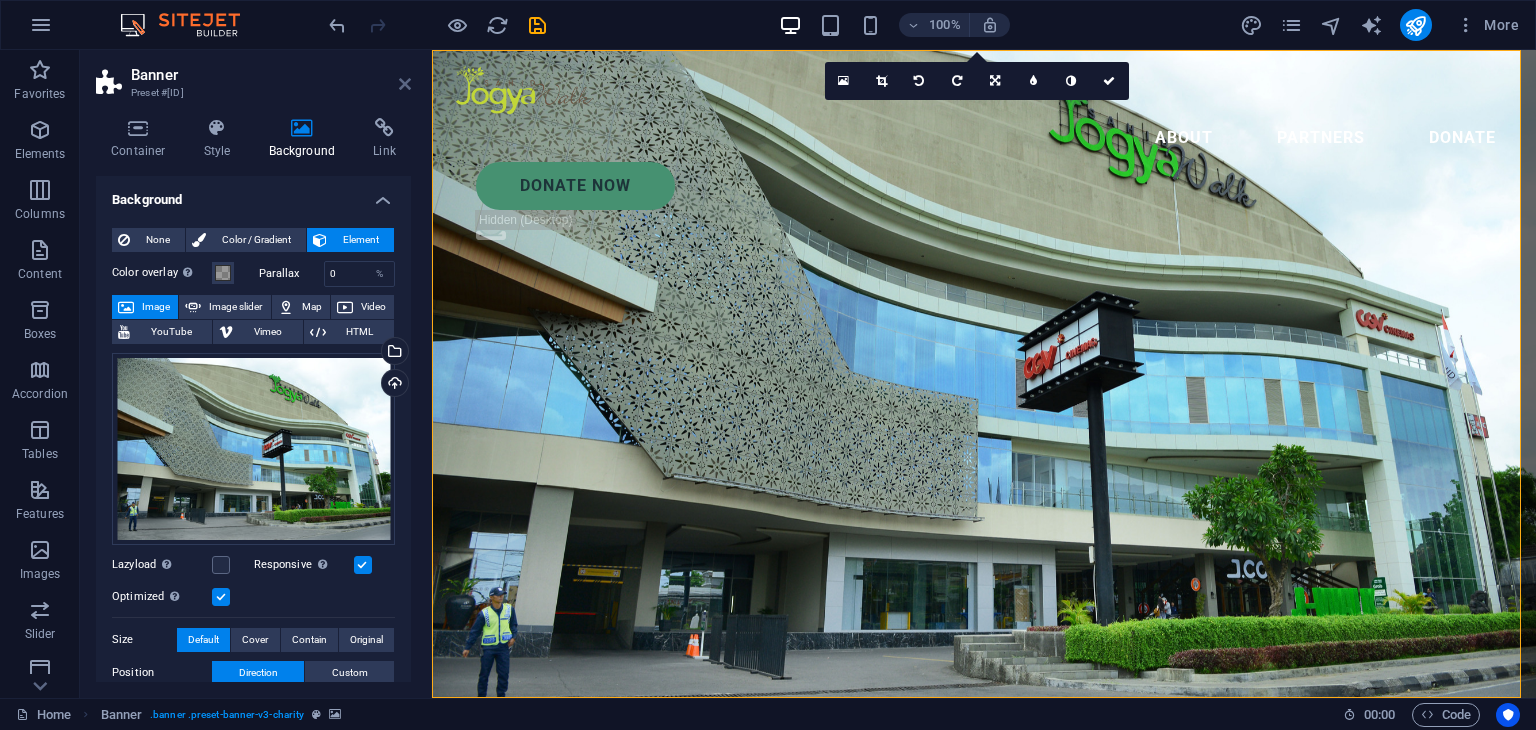 click at bounding box center (405, 84) 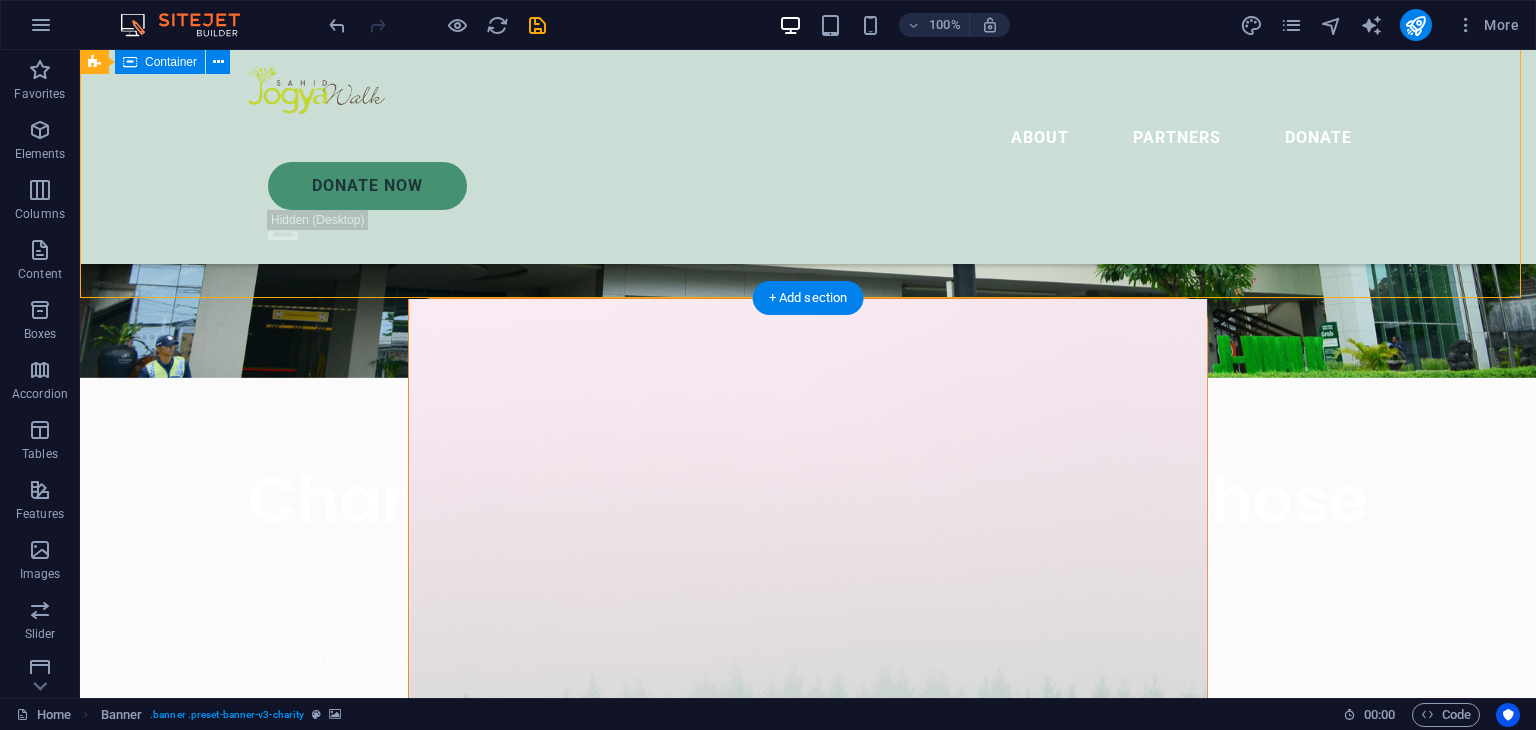 scroll, scrollTop: 0, scrollLeft: 0, axis: both 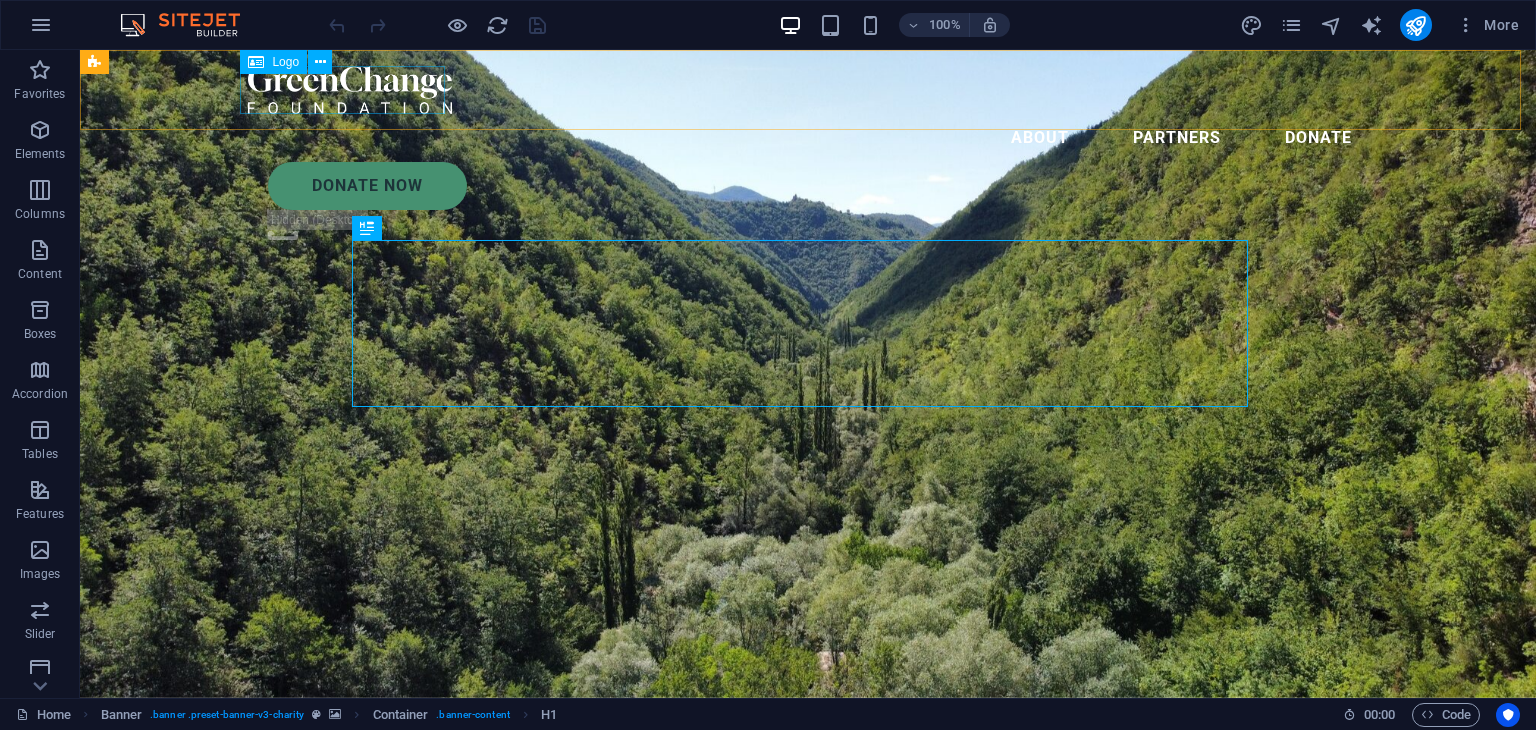 click at bounding box center (808, 90) 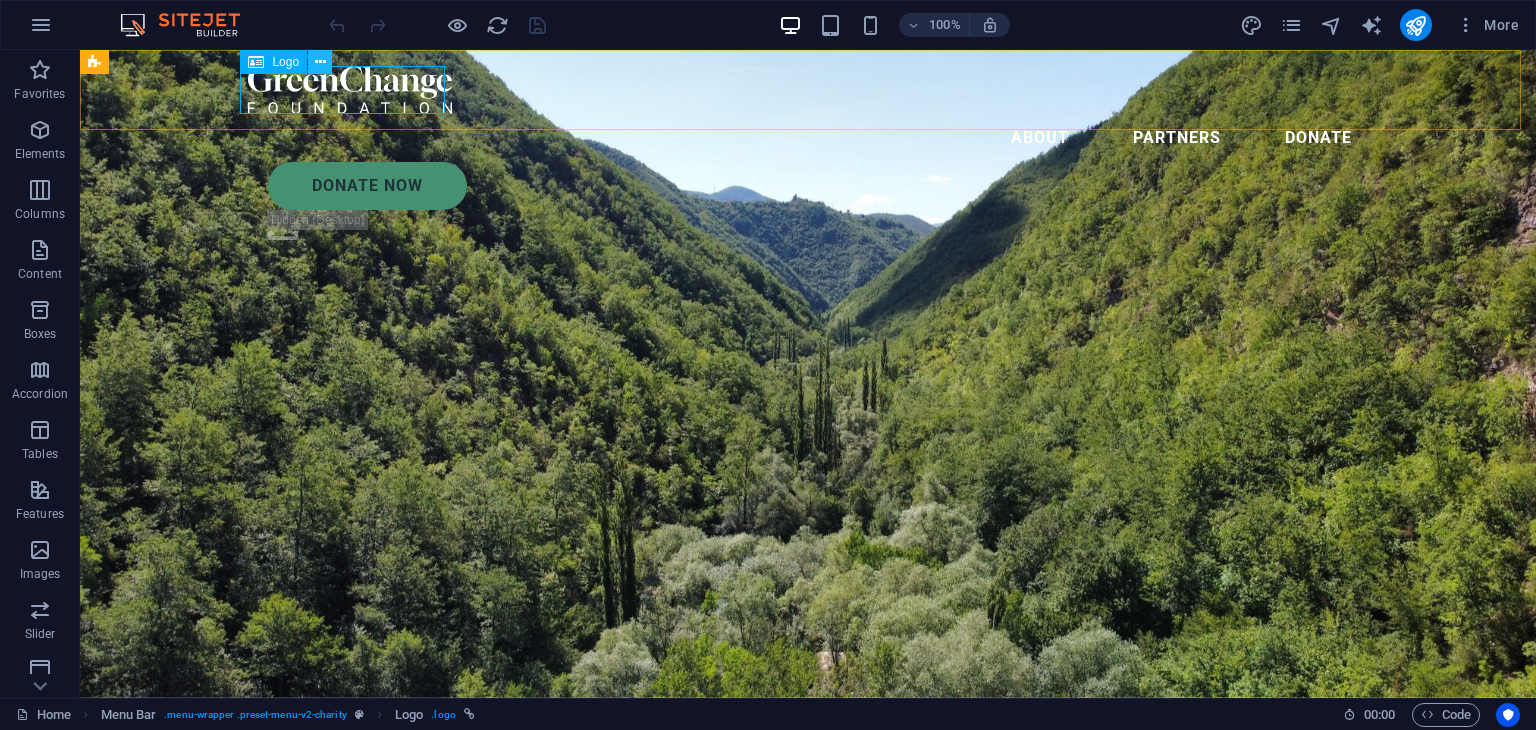click at bounding box center [320, 62] 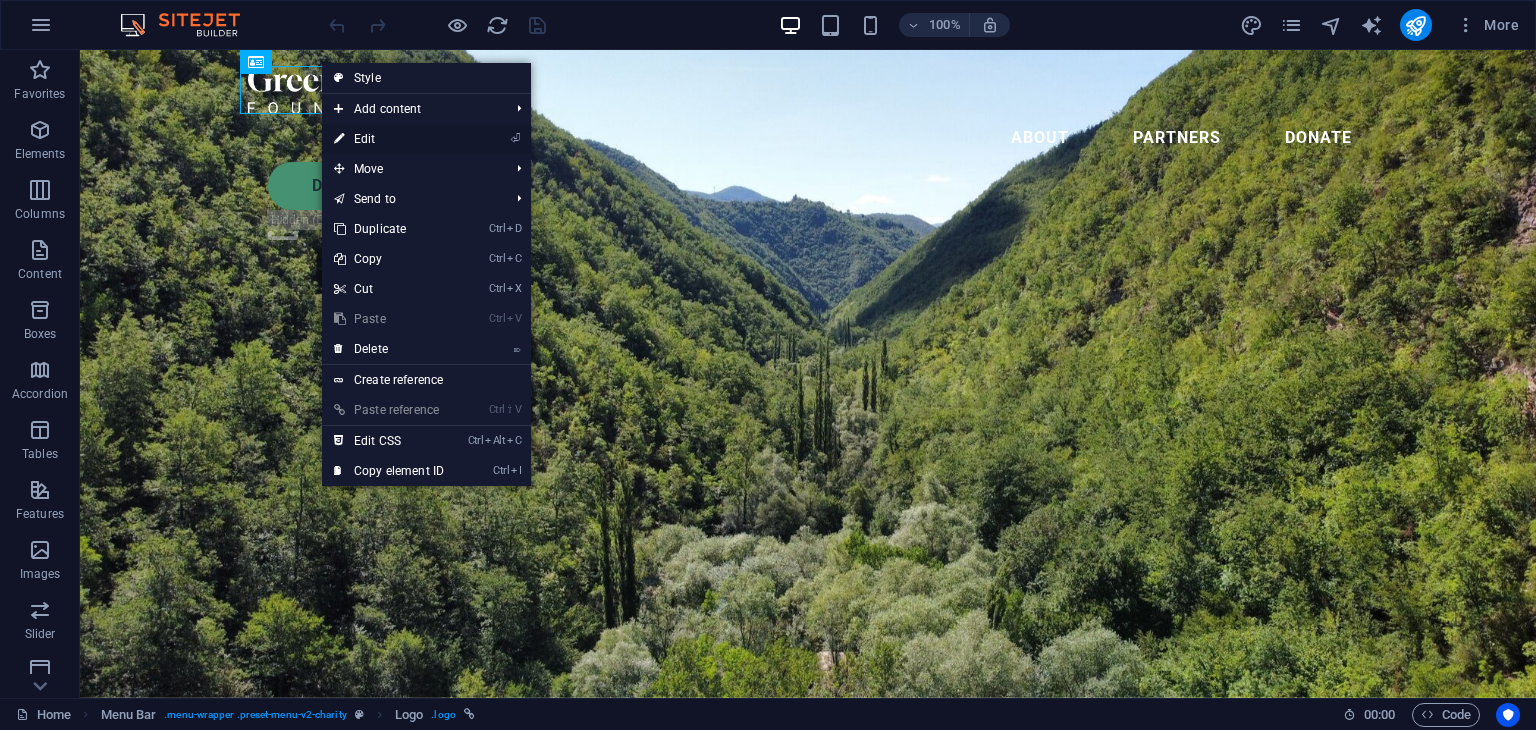 click on "⏎  Edit" at bounding box center [389, 139] 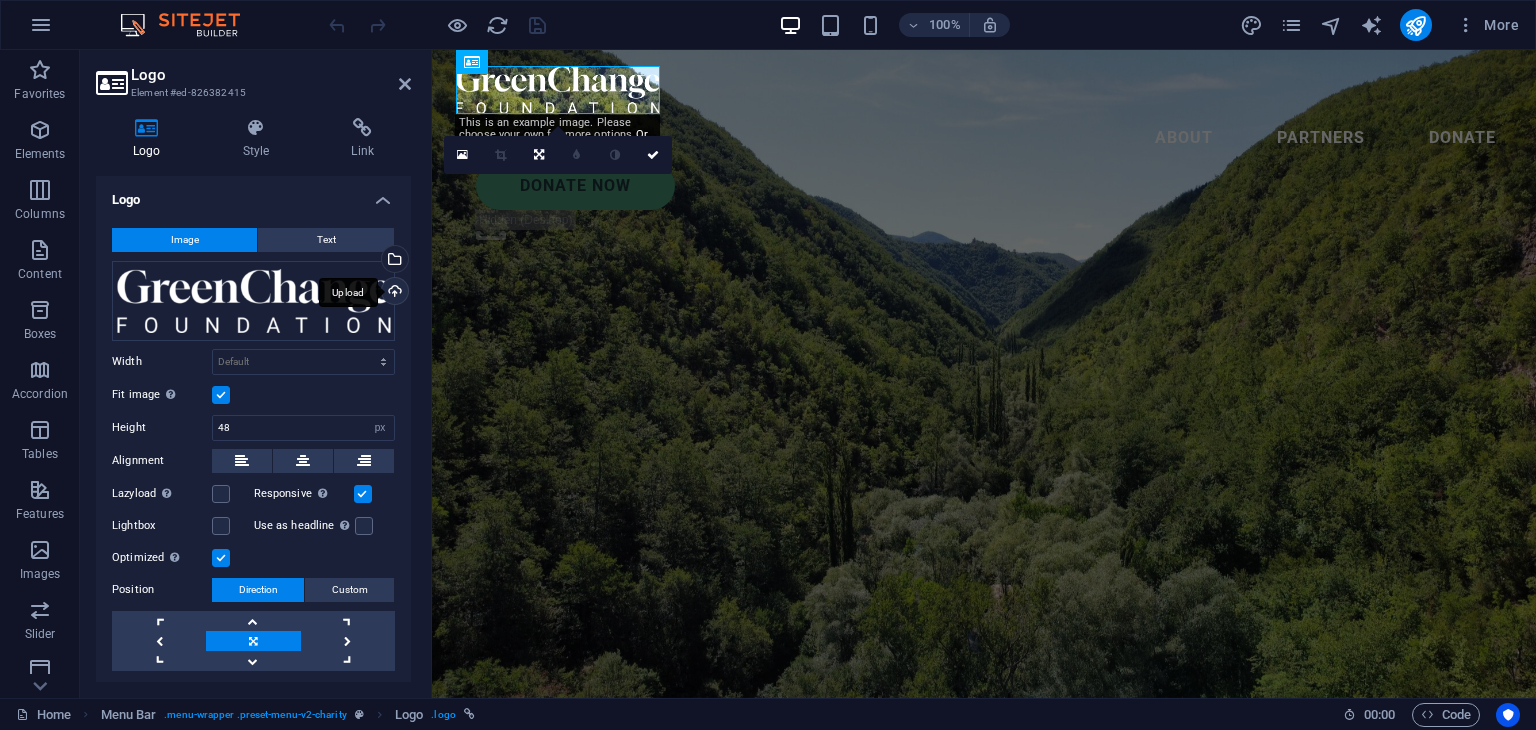 click on "Upload" at bounding box center [393, 293] 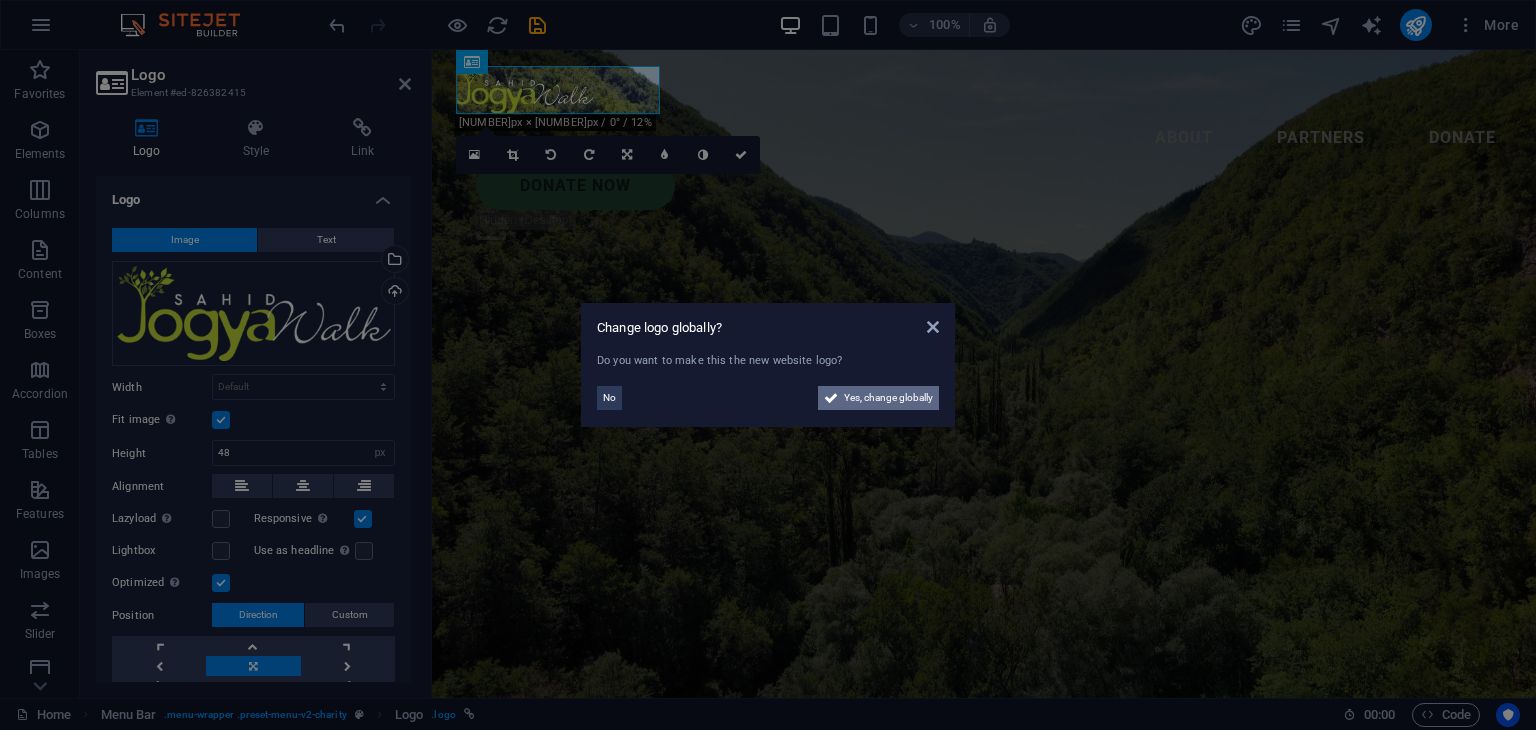 click on "Yes, change globally" at bounding box center (888, 398) 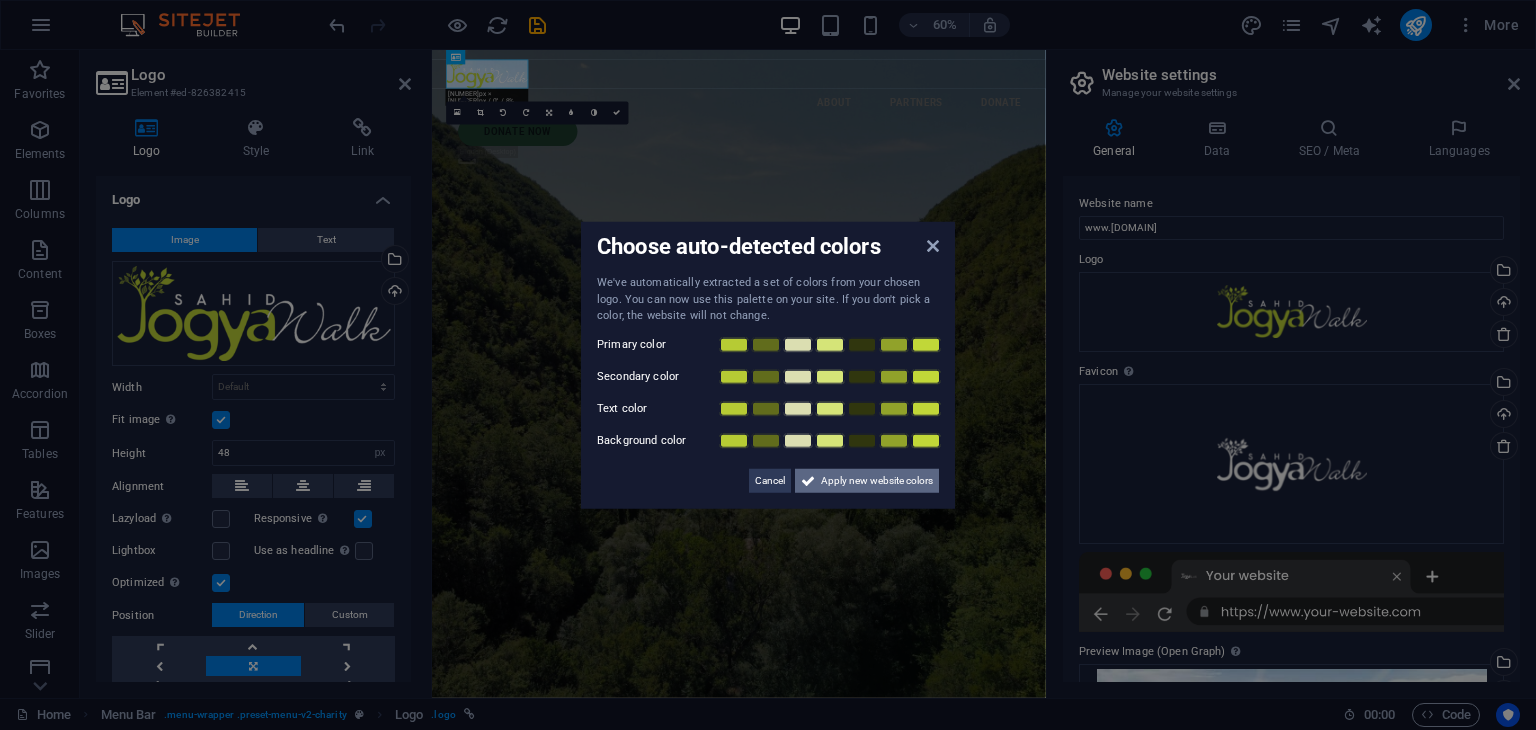 click on "Apply new website colors" at bounding box center [877, 480] 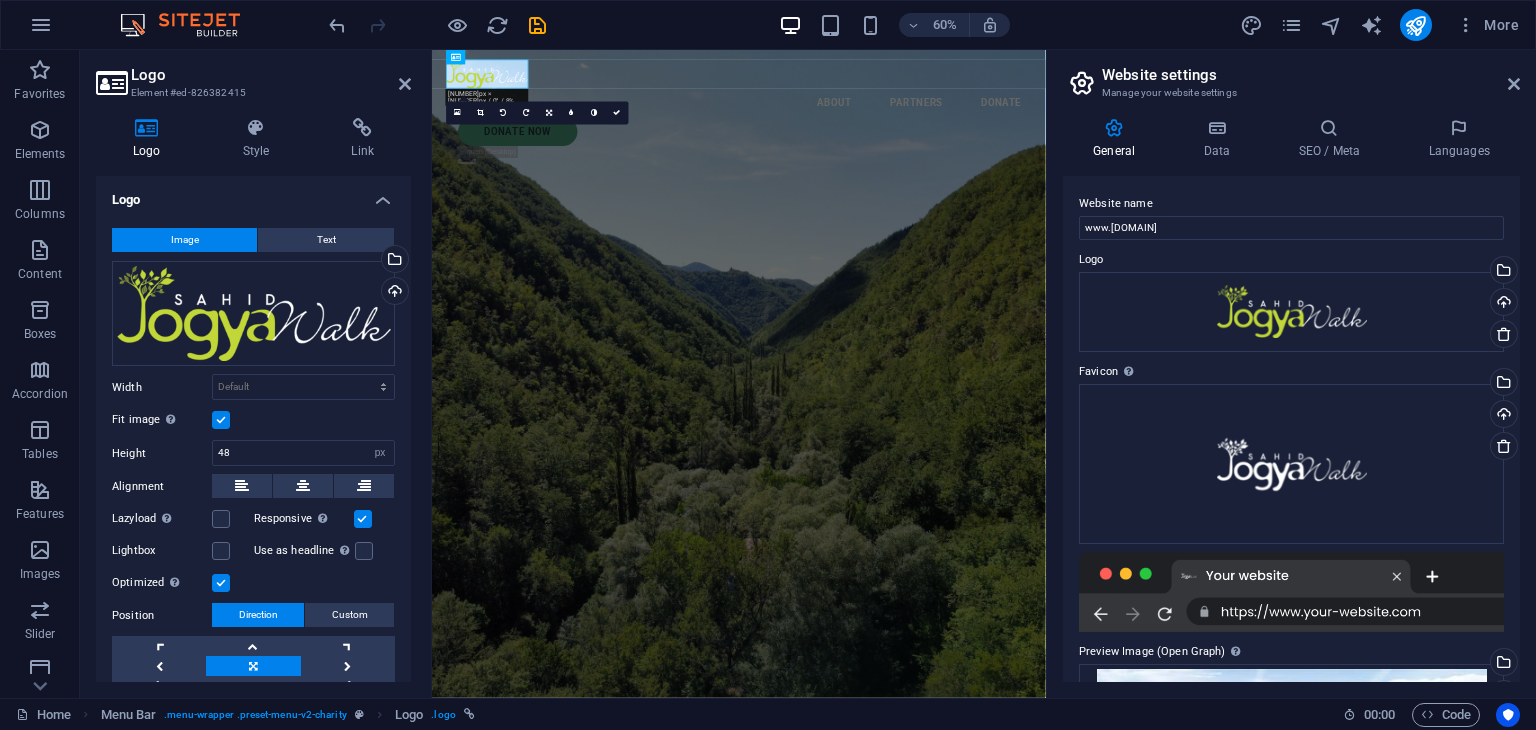 scroll, scrollTop: 76, scrollLeft: 0, axis: vertical 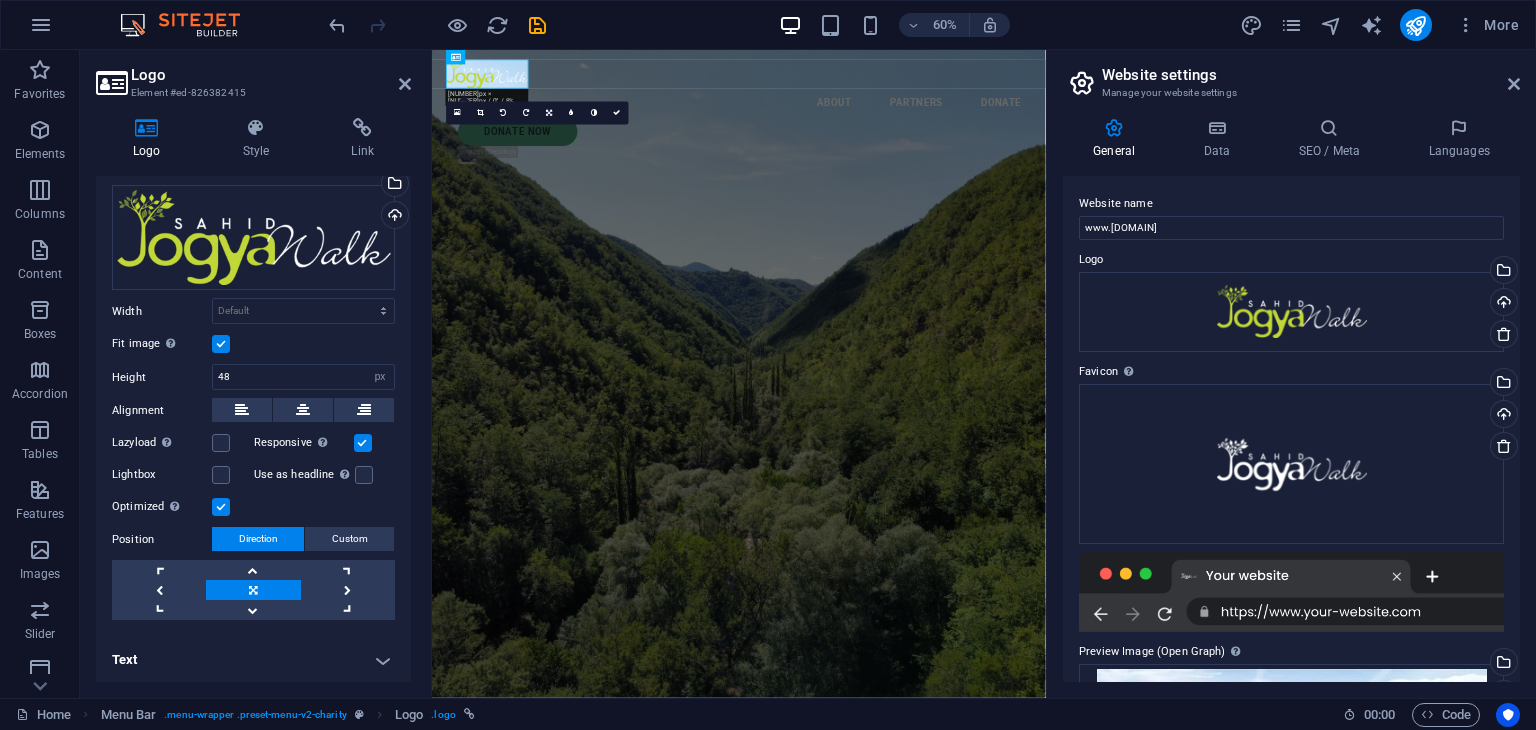 click on "Text" at bounding box center (253, 660) 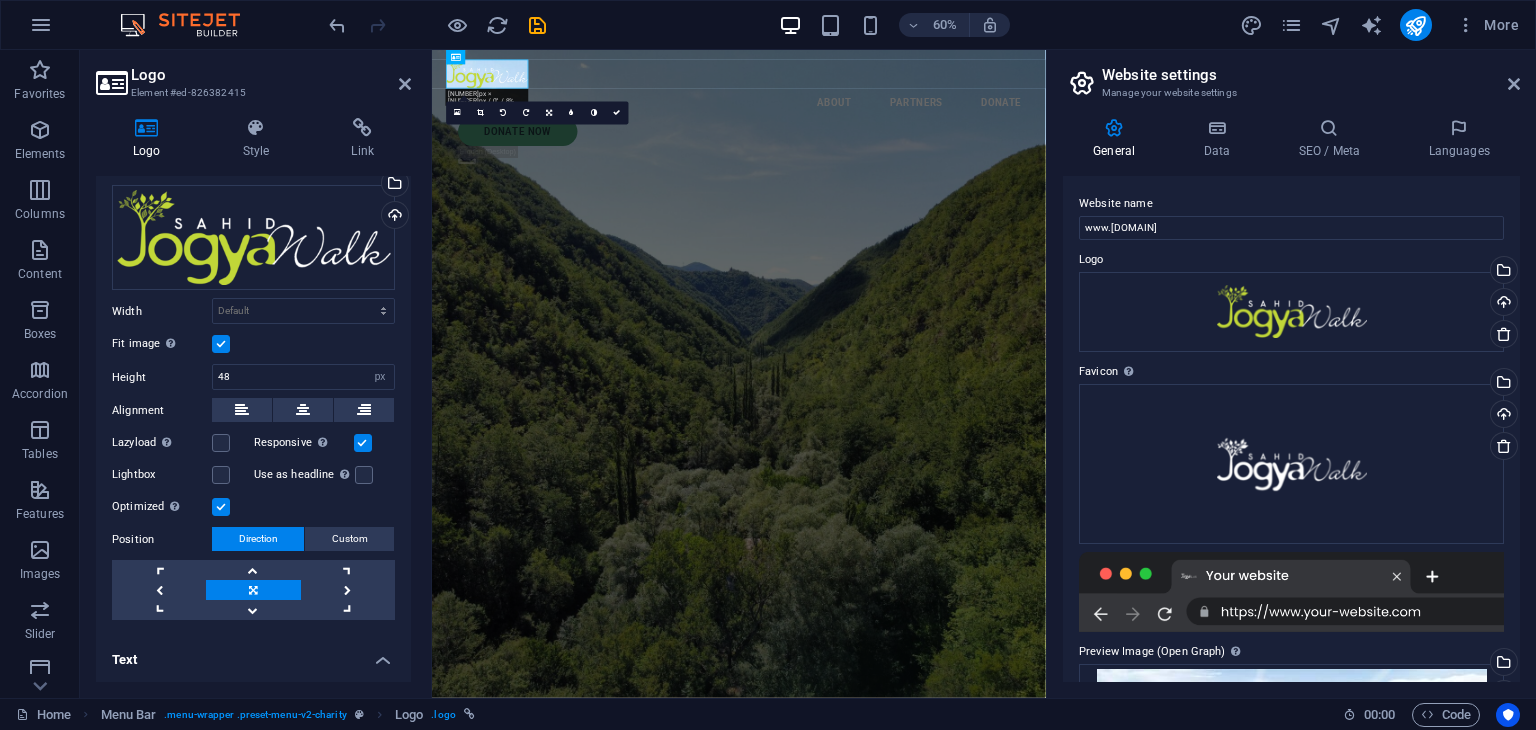 scroll, scrollTop: 264, scrollLeft: 0, axis: vertical 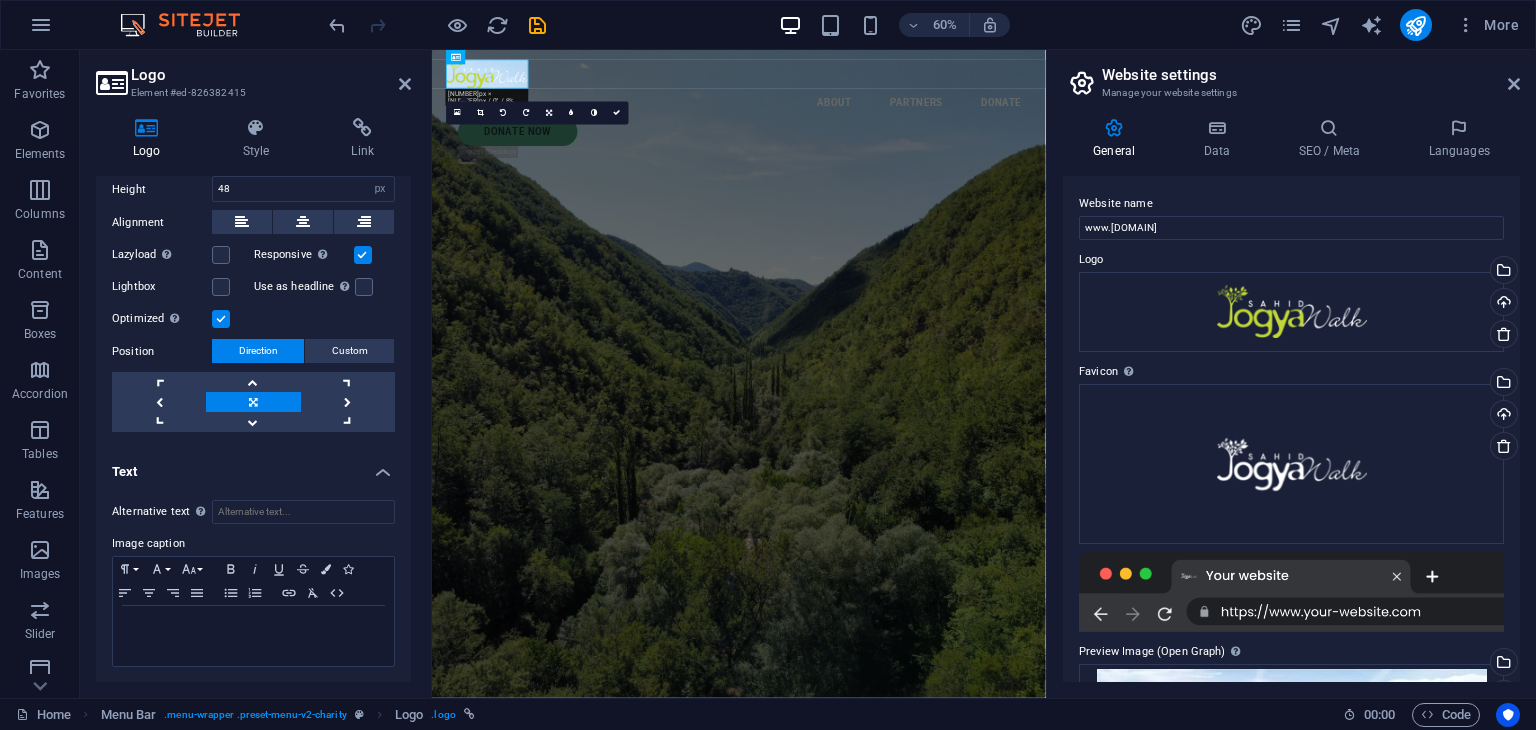 click on "Text" at bounding box center [253, 466] 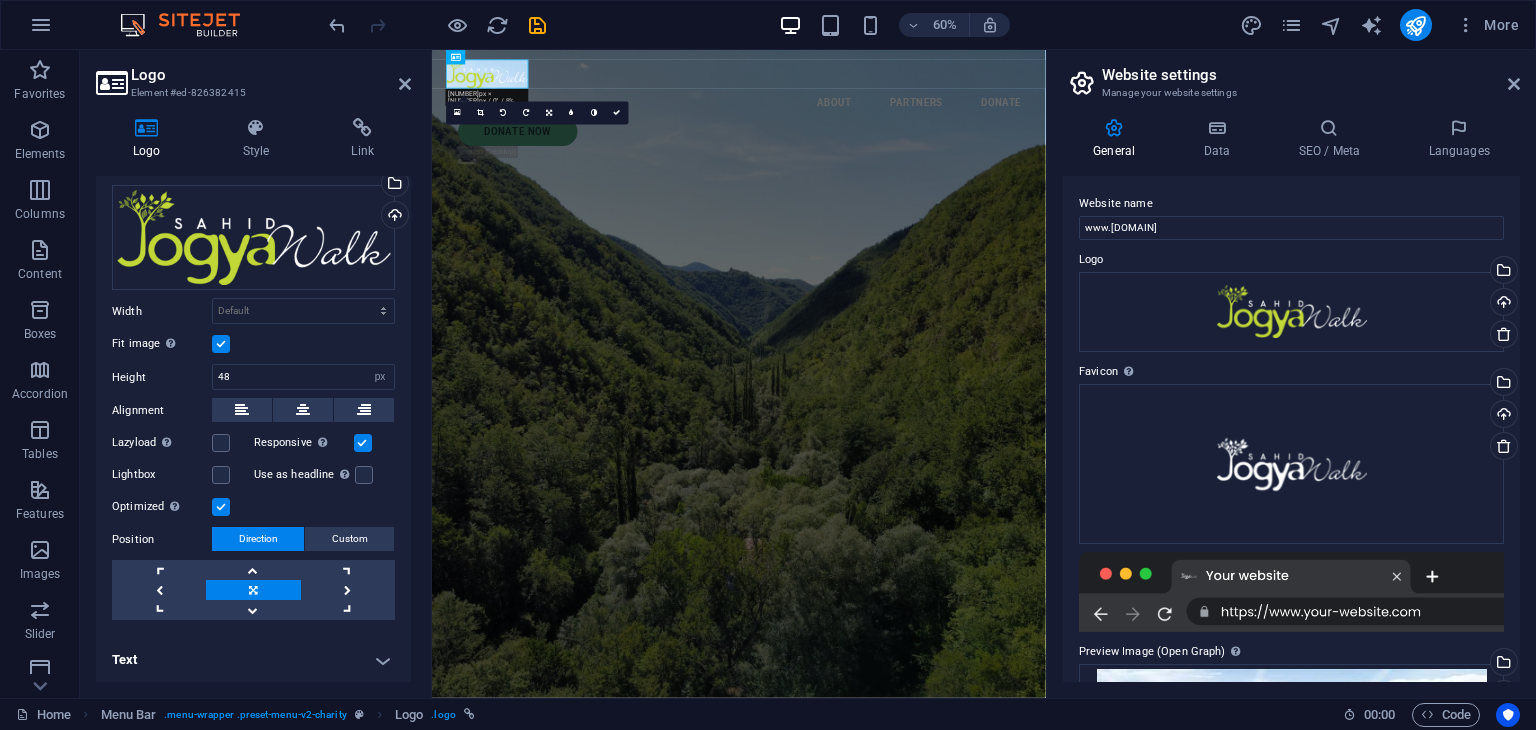 scroll, scrollTop: 0, scrollLeft: 0, axis: both 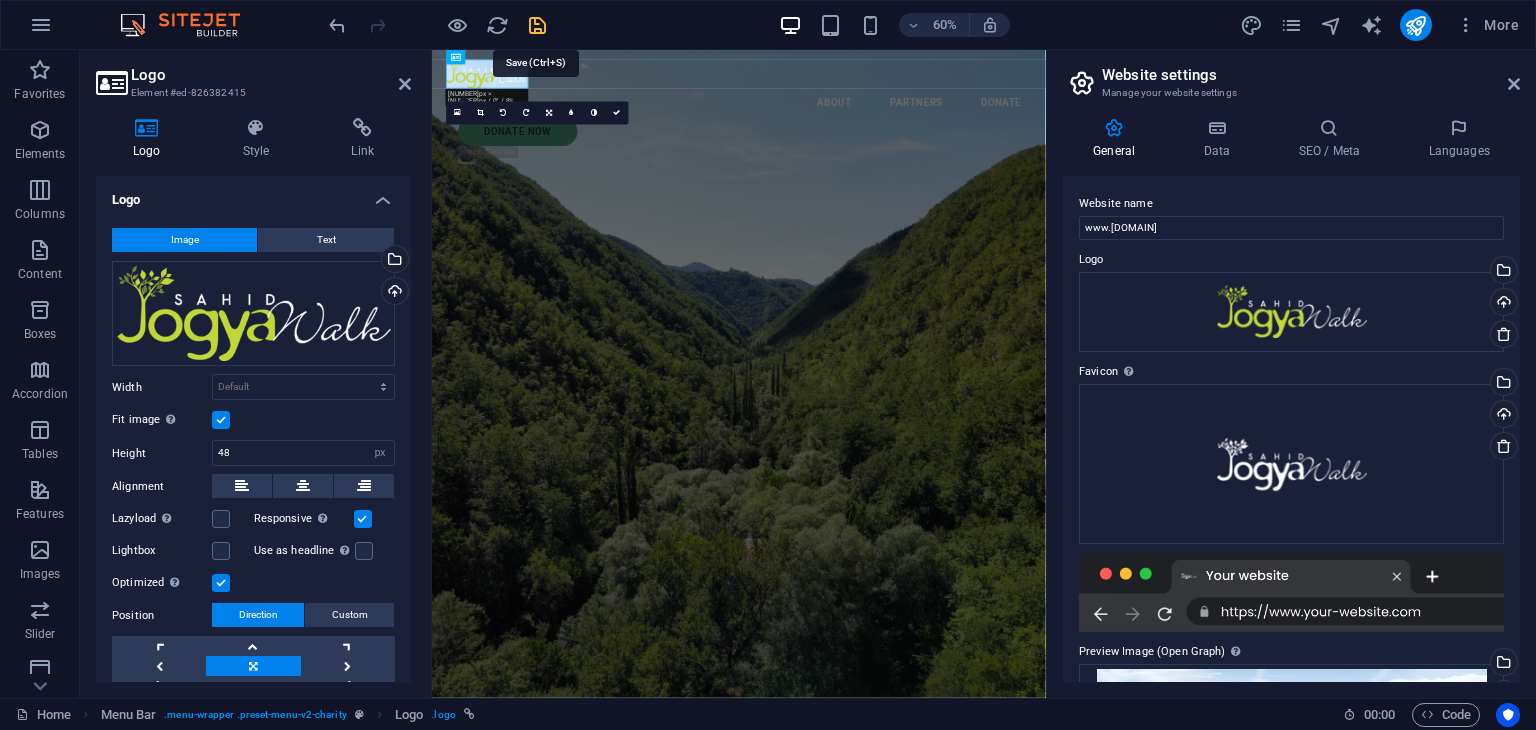 click at bounding box center (537, 25) 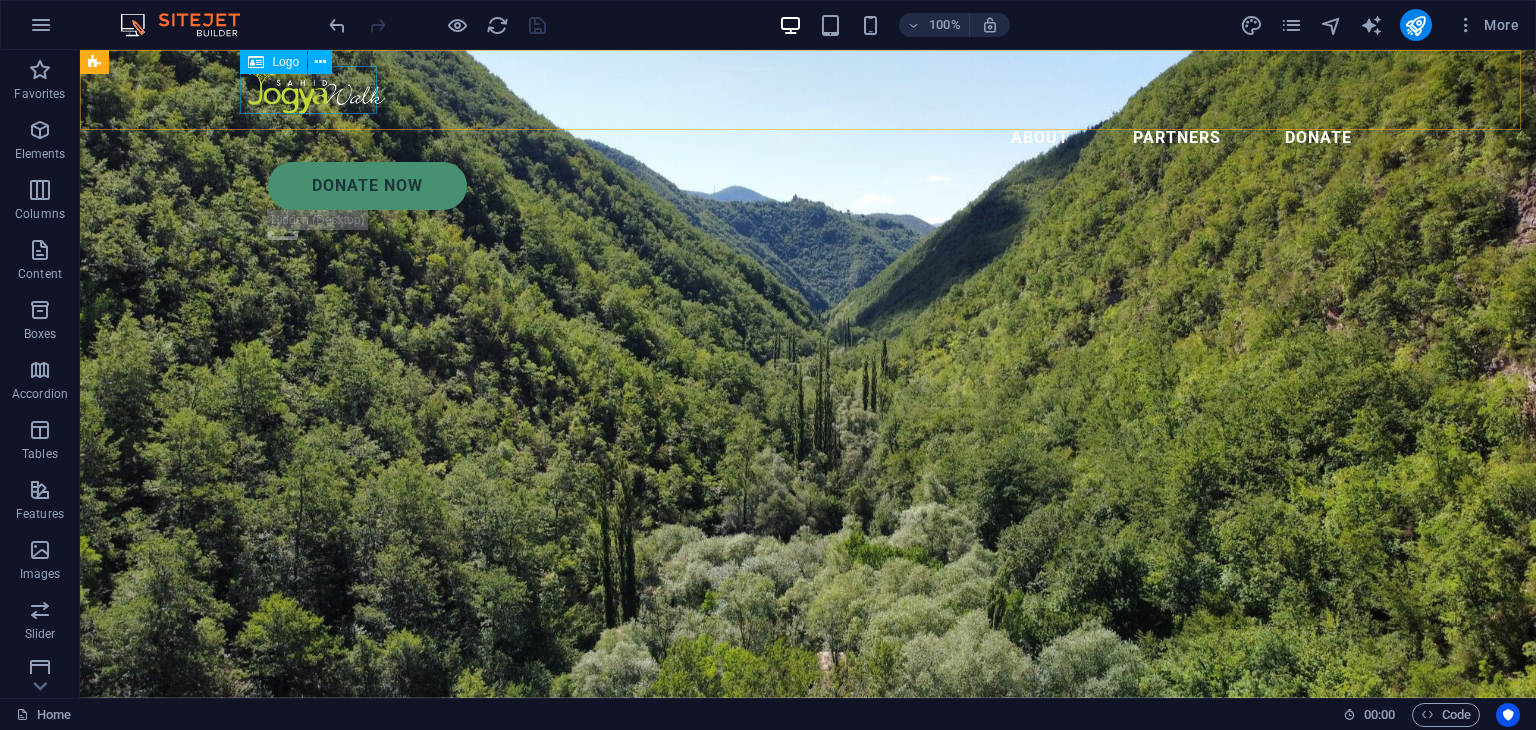 click at bounding box center [808, 90] 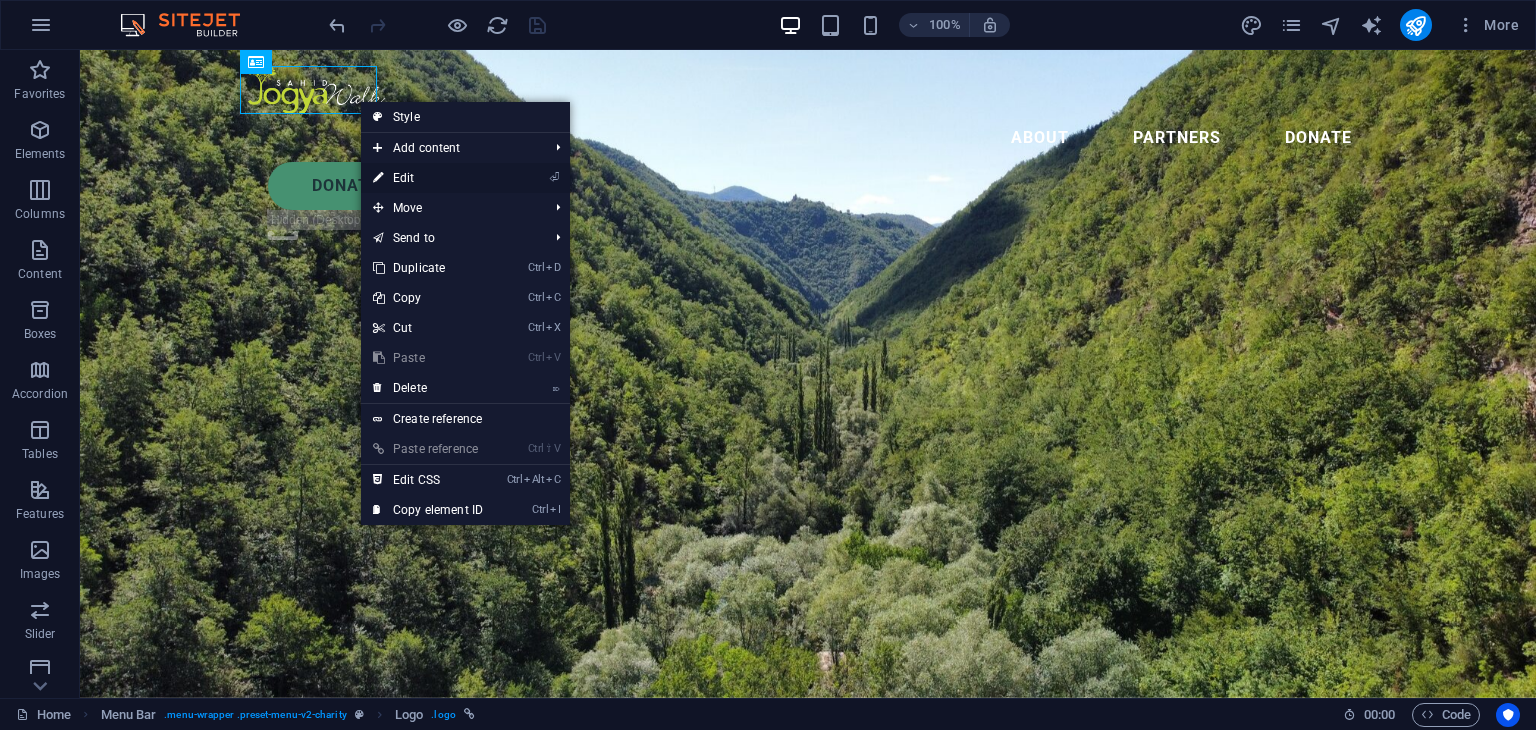 click on "⏎  Edit" at bounding box center [428, 178] 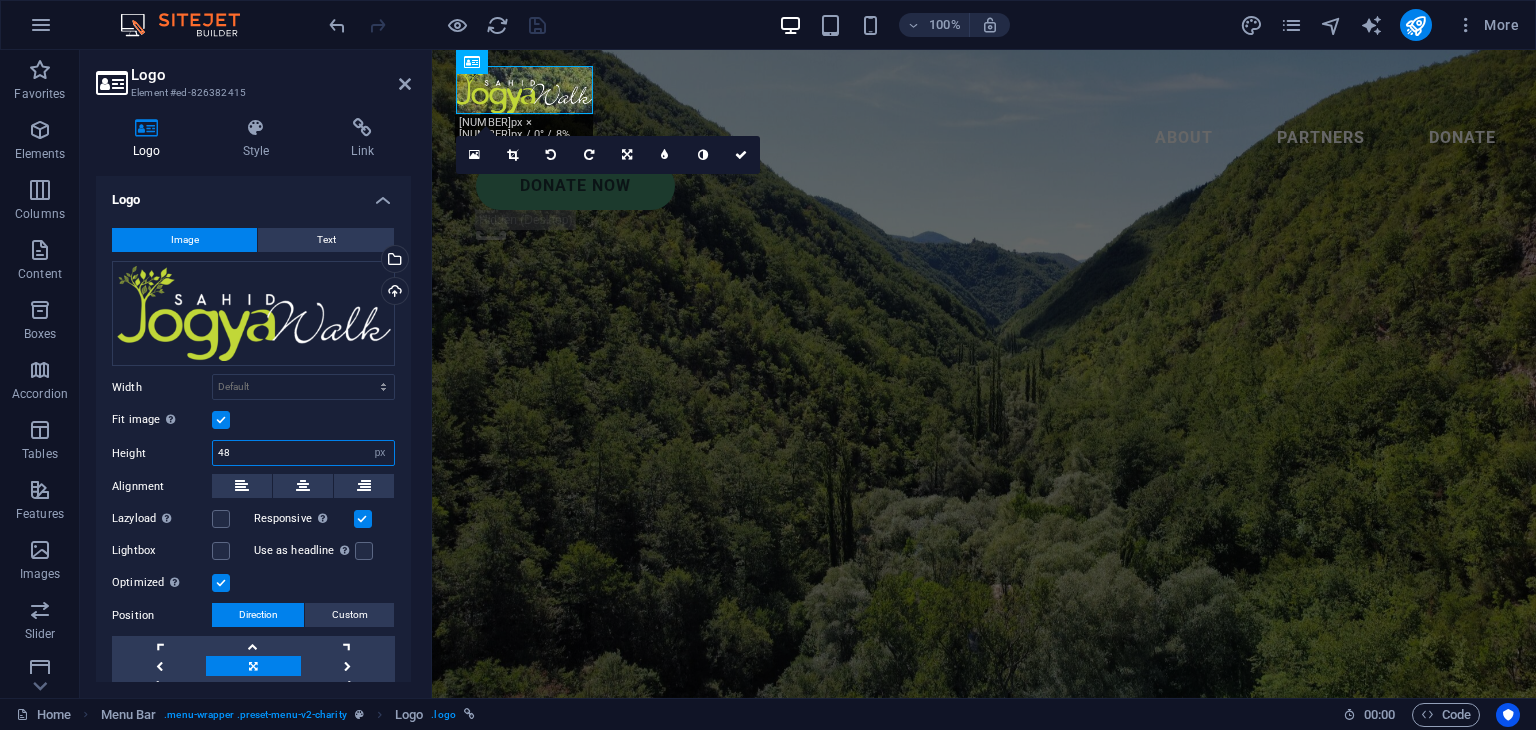 drag, startPoint x: 239, startPoint y: 449, endPoint x: 194, endPoint y: 450, distance: 45.01111 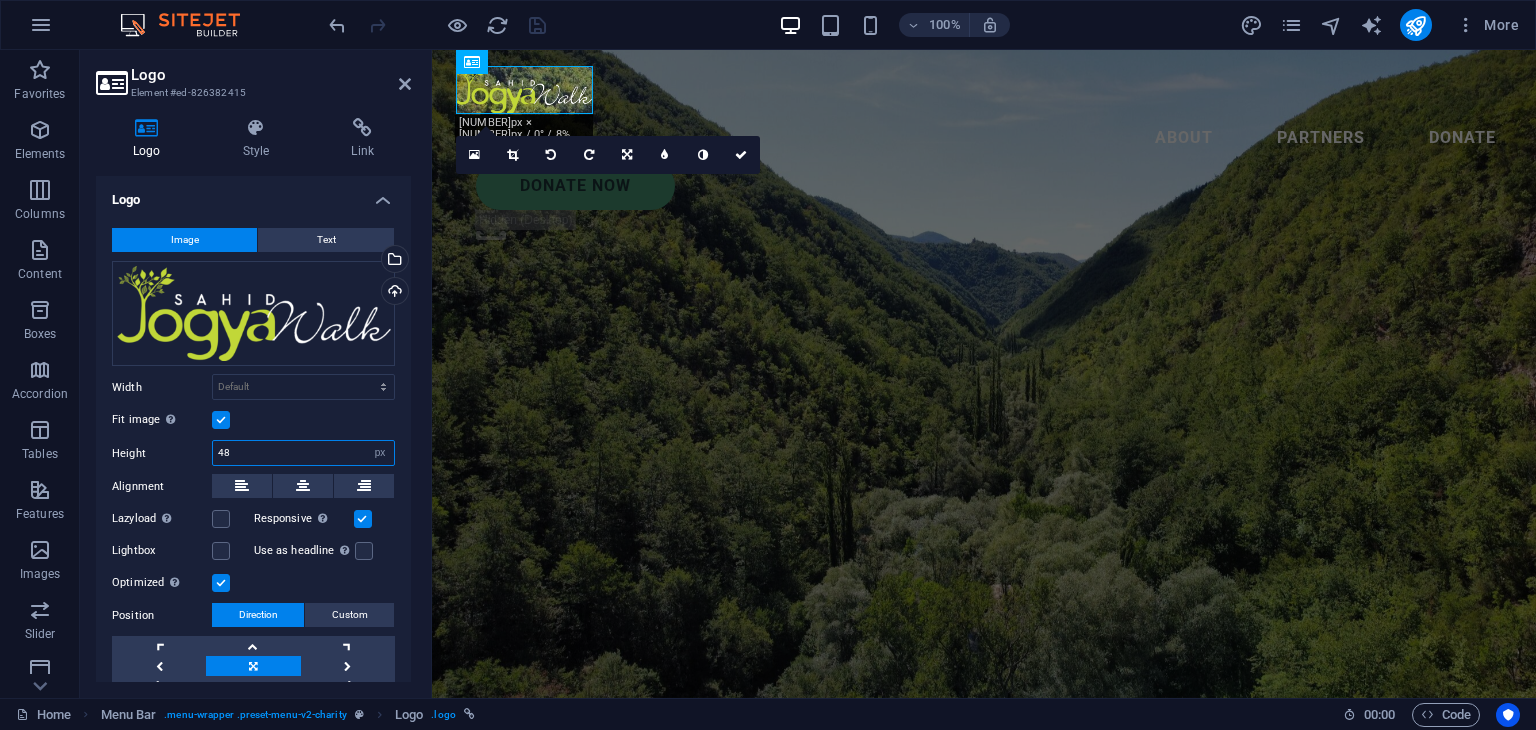 click on "Height 48 Default auto px" at bounding box center [253, 453] 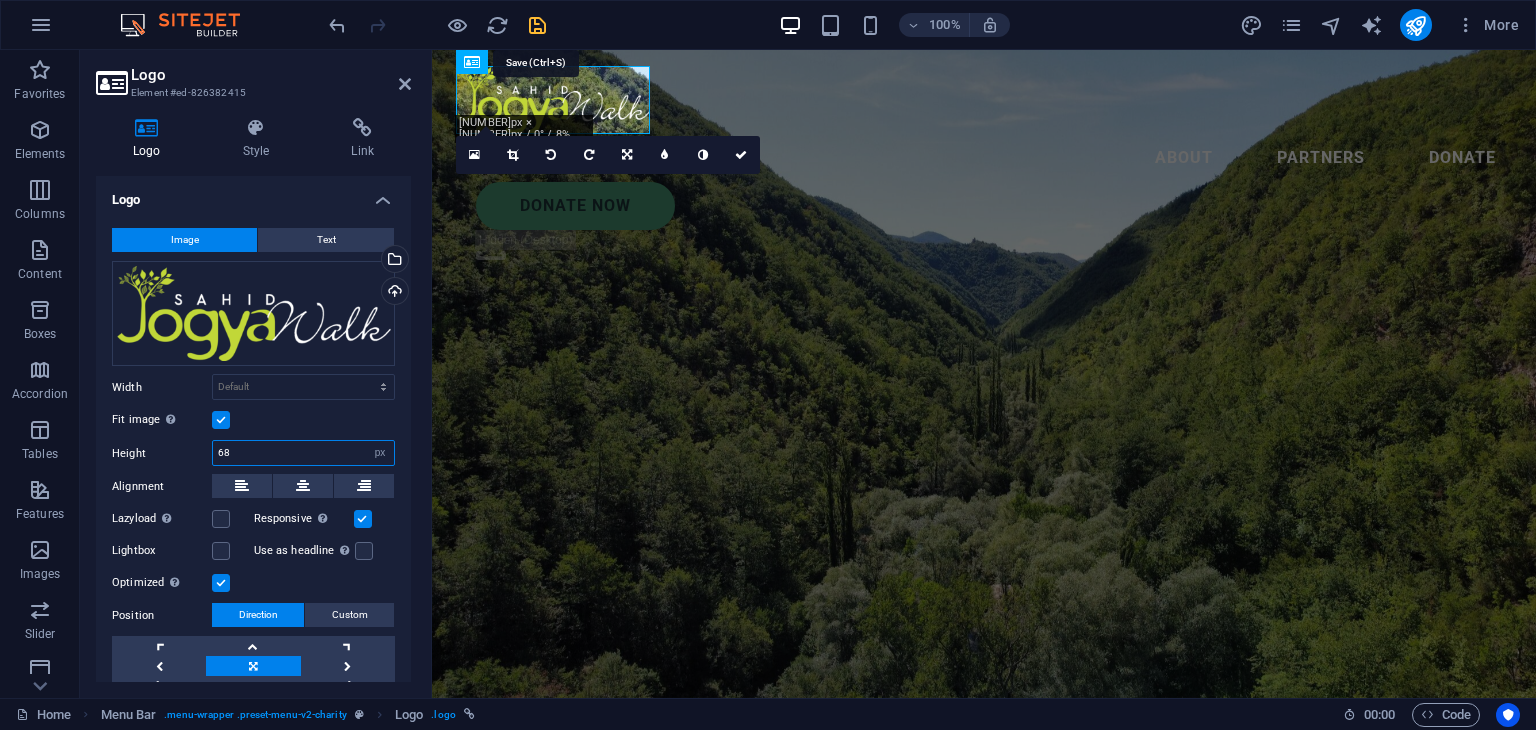 type on "68" 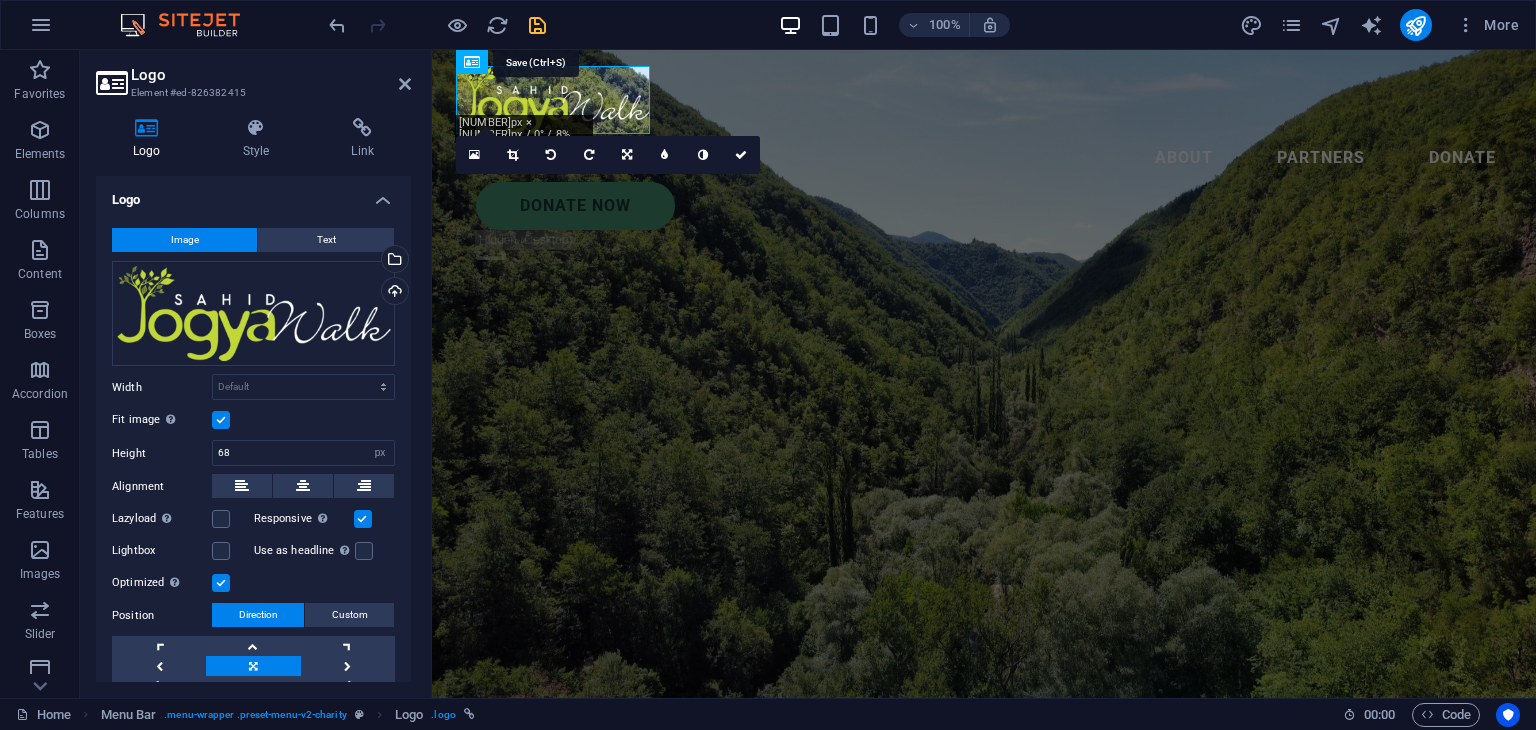 click at bounding box center [537, 25] 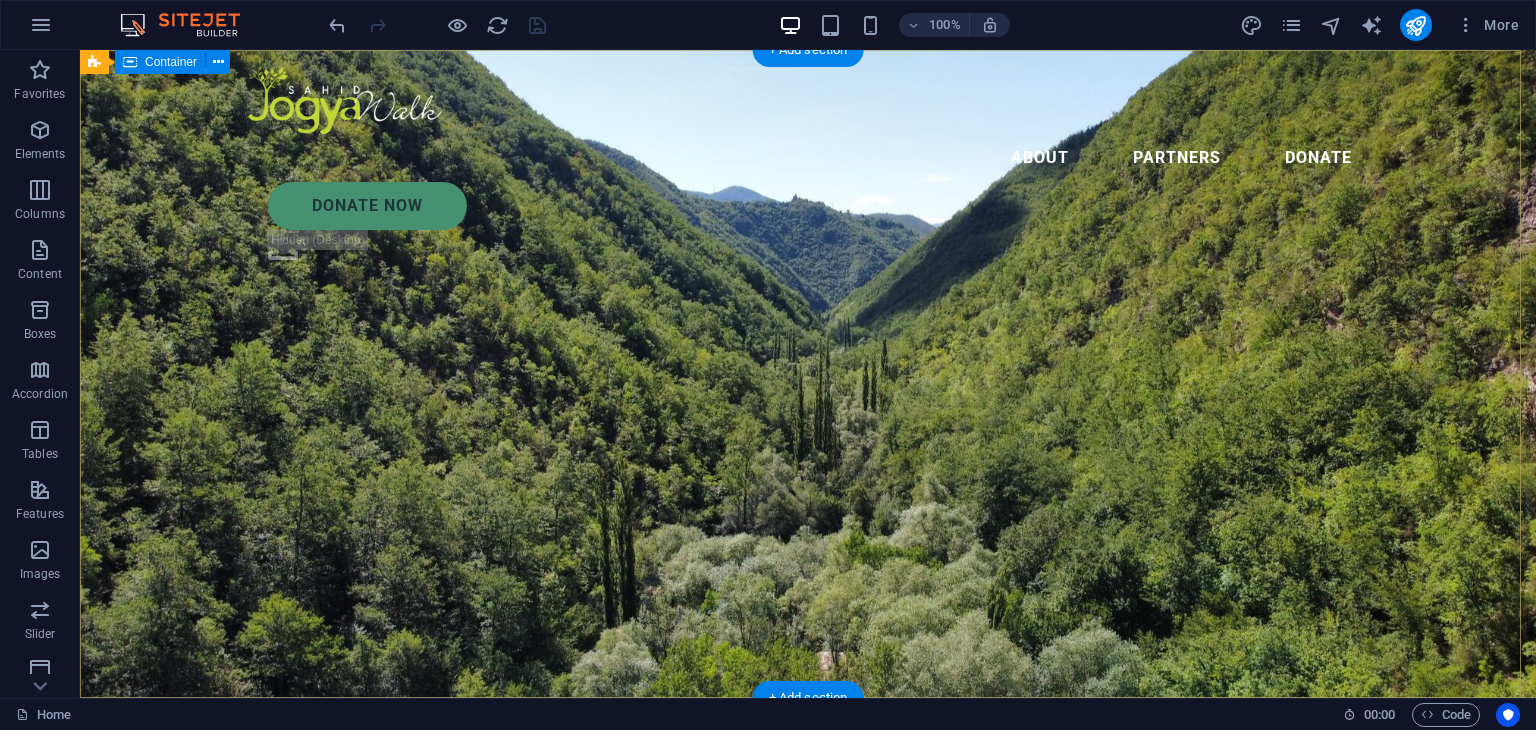 click on "Charity is the act of giving to those in need Lorem ipsum dolor sit amet consectetur. Bibendum adipiscing morbi orci nibh eget posuere arcu volutpat nulla. Tortor cras suscipit augue sodales risus auctor. Fusce nunc vitae non dui ornare tellus nibh purus lectus." at bounding box center (808, 899) 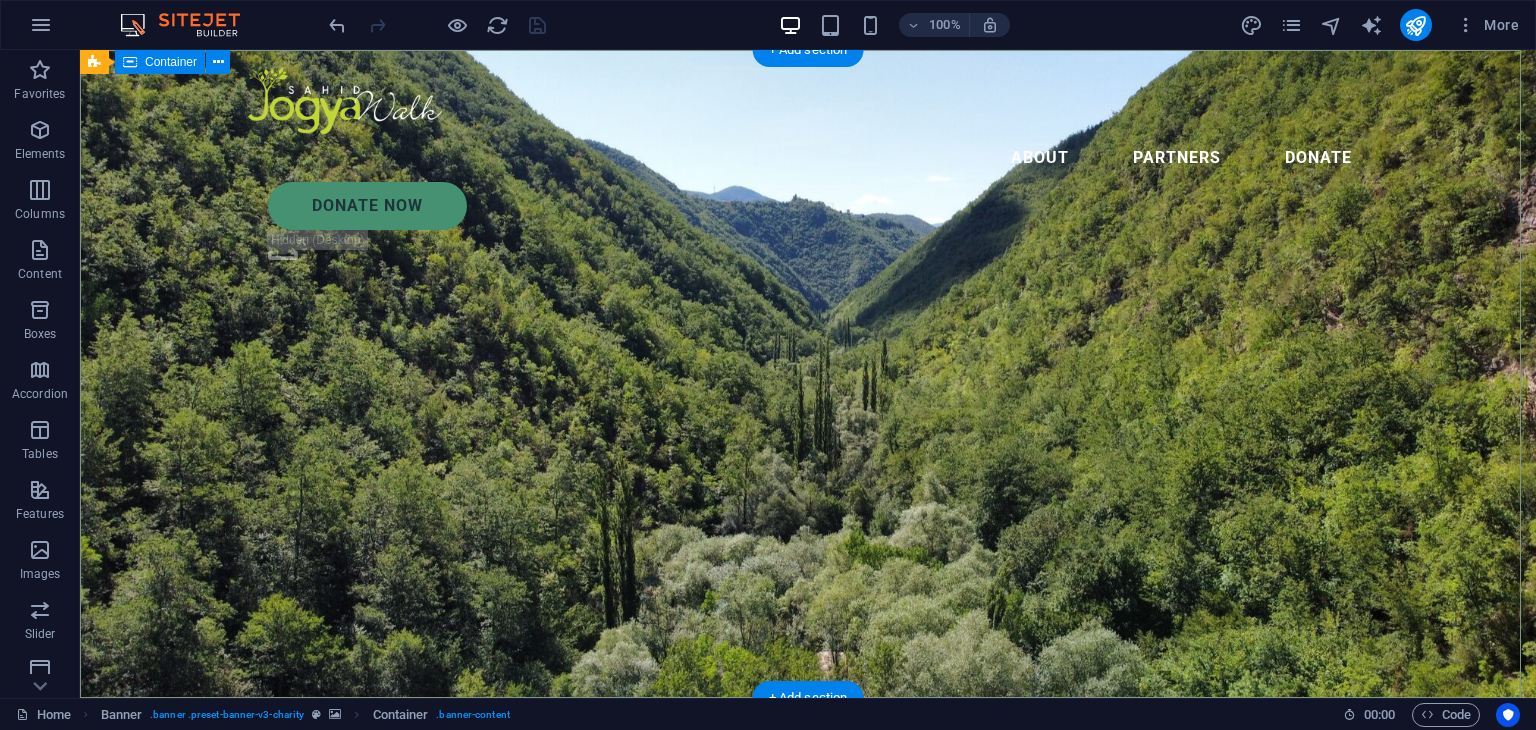 click on "Charity is the act of giving to those in need Lorem ipsum dolor sit amet consectetur. Bibendum adipiscing morbi orci nibh eget posuere arcu volutpat nulla. Tortor cras suscipit augue sodales risus auctor. Fusce nunc vitae non dui ornare tellus nibh purus lectus." at bounding box center [808, 899] 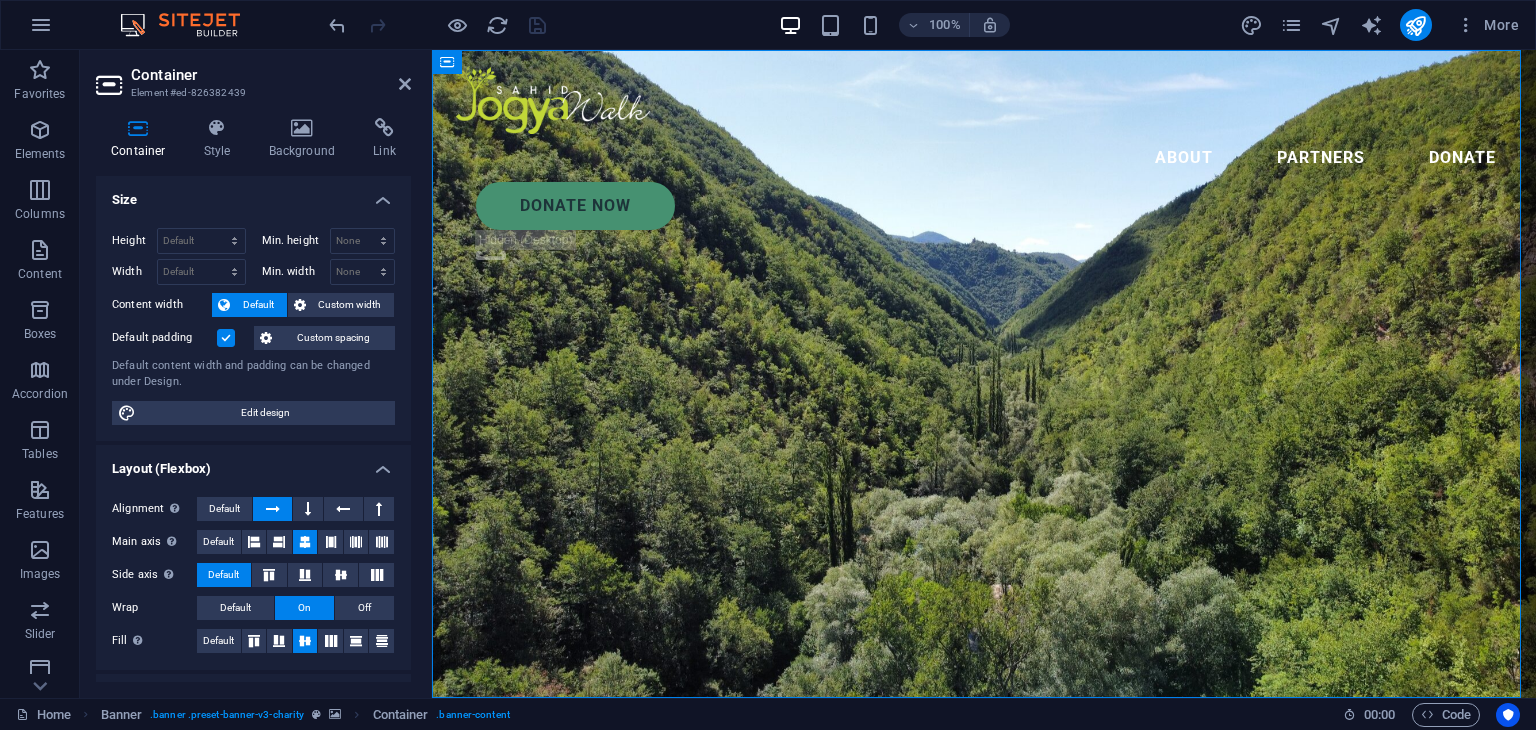 drag, startPoint x: 619, startPoint y: 332, endPoint x: 494, endPoint y: 225, distance: 164.5418 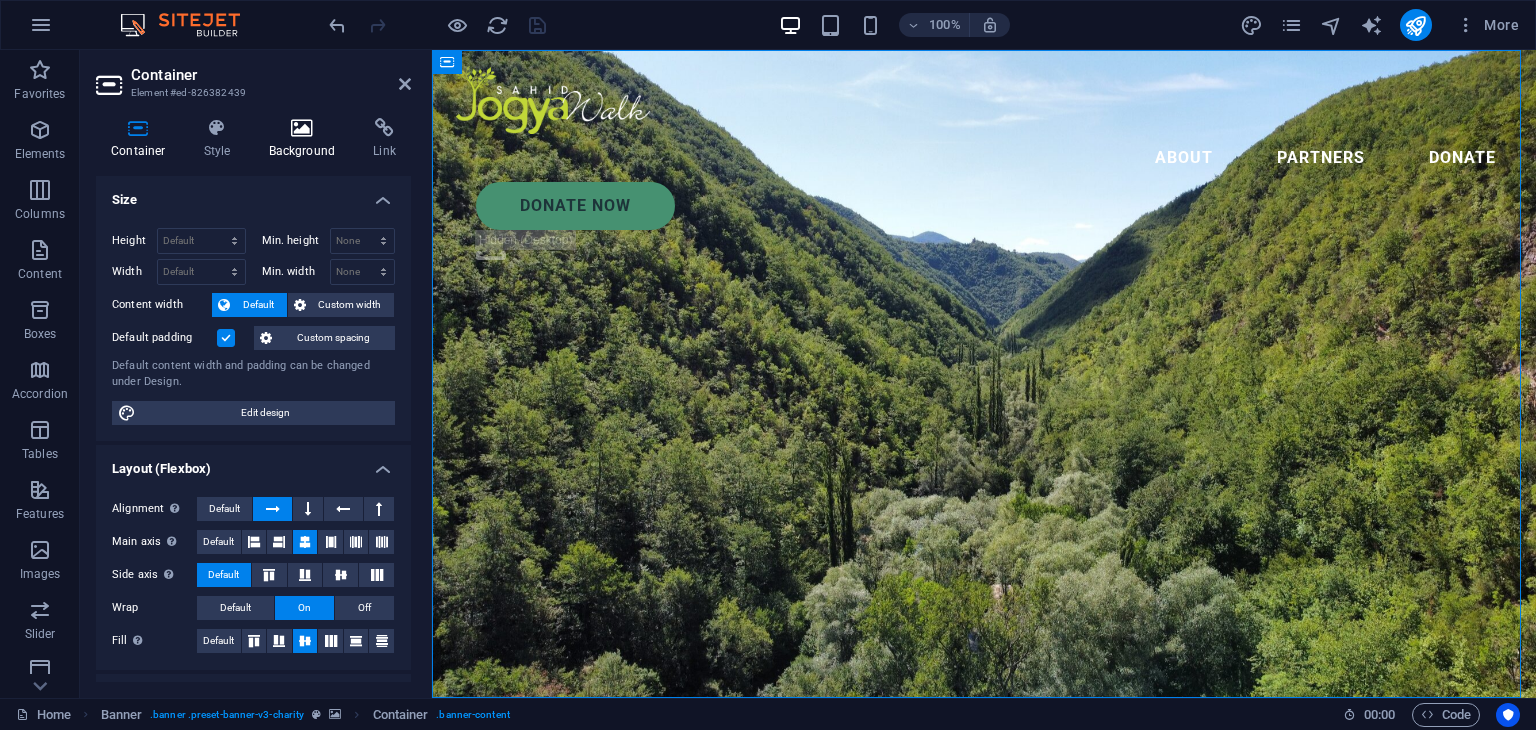 click at bounding box center (302, 128) 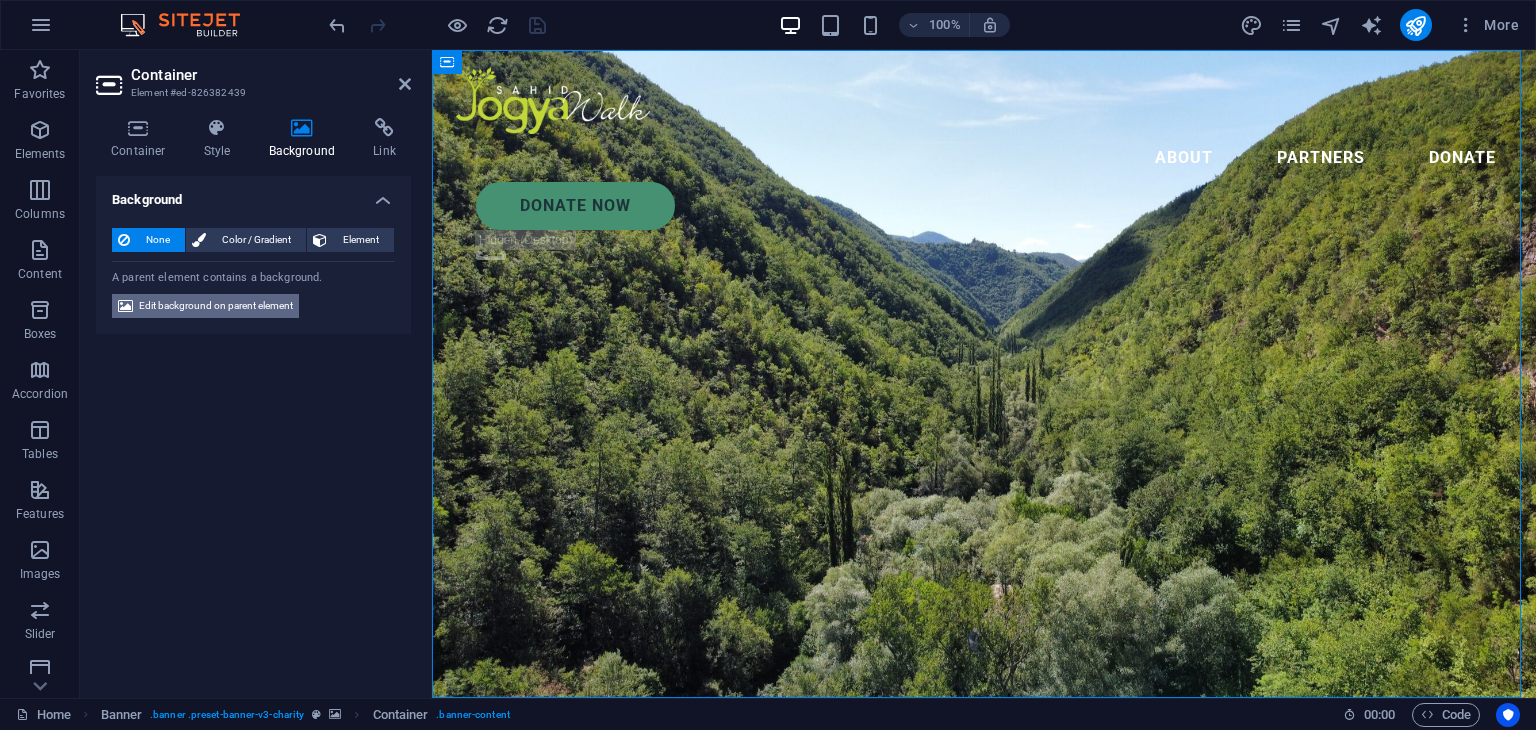 click on "Edit background on parent element" at bounding box center (216, 306) 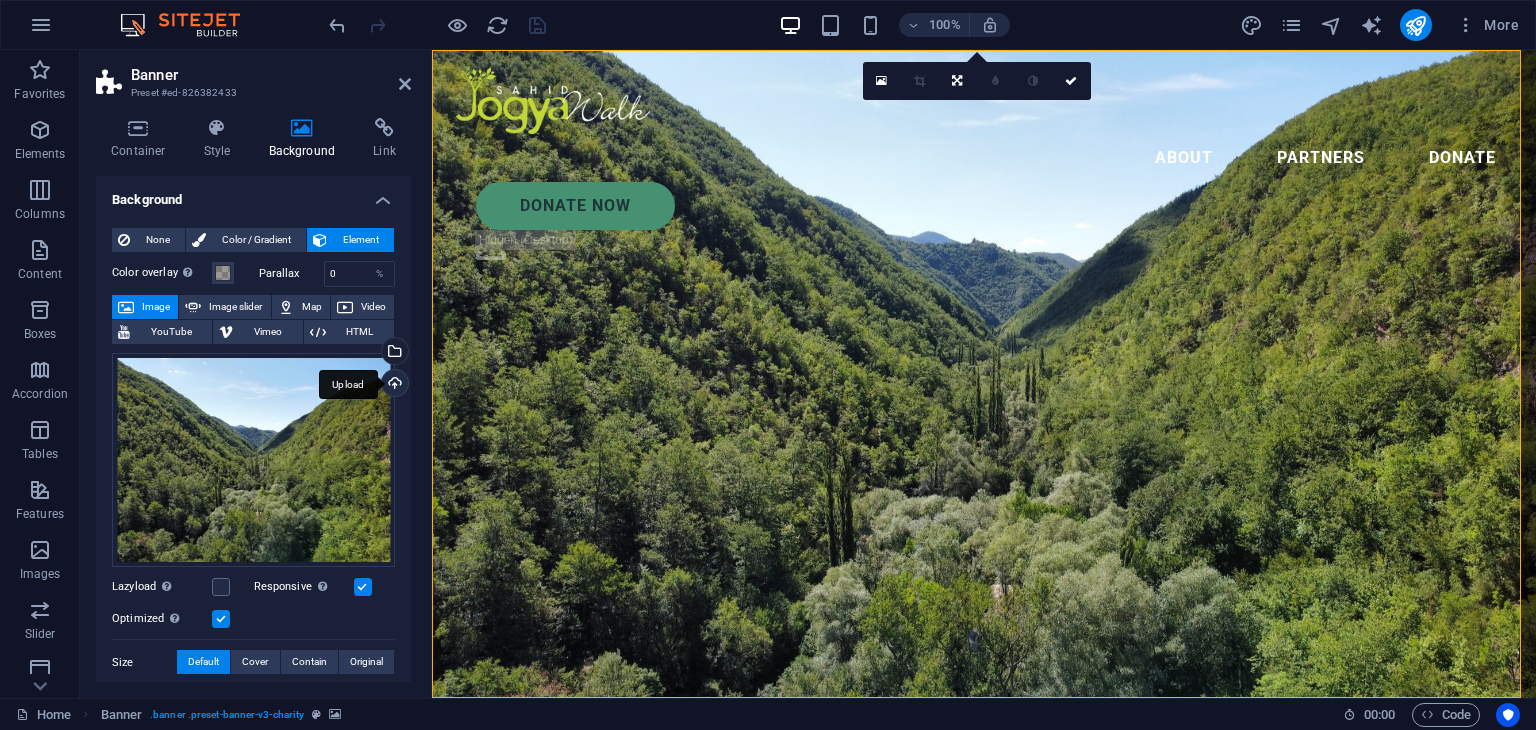 click on "Upload" at bounding box center [393, 385] 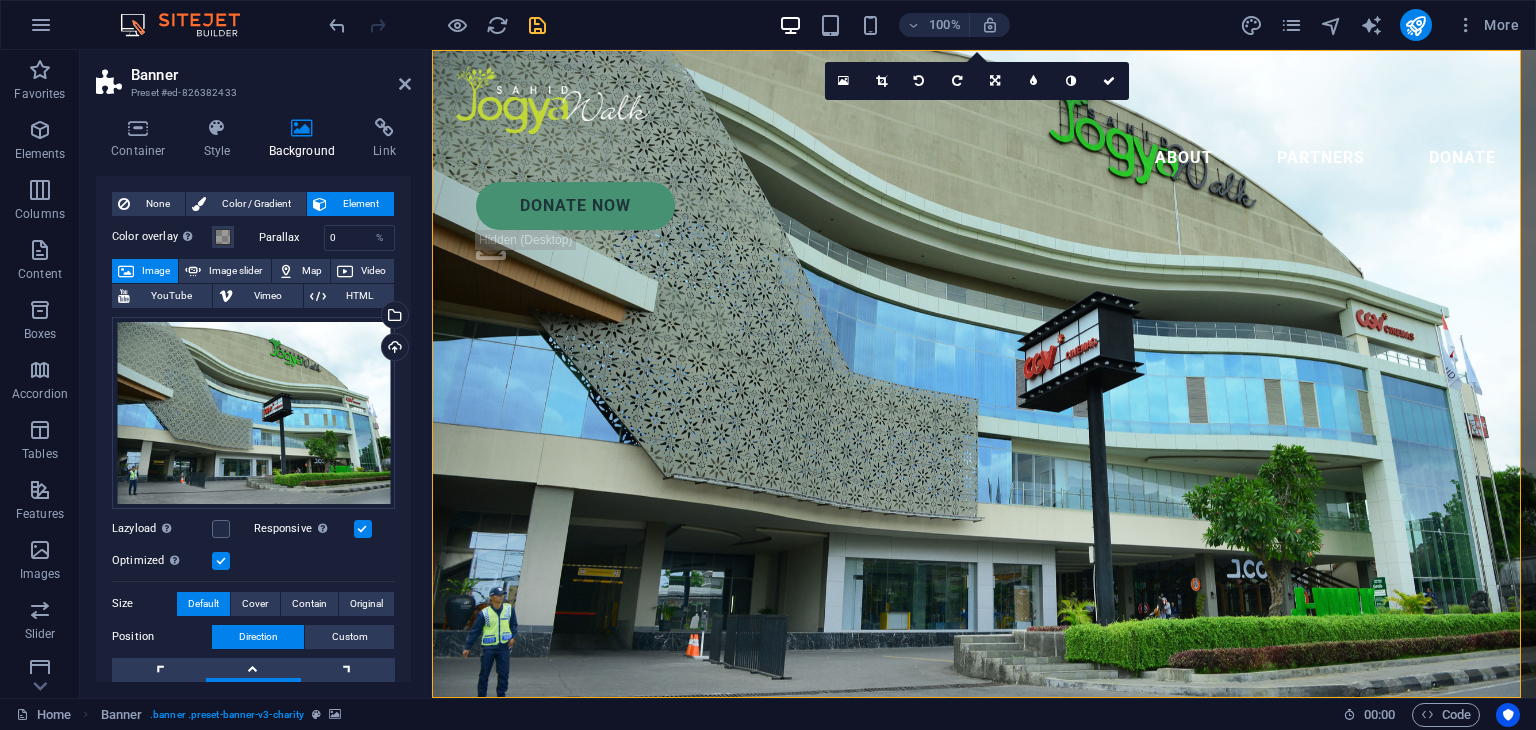 scroll, scrollTop: 0, scrollLeft: 0, axis: both 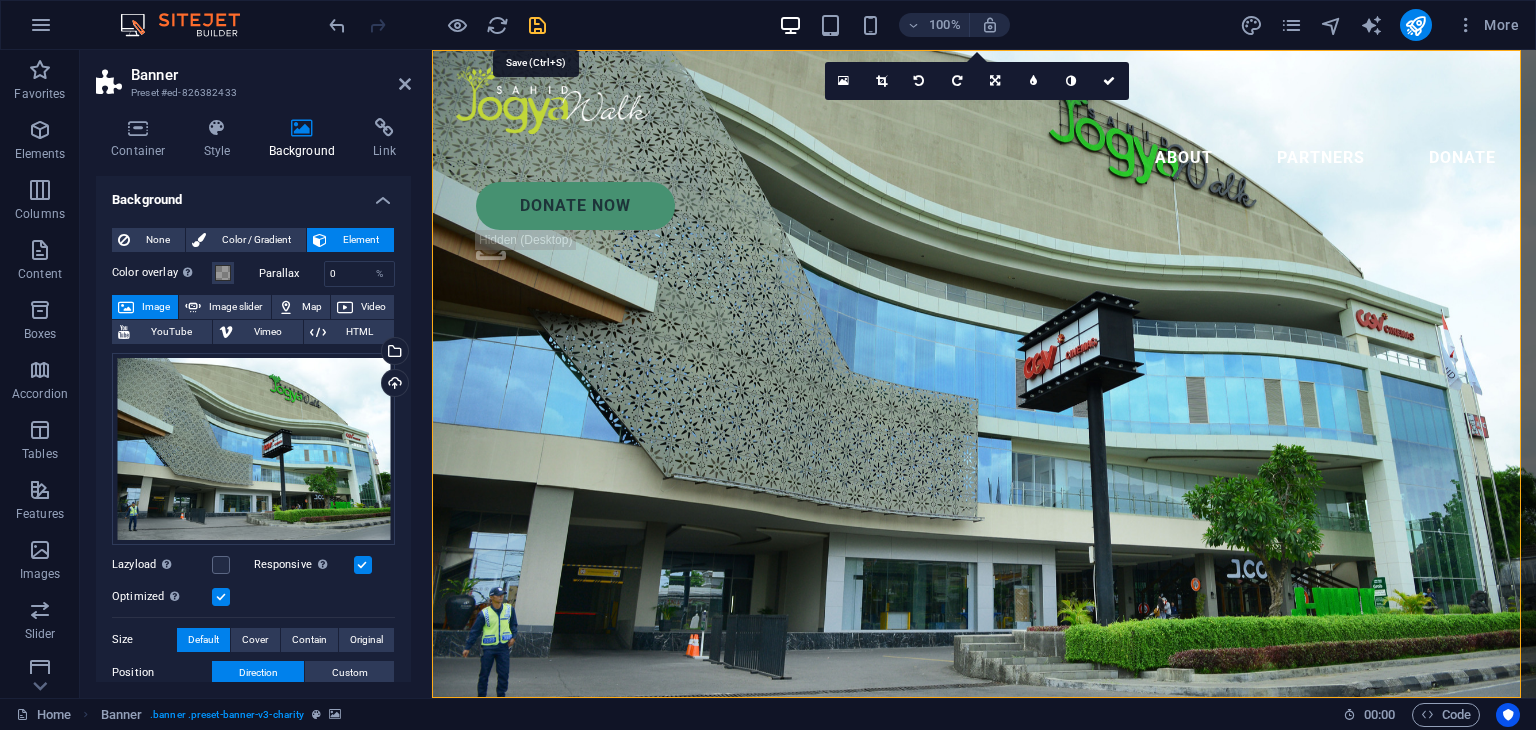 click at bounding box center (537, 25) 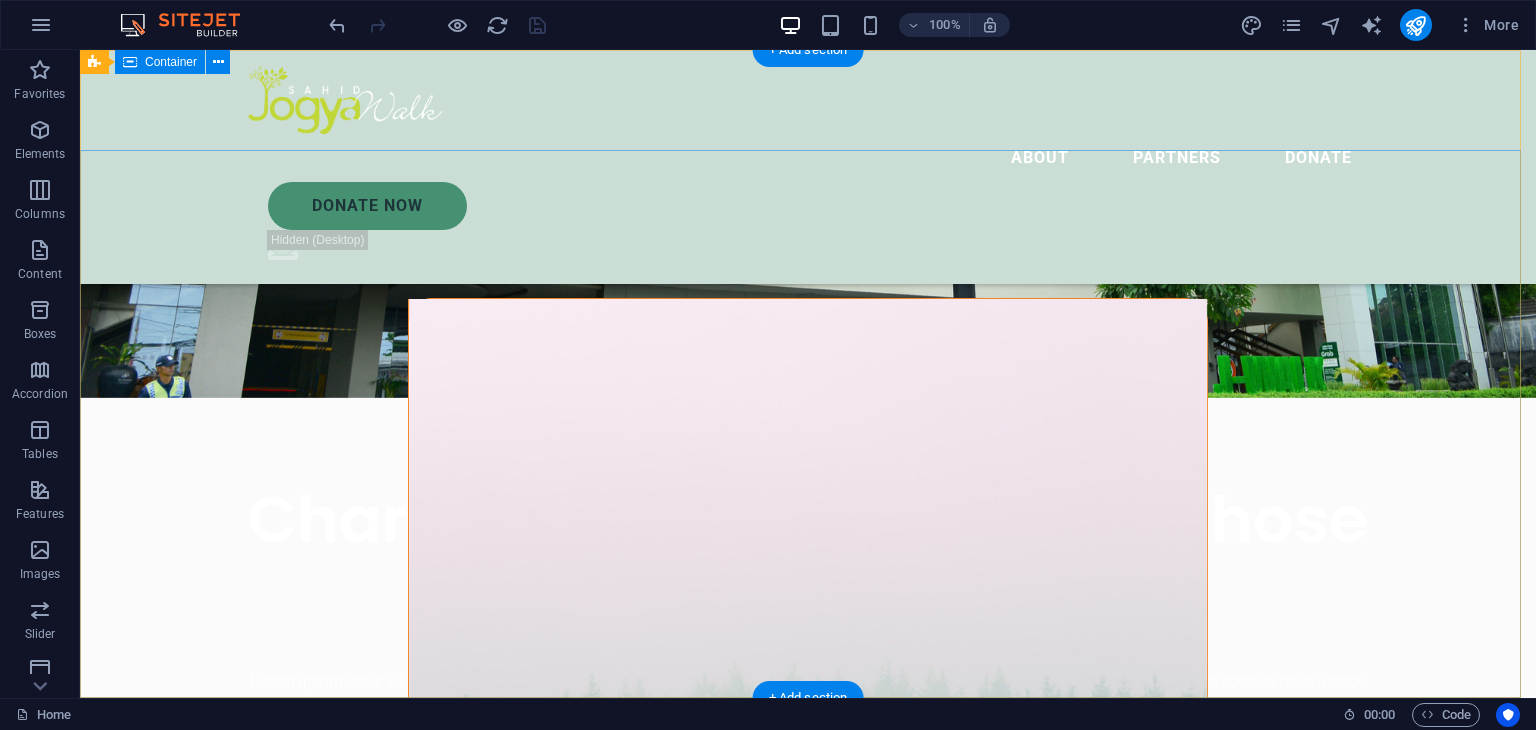 scroll, scrollTop: 0, scrollLeft: 0, axis: both 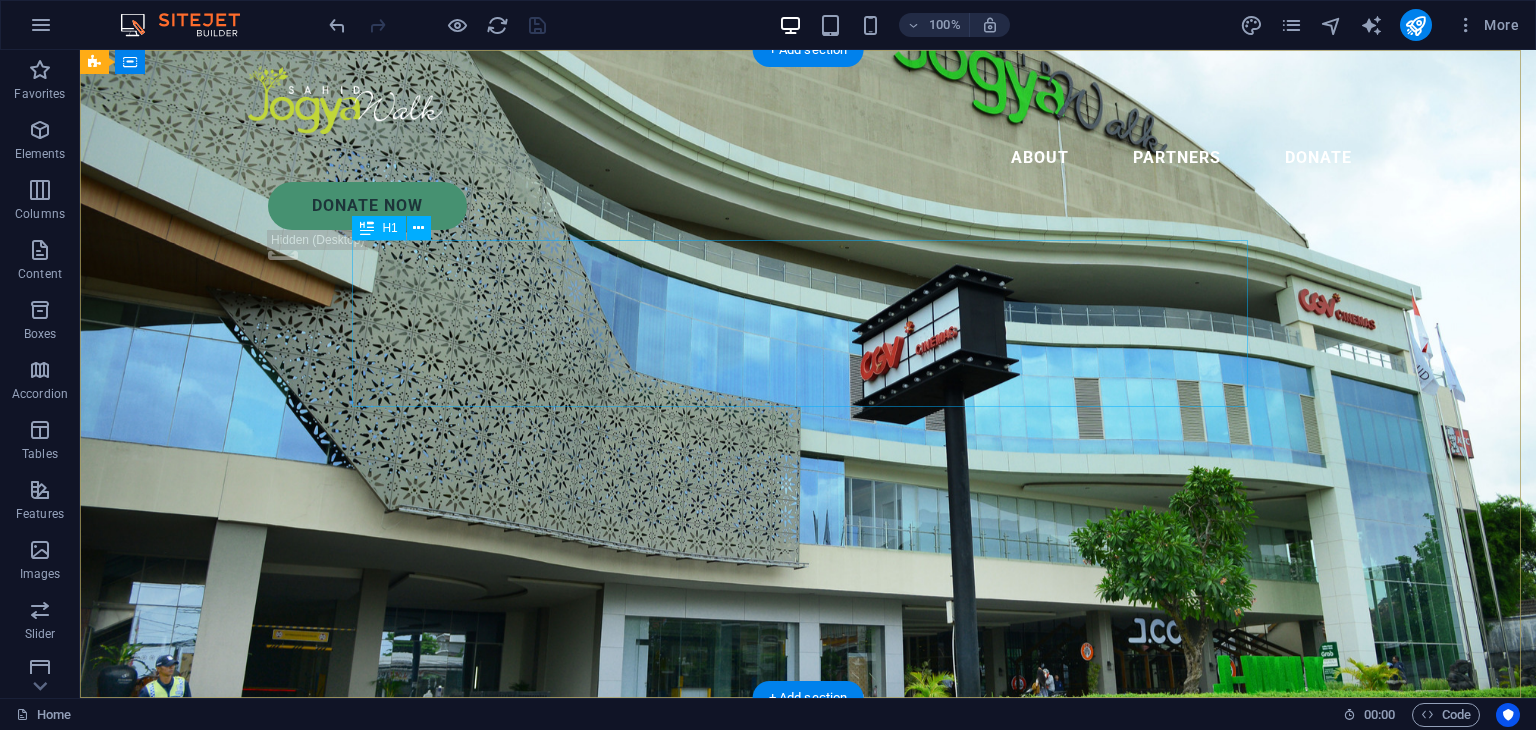click on "Charity is the act of giving to those in need" at bounding box center [808, 861] 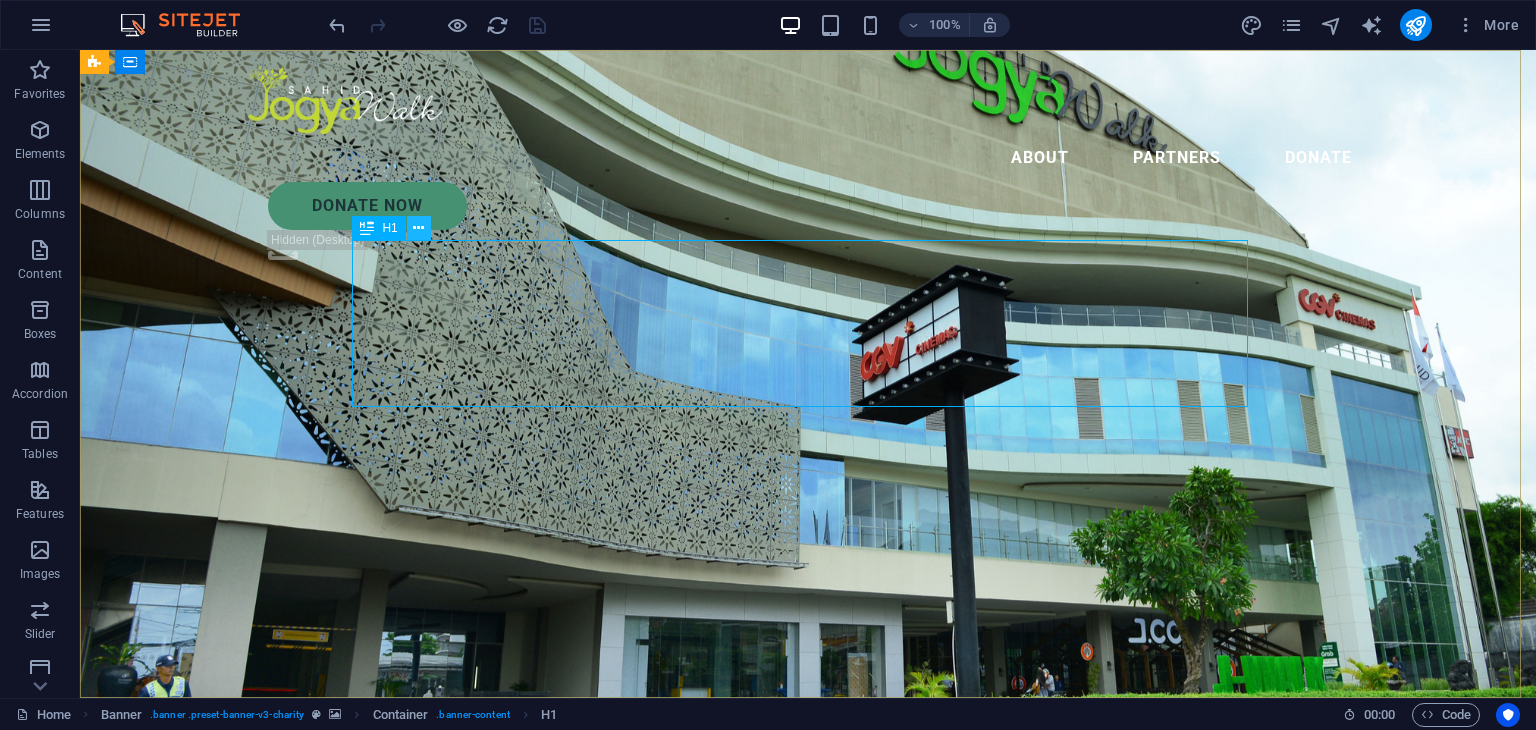 click at bounding box center [418, 228] 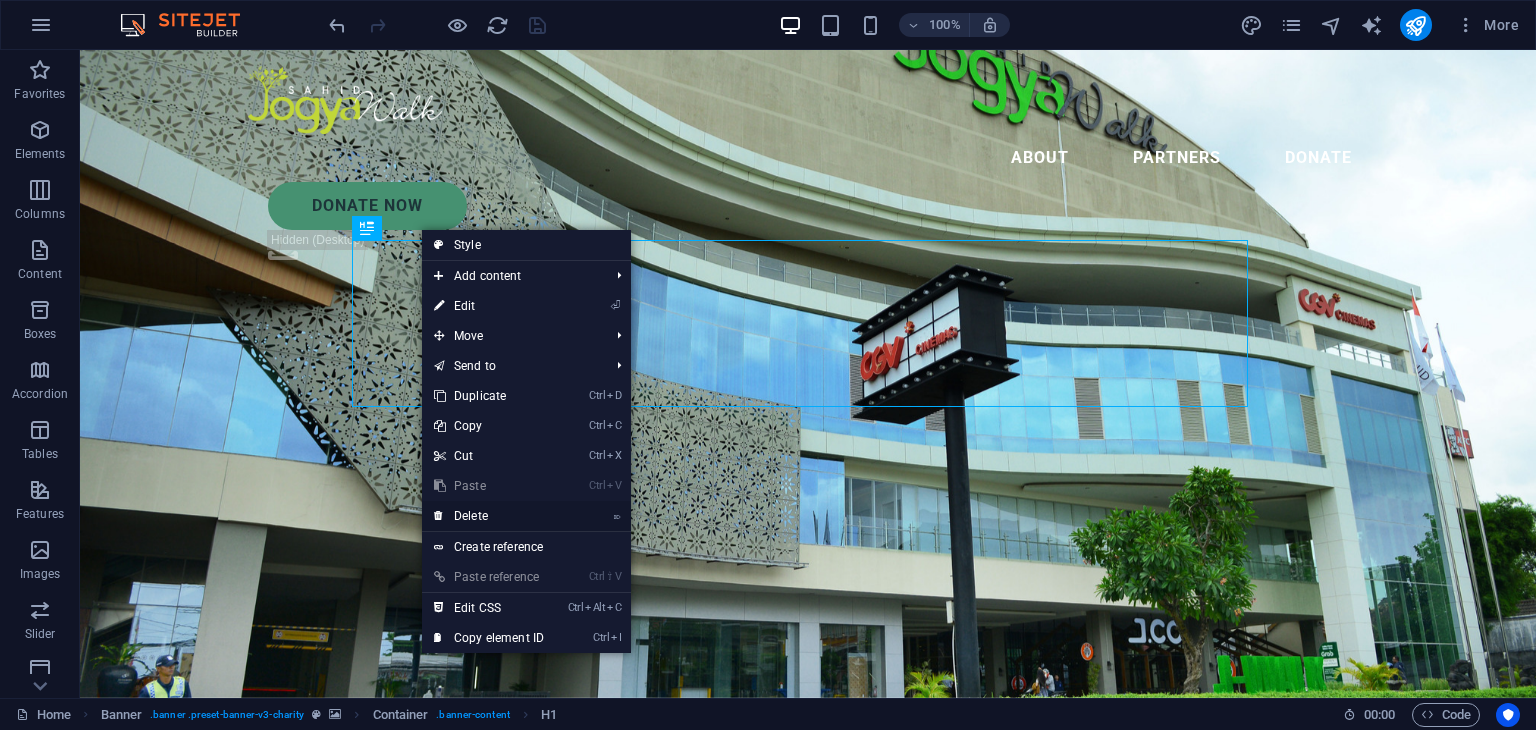click on "⌦  Delete" at bounding box center [489, 516] 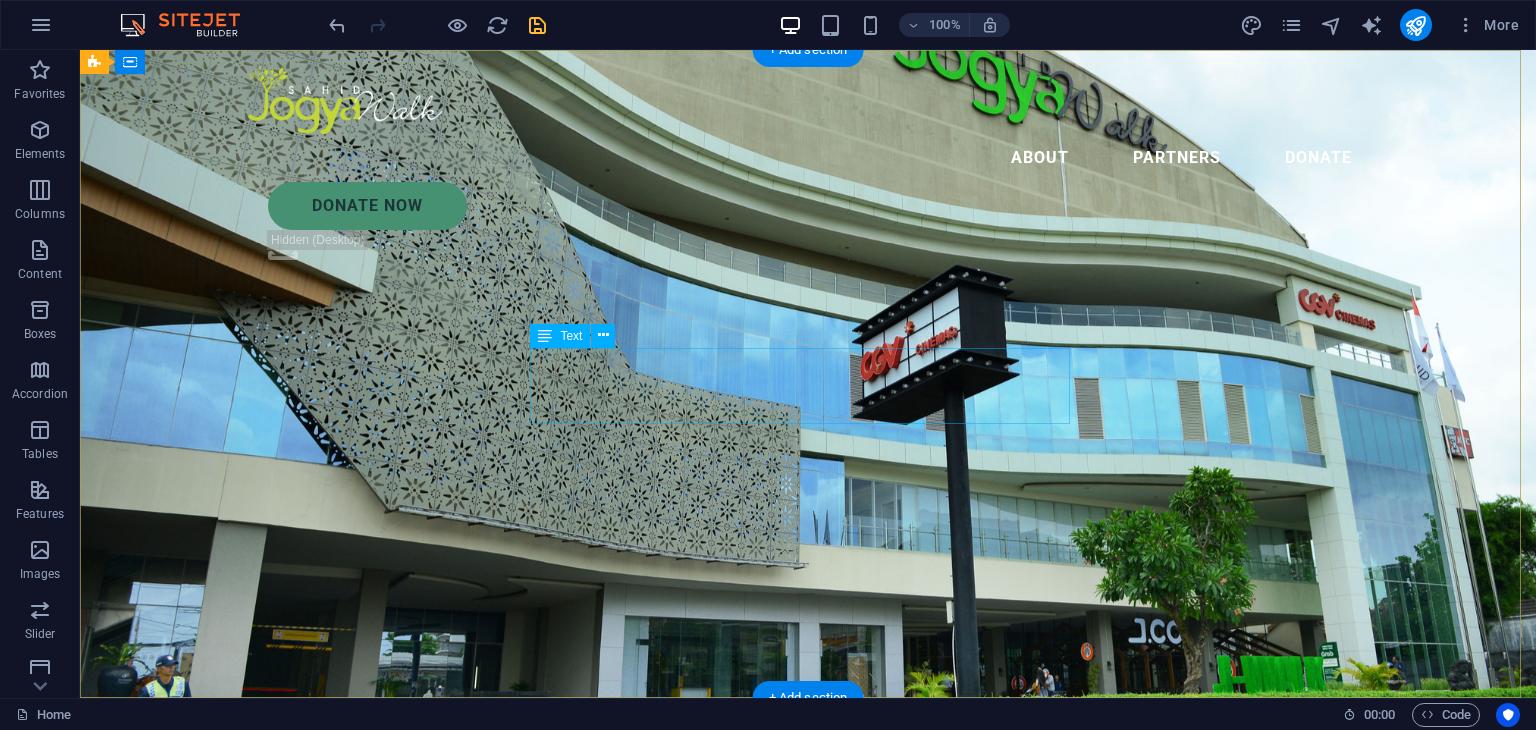 click on "Lorem ipsum dolor sit amet consectetur. Bibendum adipiscing morbi orci nibh eget posuere arcu volutpat nulla. Tortor cras suscipit augue sodales risus auctor. Fusce nunc vitae non dui ornare tellus nibh purus lectus." at bounding box center (808, 827) 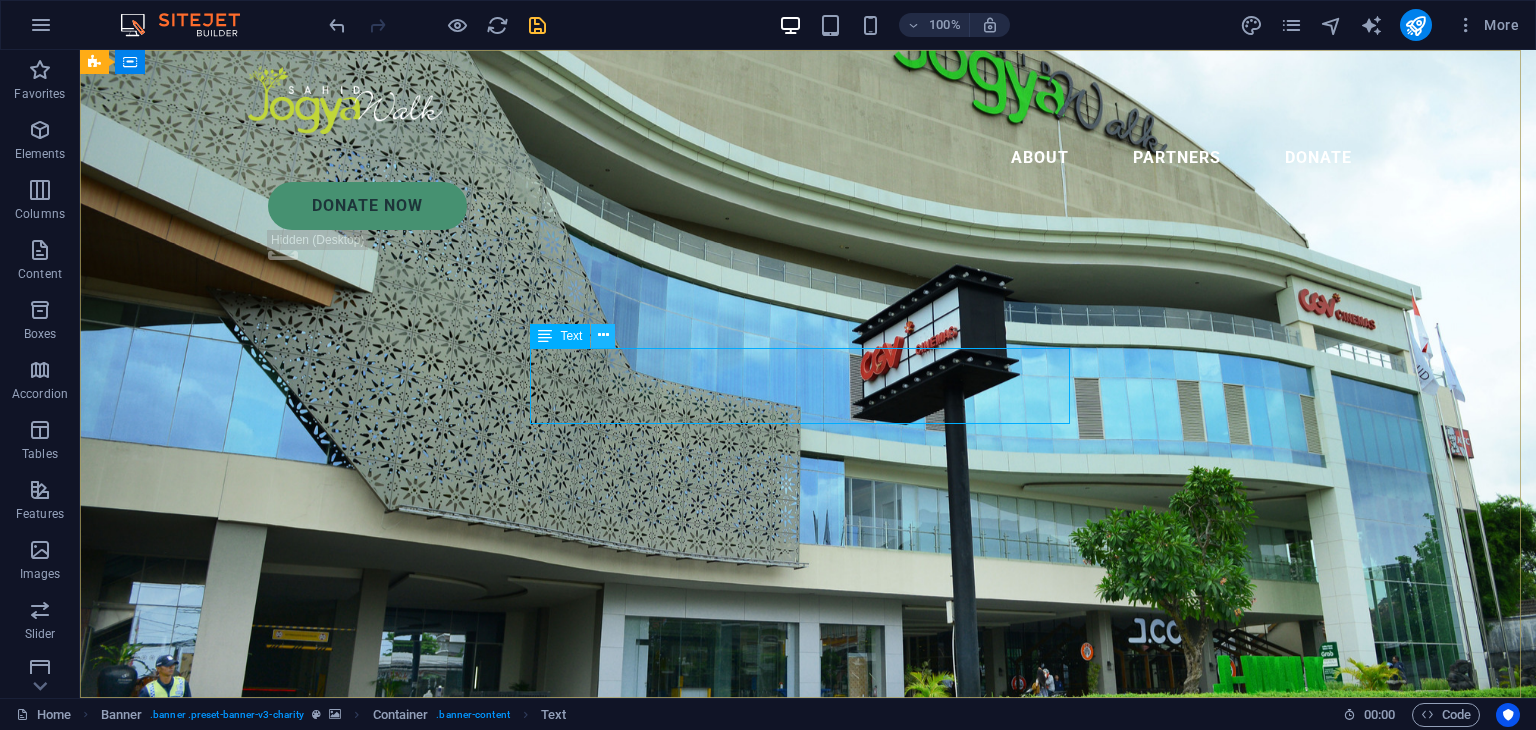 click at bounding box center [603, 335] 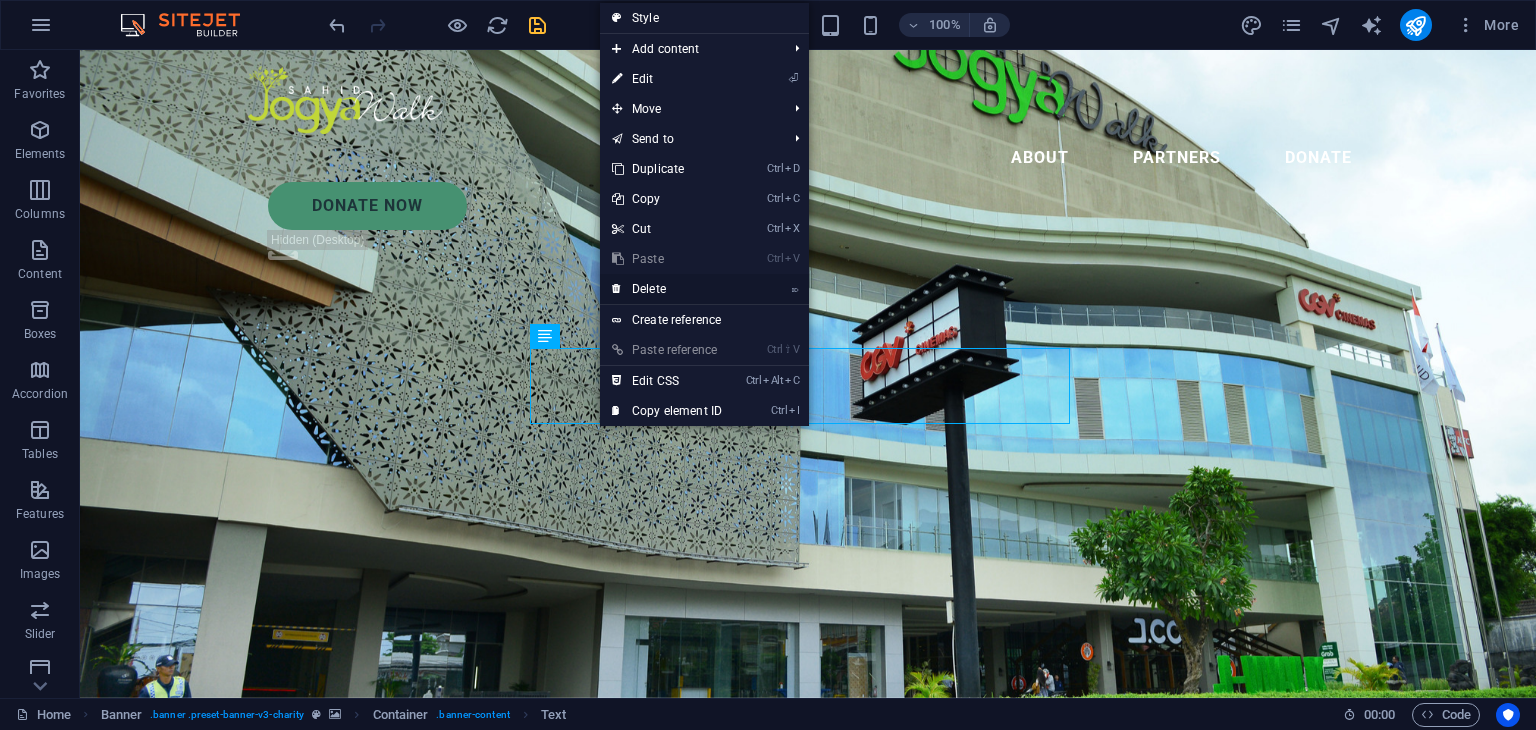 click on "⌦  Delete" at bounding box center [667, 289] 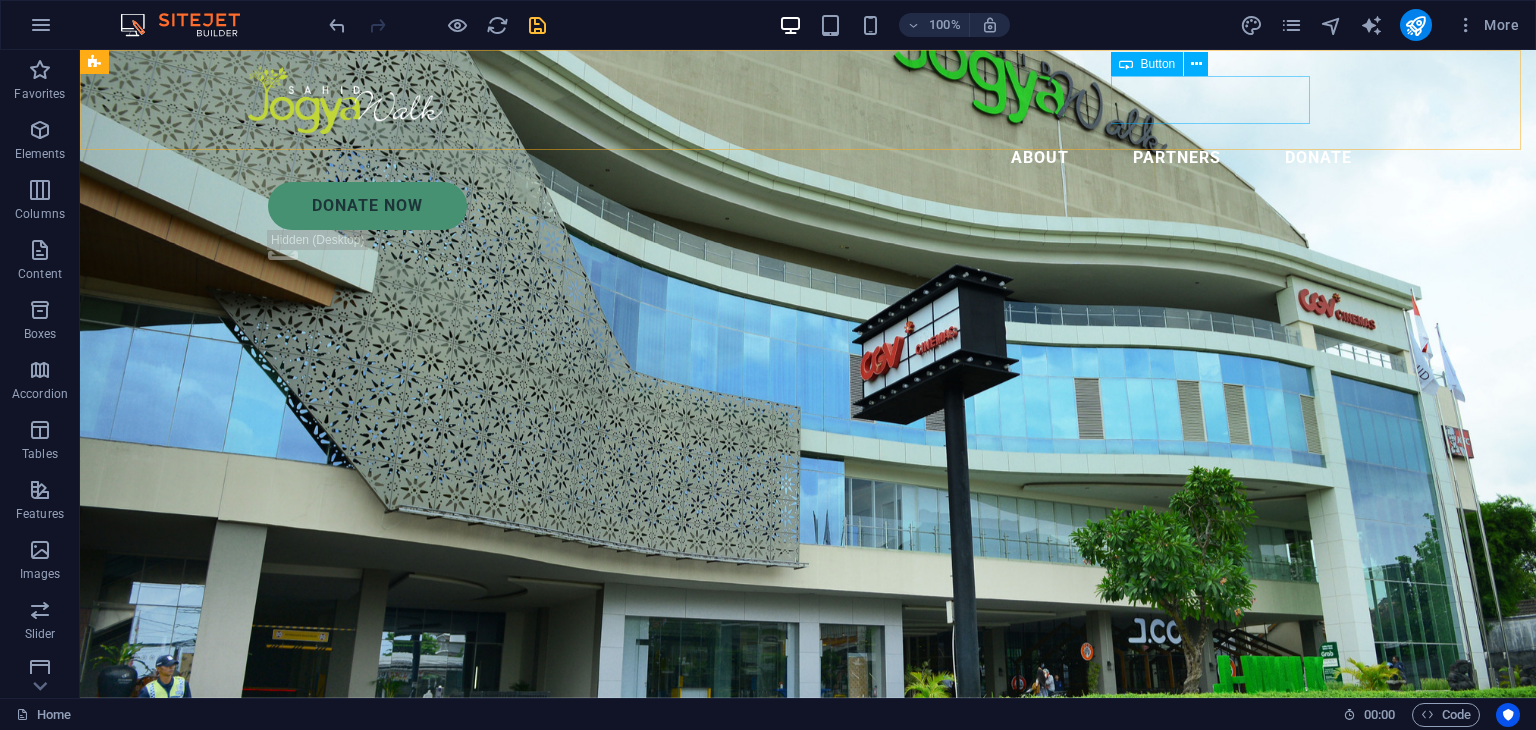 click on "Donate Now" at bounding box center (818, 206) 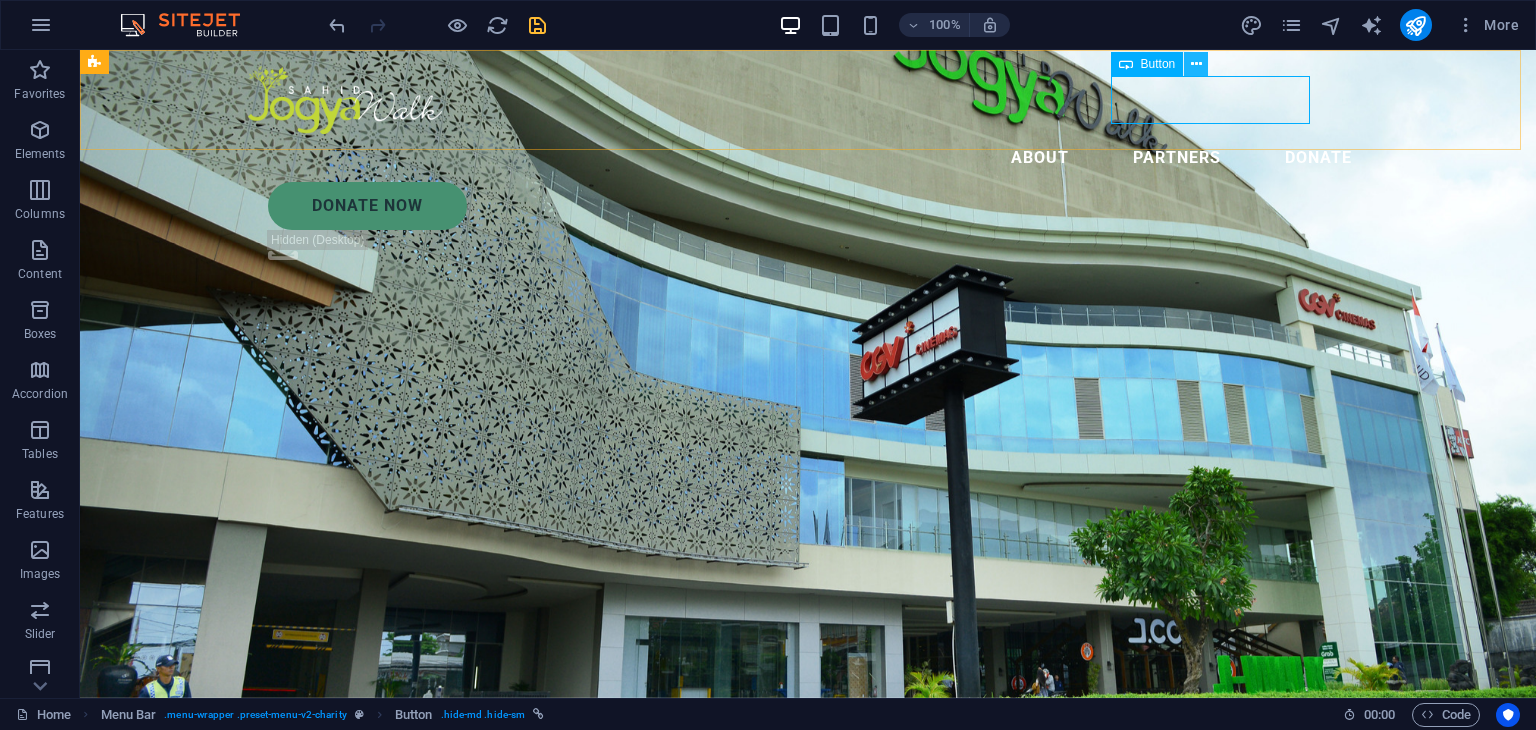 click at bounding box center (1196, 64) 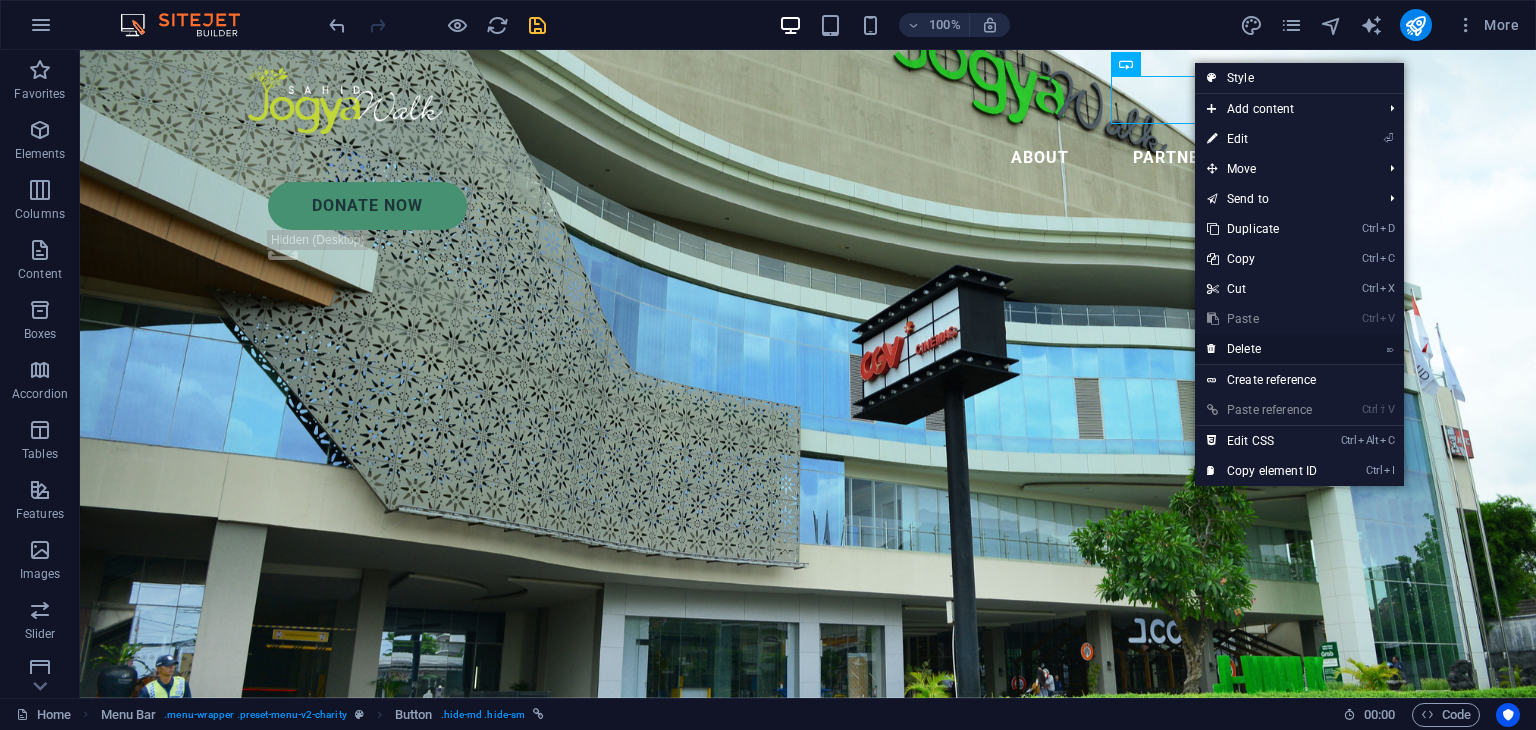 click on "⌦  Delete" at bounding box center [1262, 349] 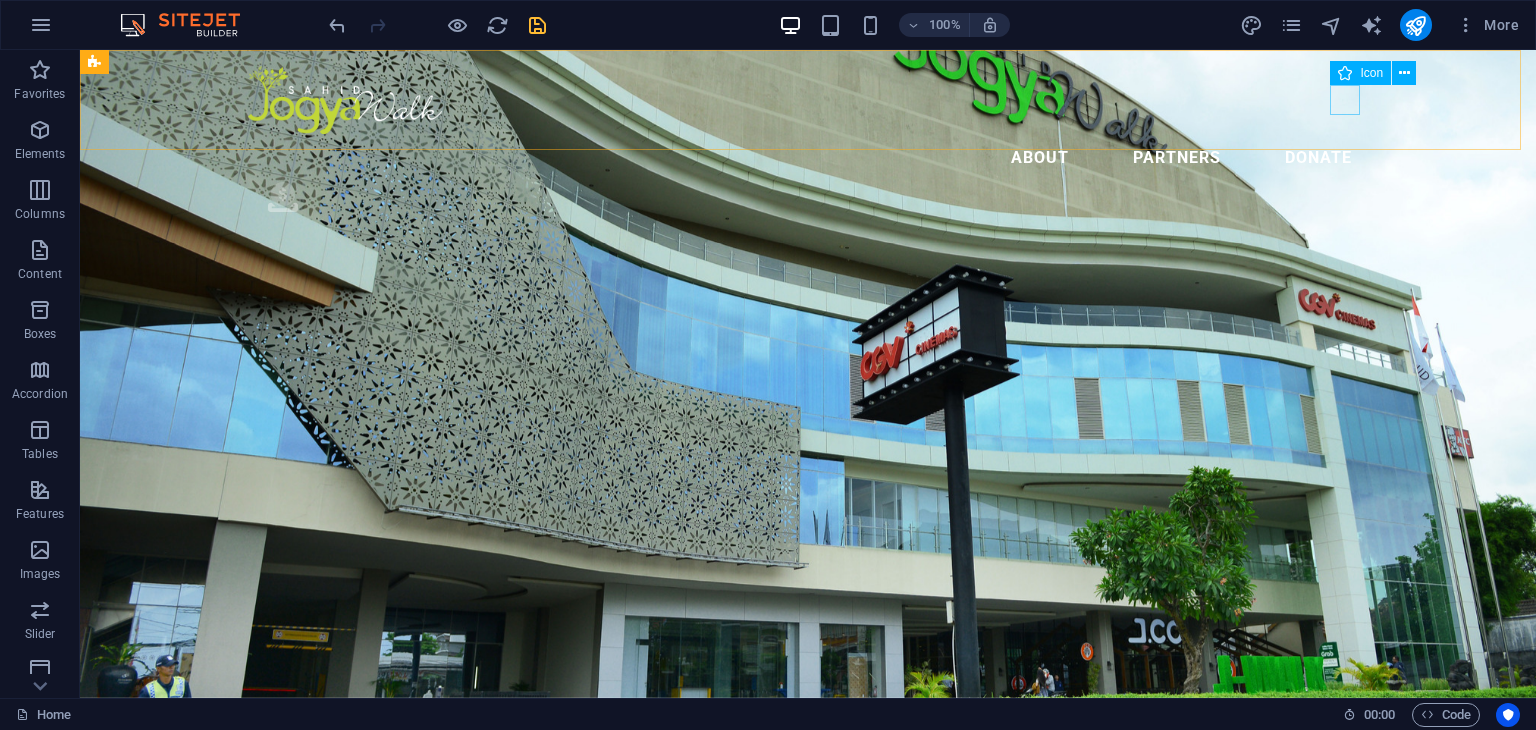 click on ".fa-secondary{opacity:.4}" at bounding box center (818, 201) 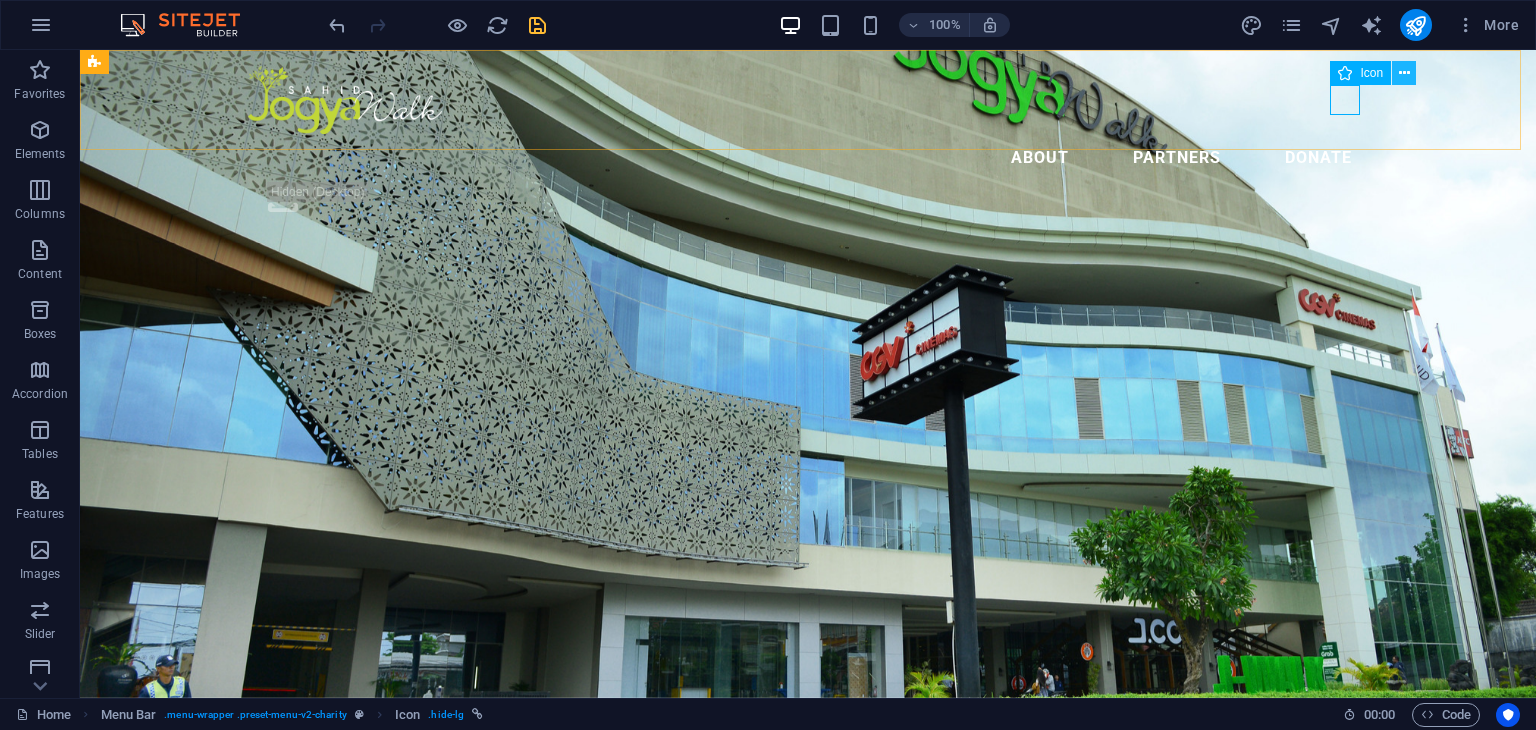 click at bounding box center (1404, 73) 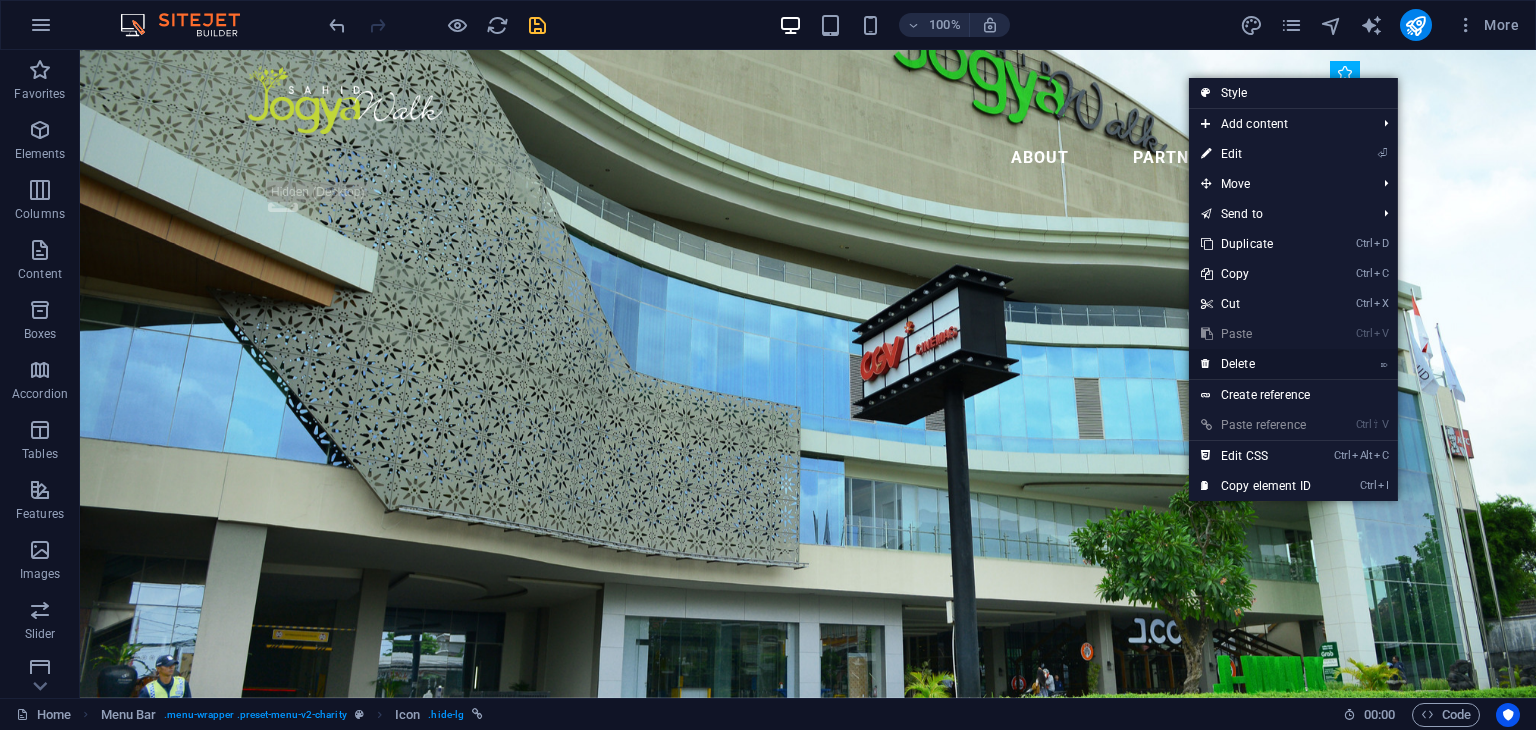 click on "⌦  Delete" at bounding box center (1256, 364) 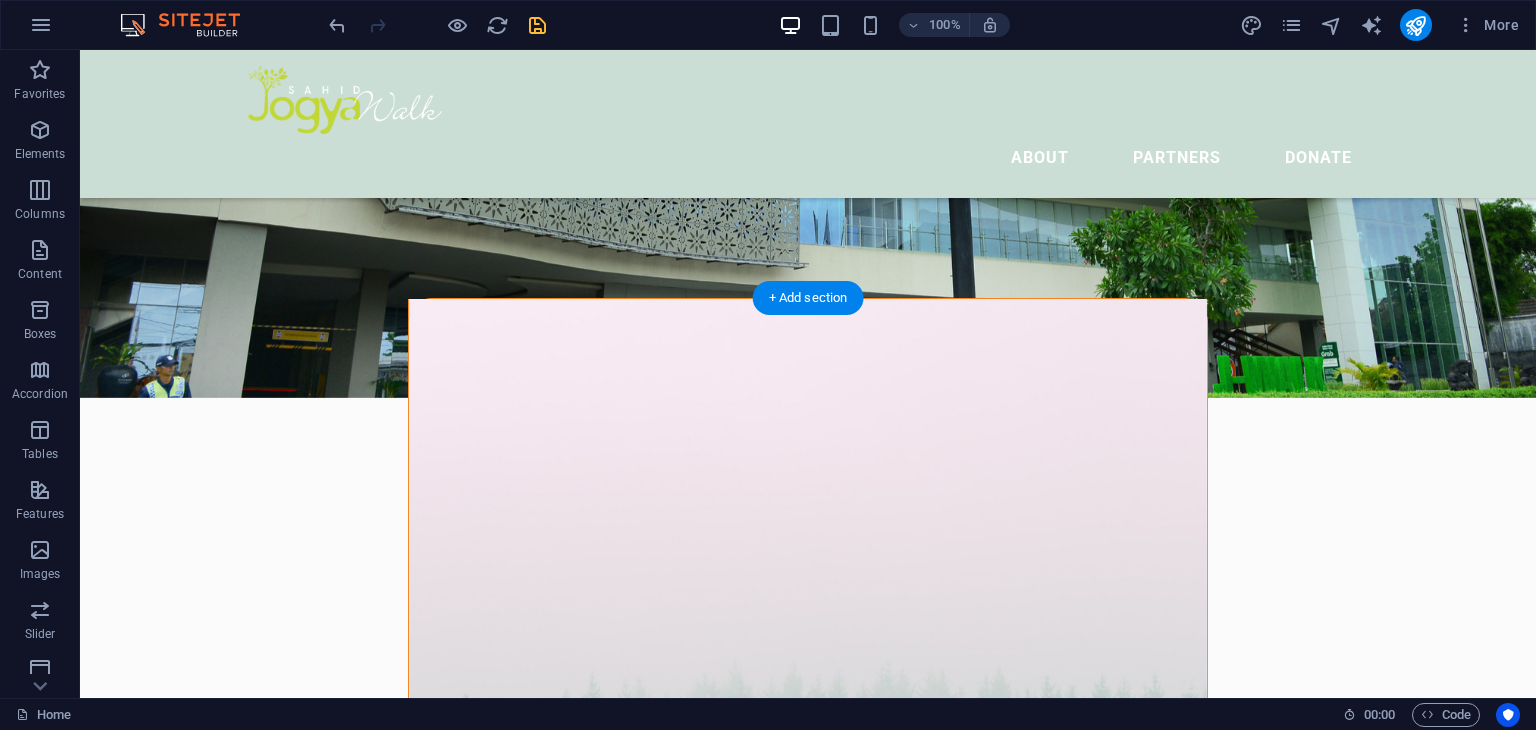 scroll, scrollTop: 700, scrollLeft: 0, axis: vertical 